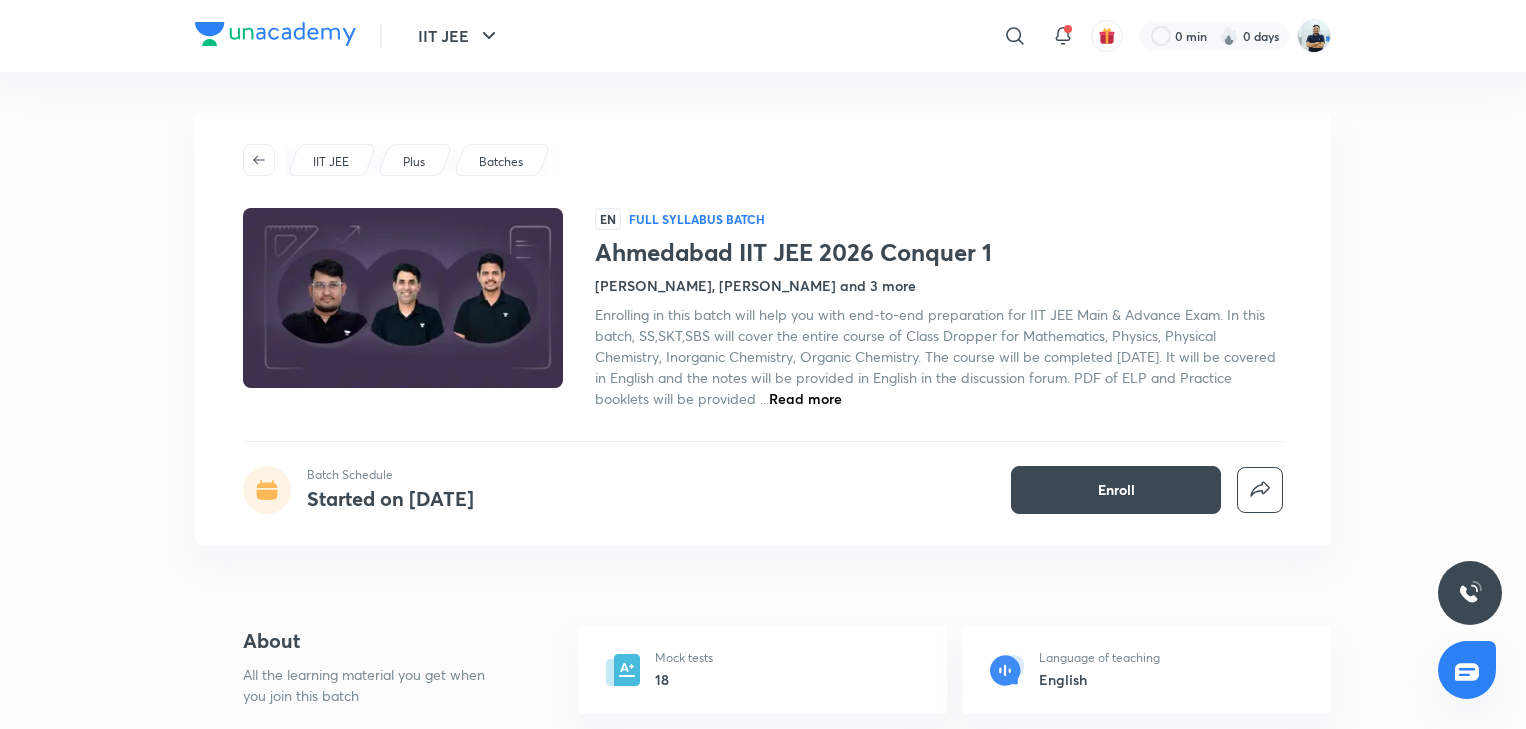 scroll, scrollTop: 0, scrollLeft: 0, axis: both 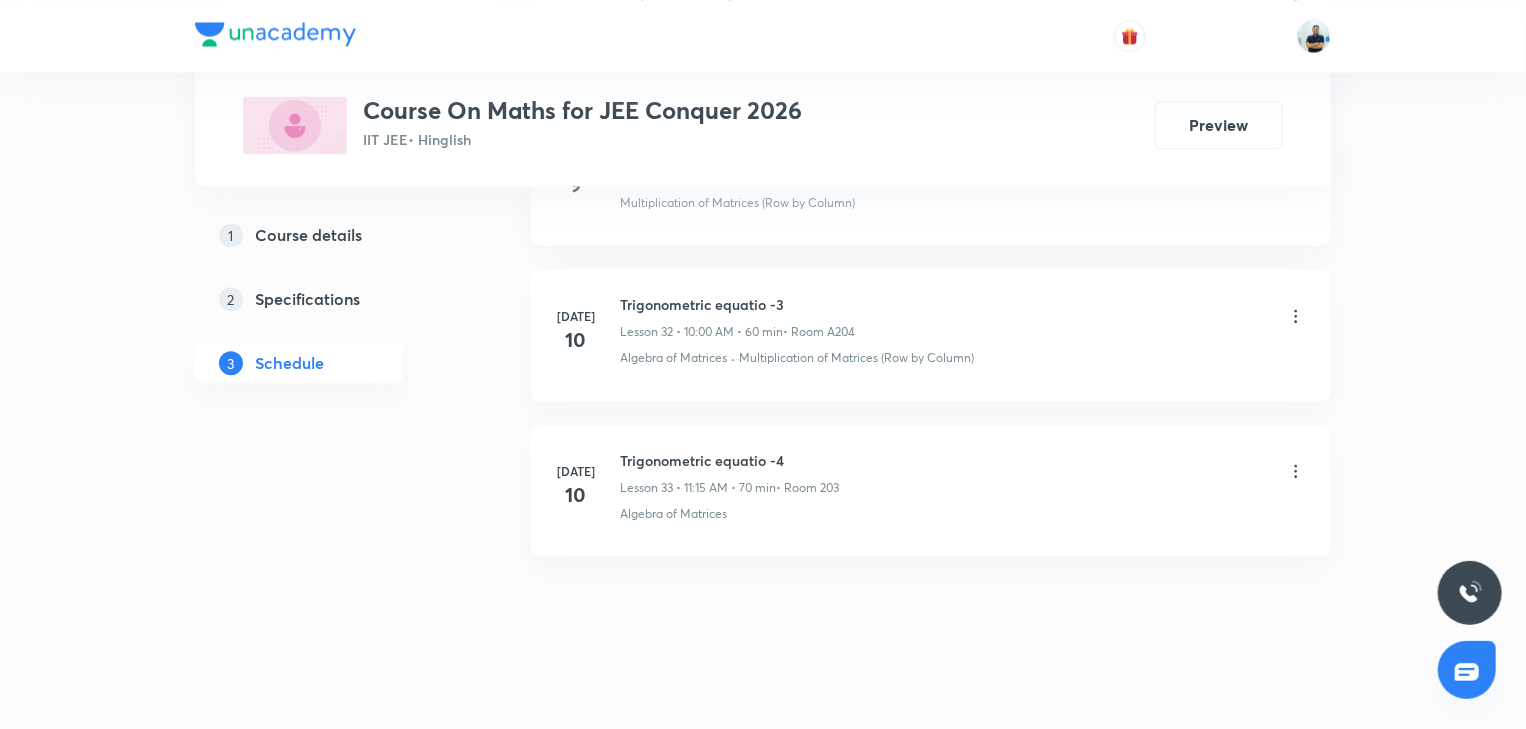 click on "Trigonometric equatio -4" at bounding box center [729, 460] 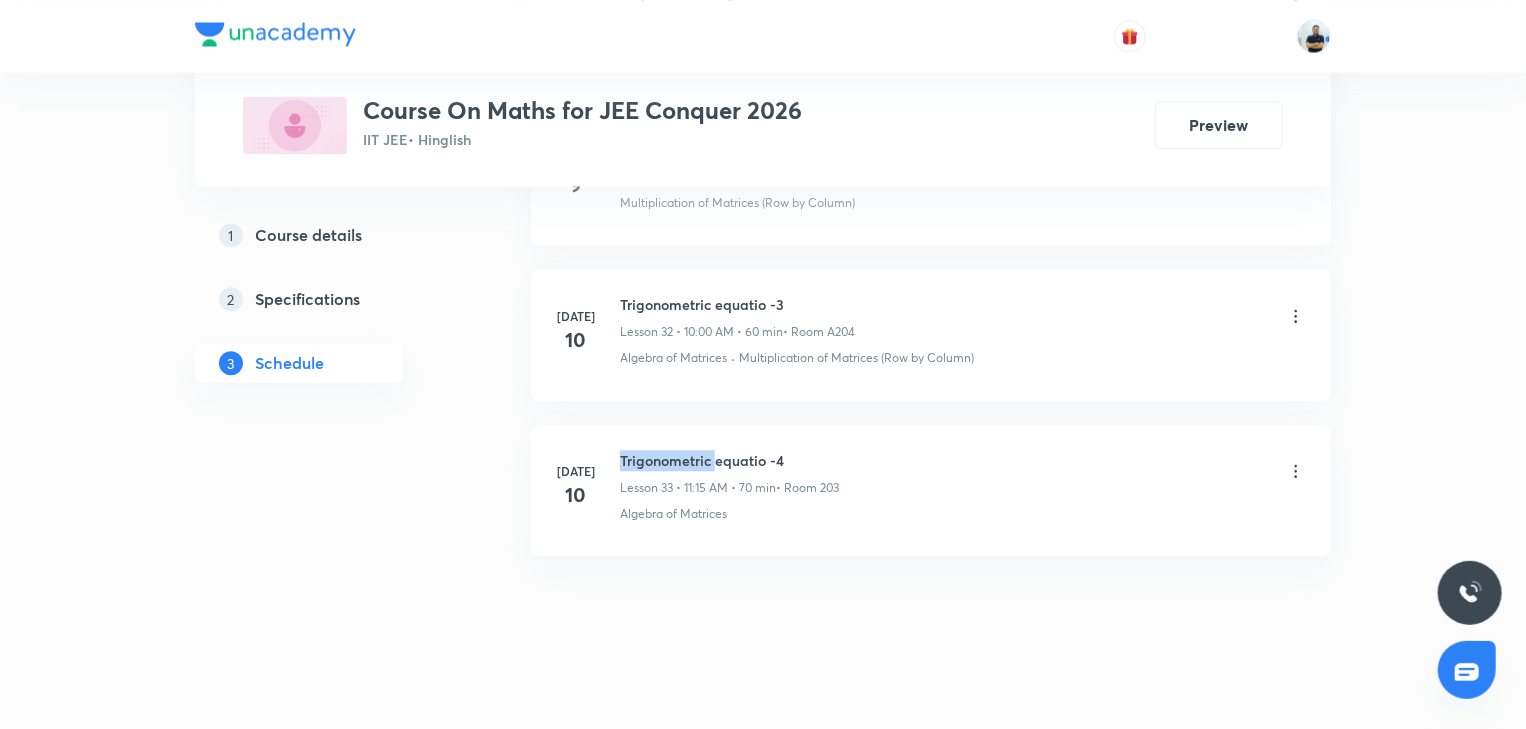 click on "Trigonometric equatio -4" at bounding box center [729, 460] 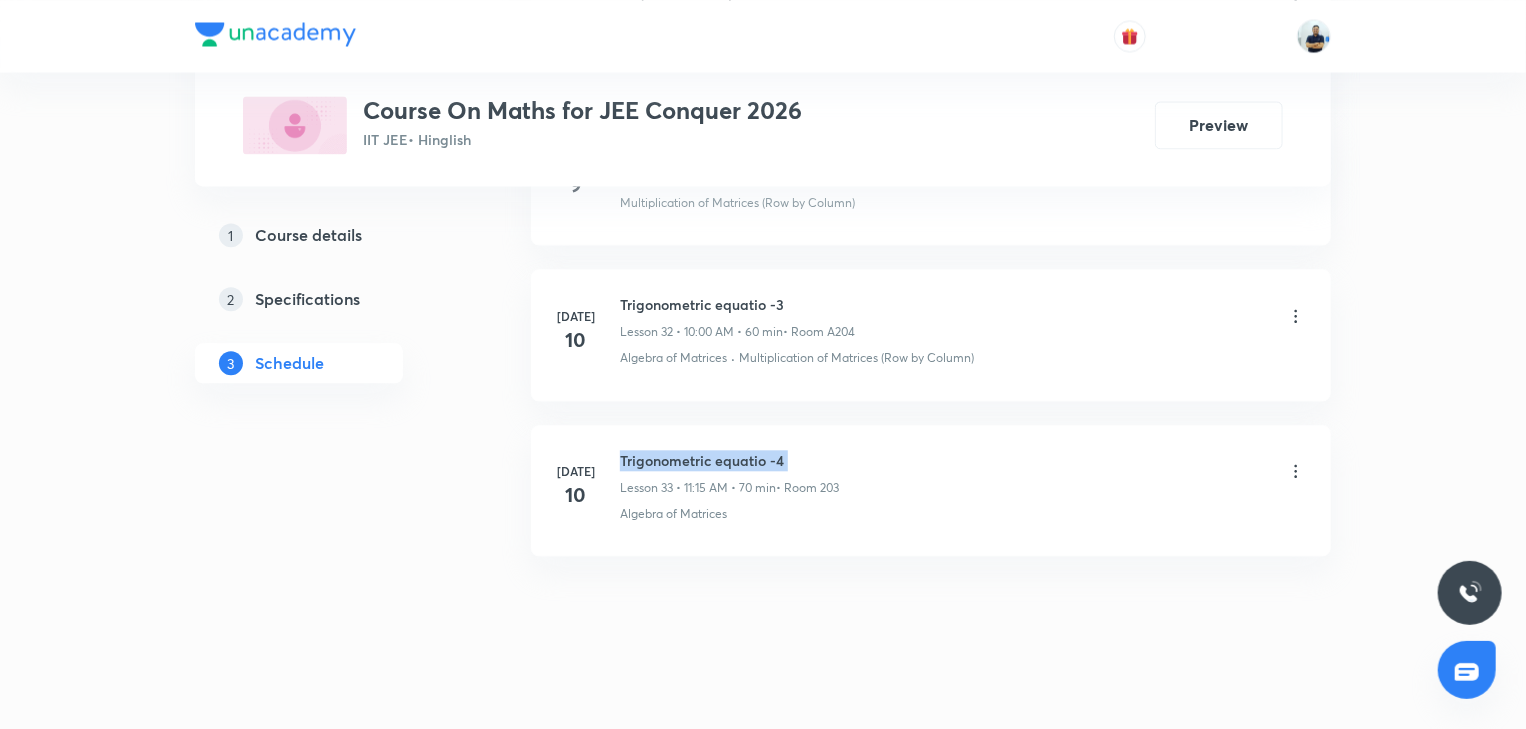 click on "Trigonometric equatio -4" at bounding box center [729, 460] 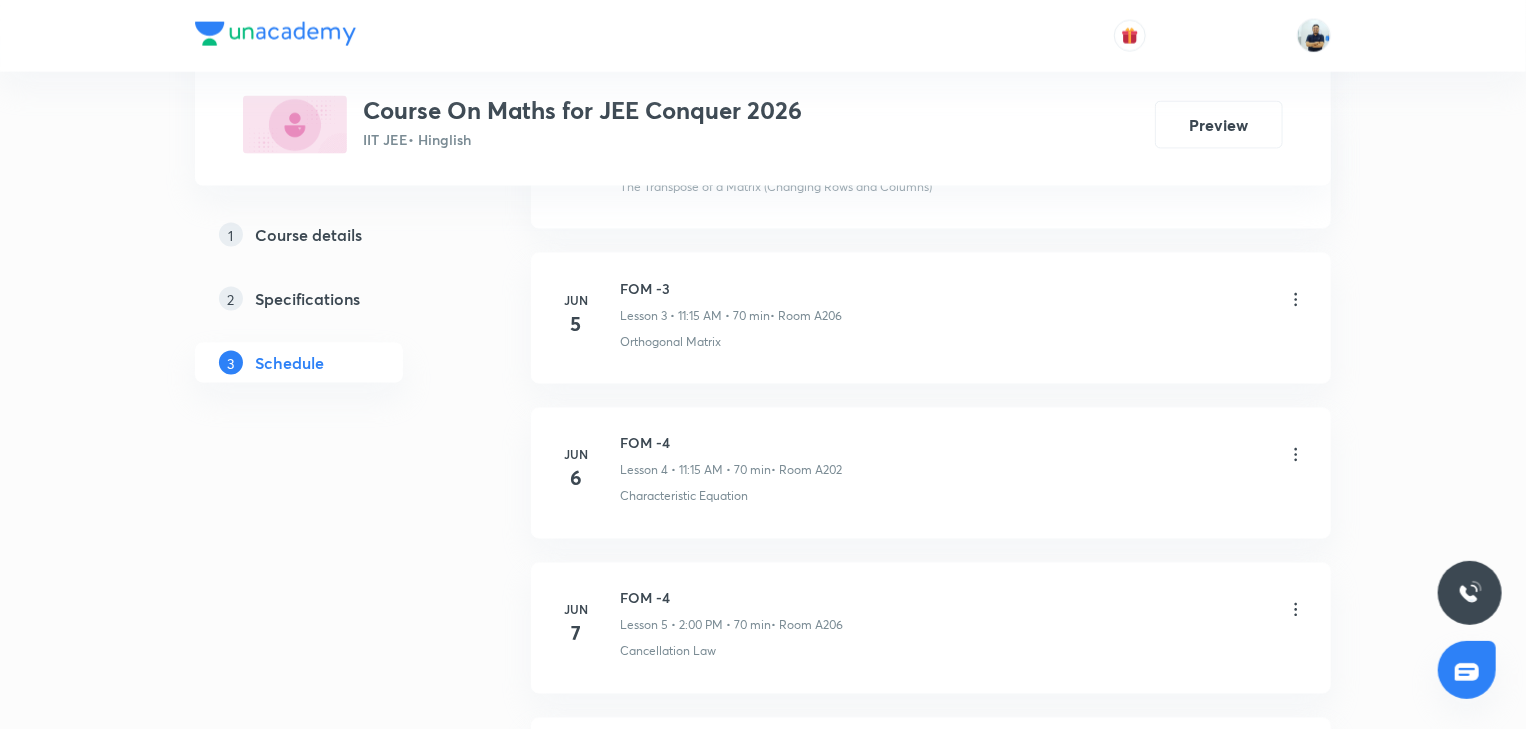scroll, scrollTop: 0, scrollLeft: 0, axis: both 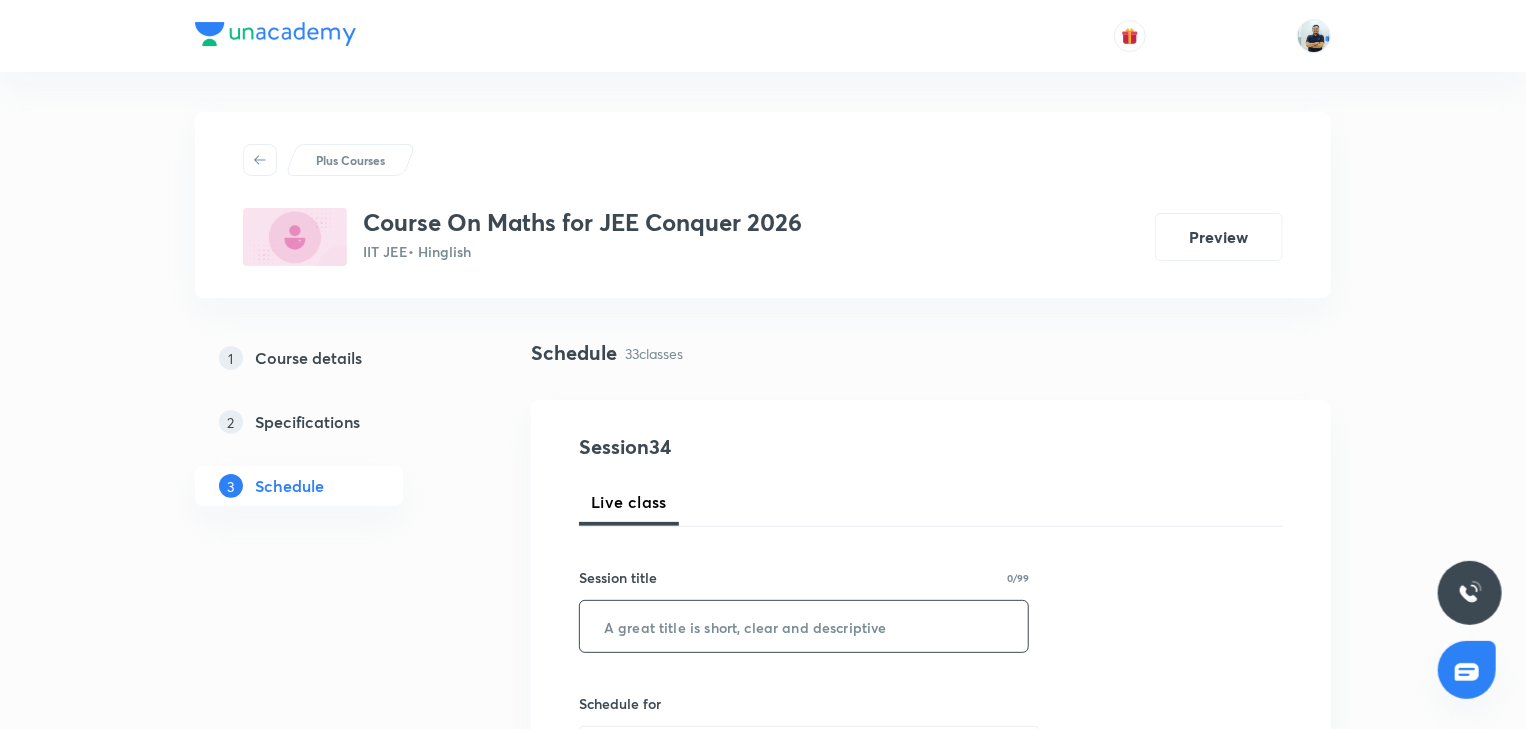 click at bounding box center [804, 626] 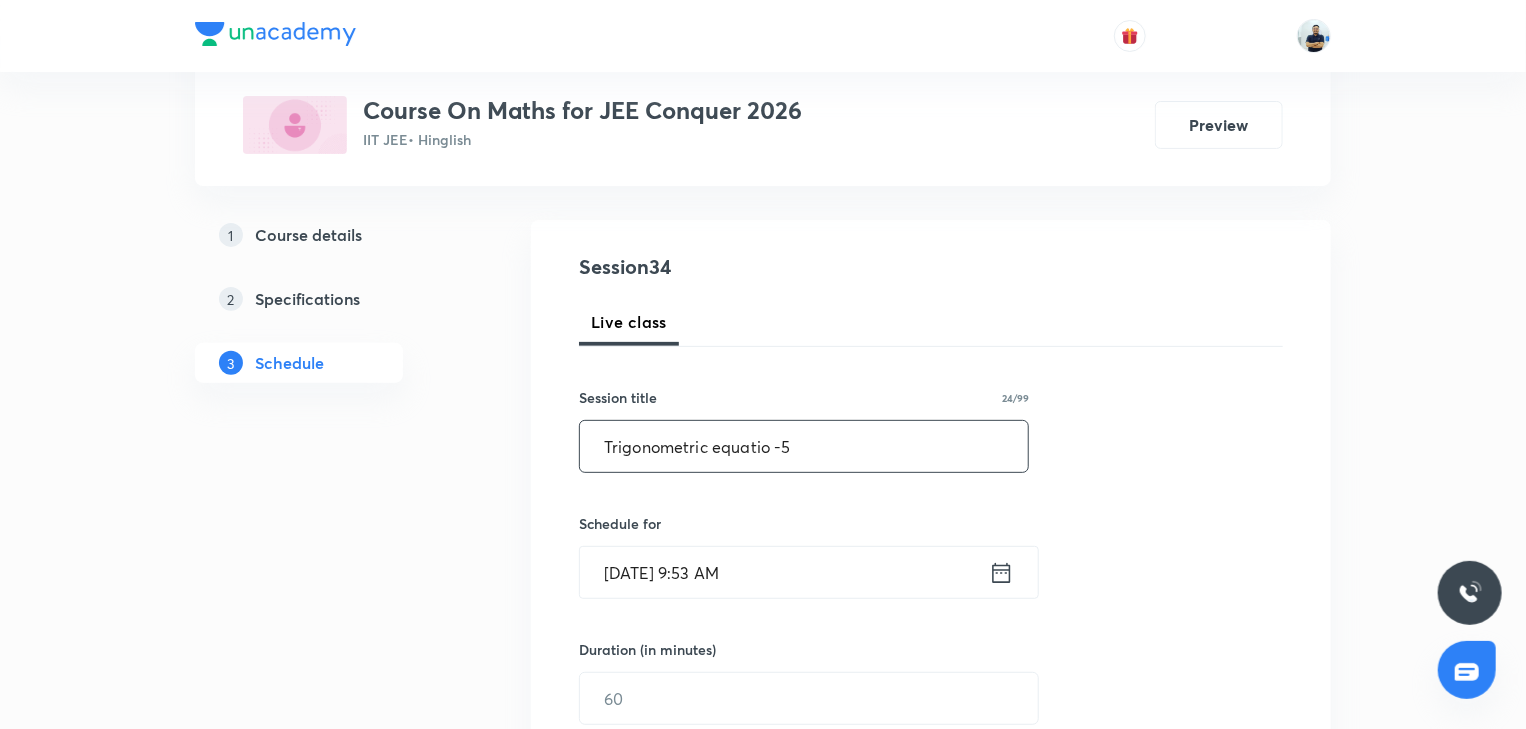 scroll, scrollTop: 205, scrollLeft: 0, axis: vertical 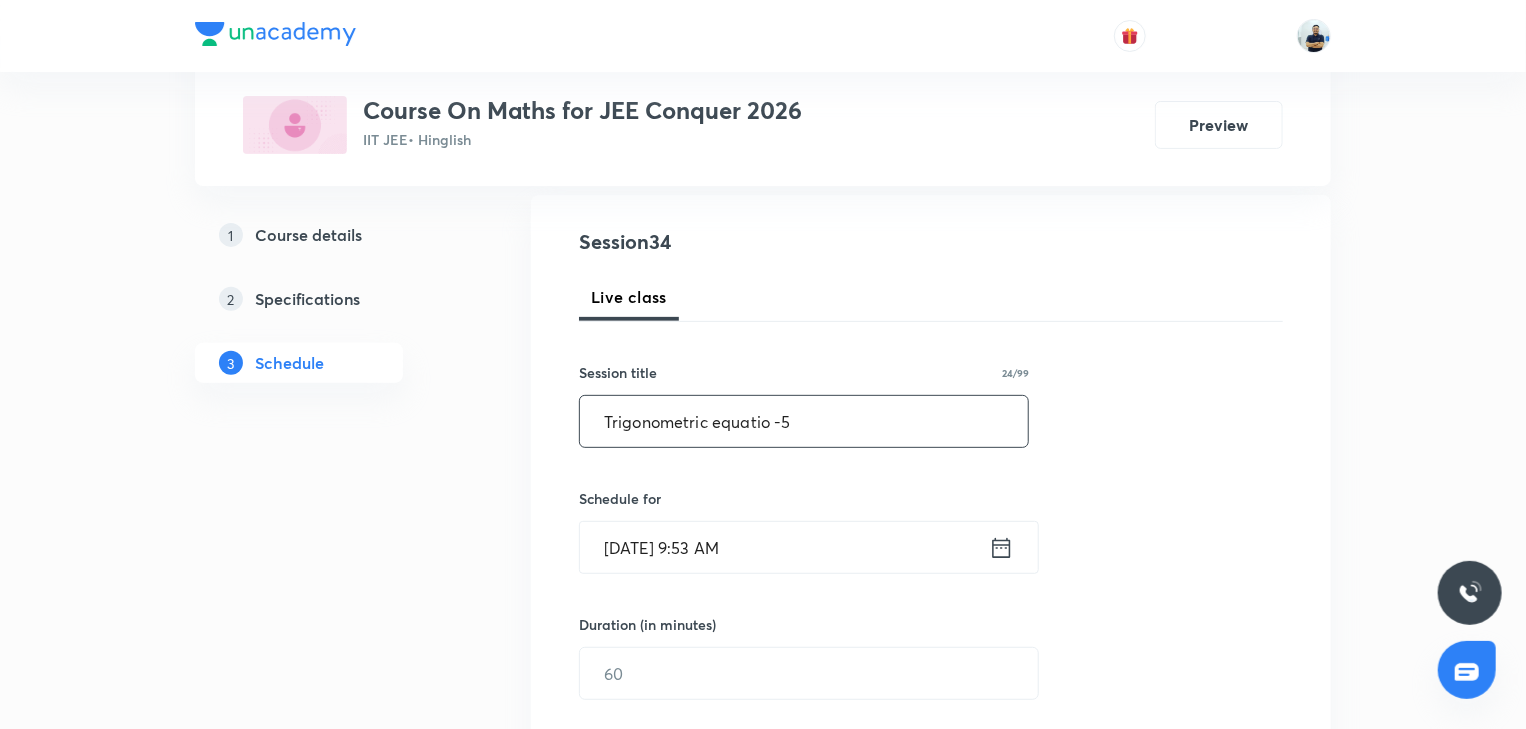 type on "Trigonometric equatio -5" 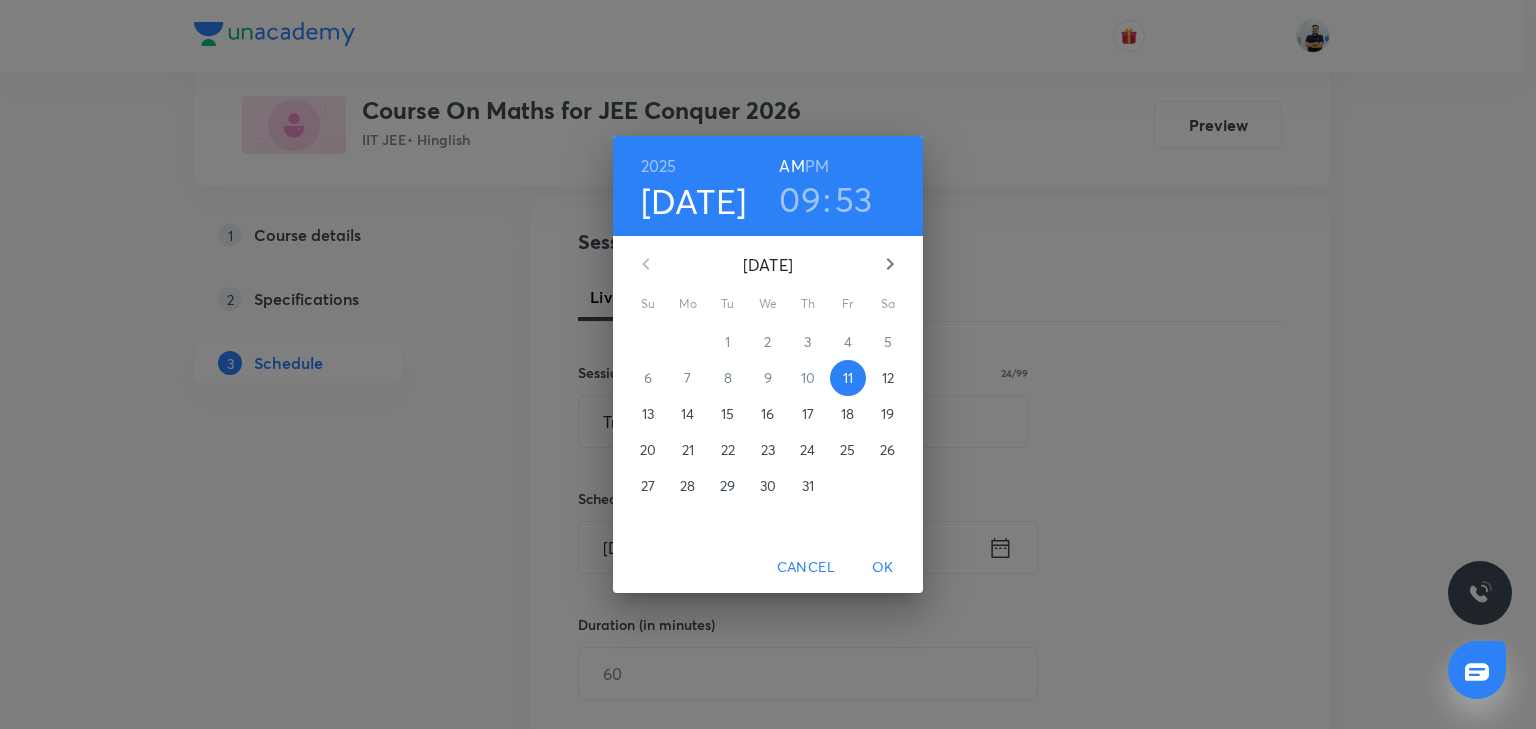 click on "09" at bounding box center (800, 199) 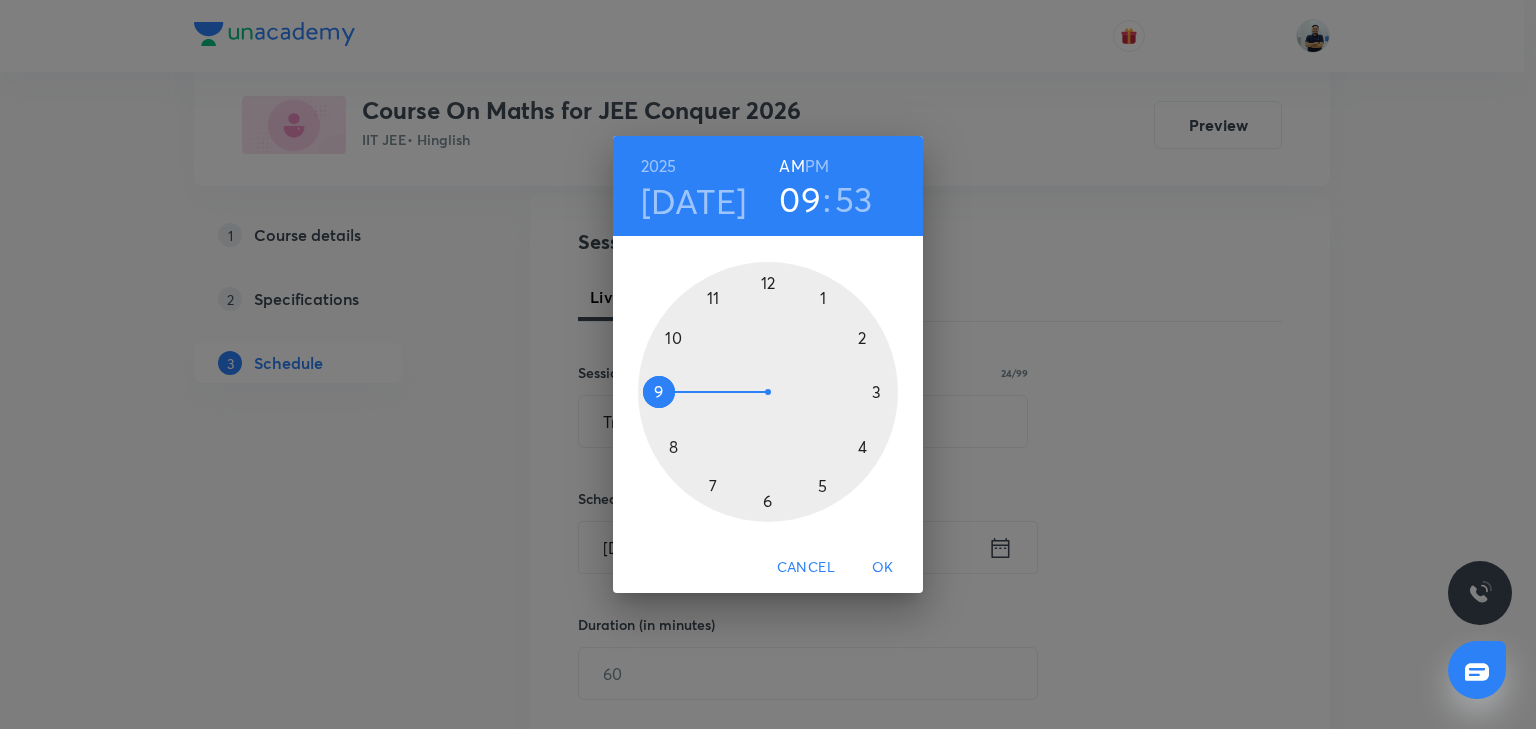 click at bounding box center (768, 392) 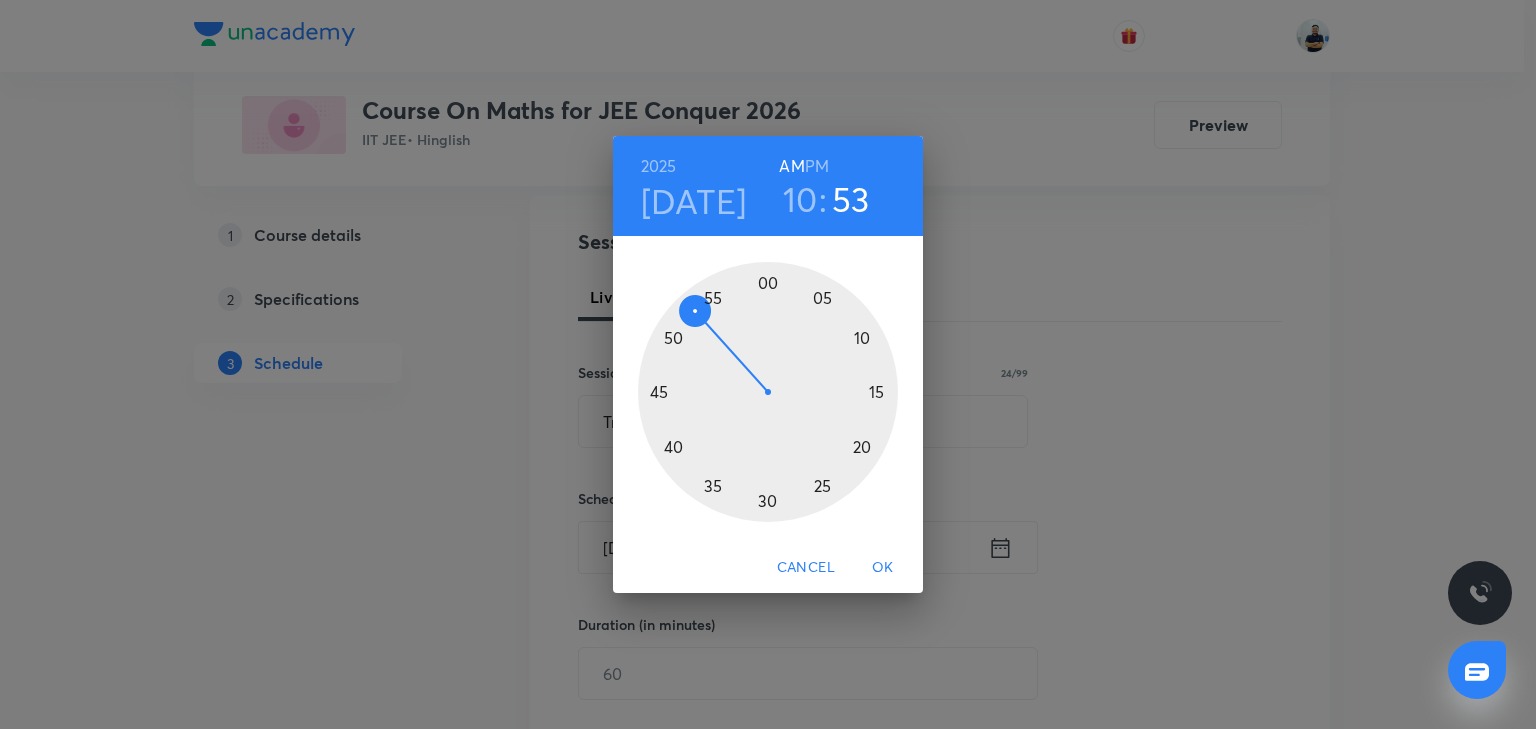 click at bounding box center [768, 392] 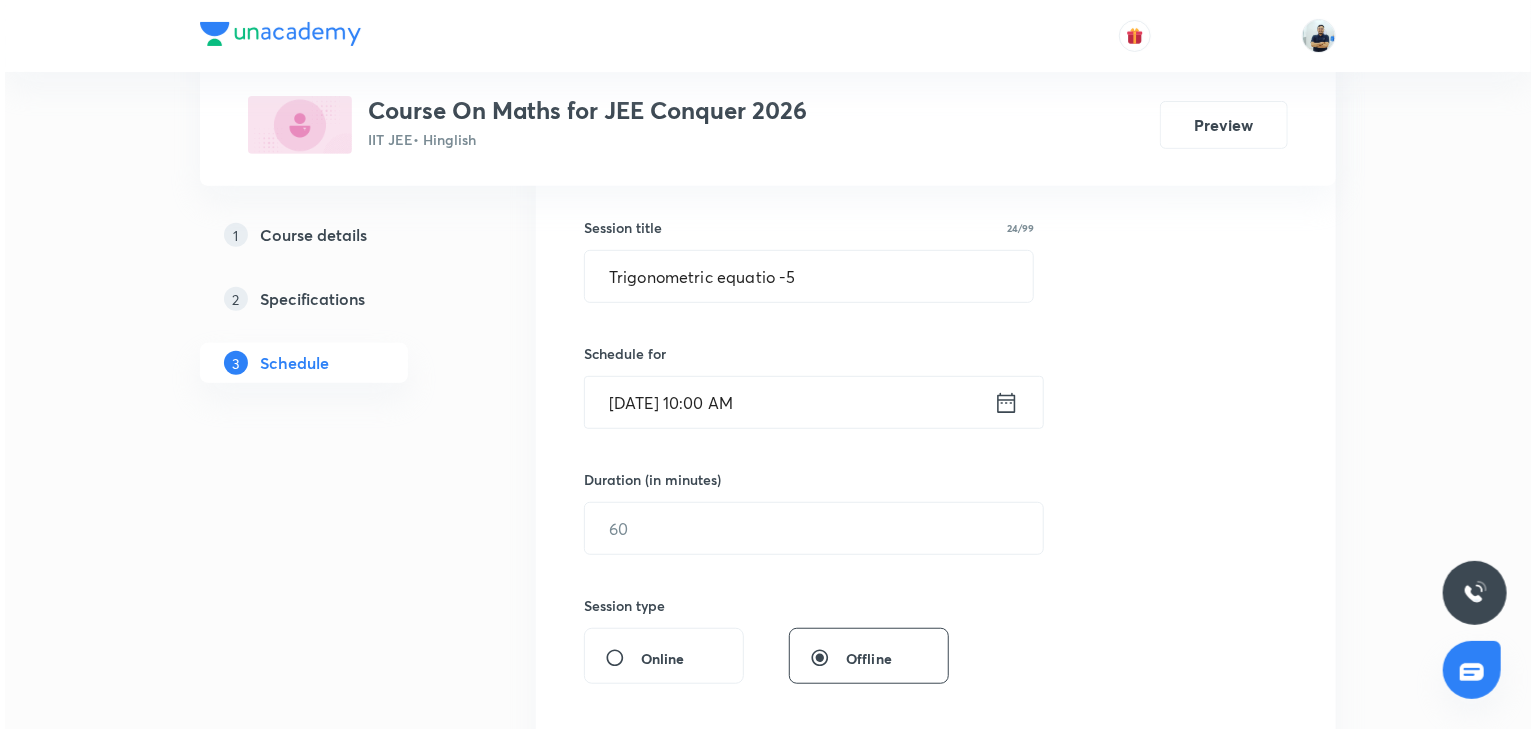scroll, scrollTop: 541, scrollLeft: 0, axis: vertical 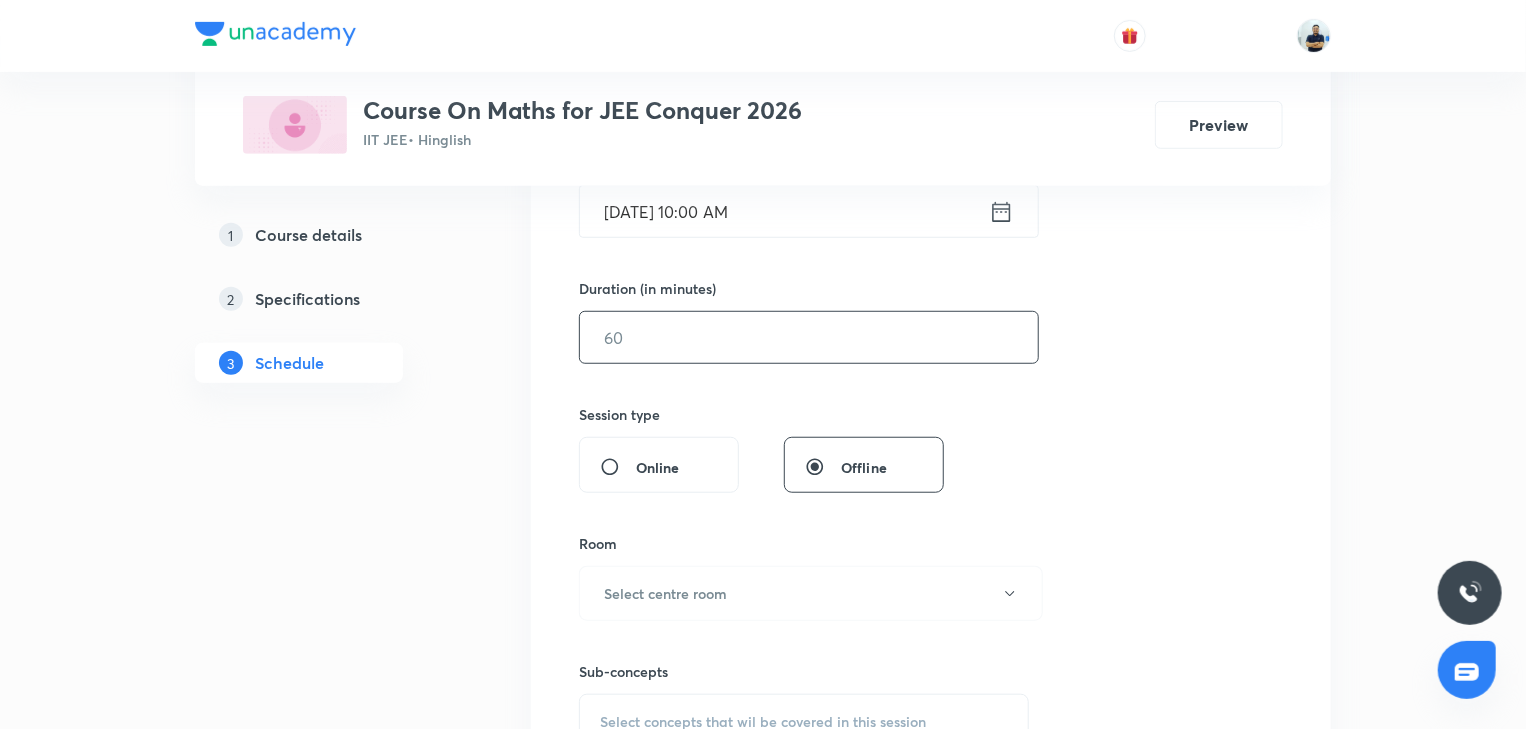 click at bounding box center [809, 337] 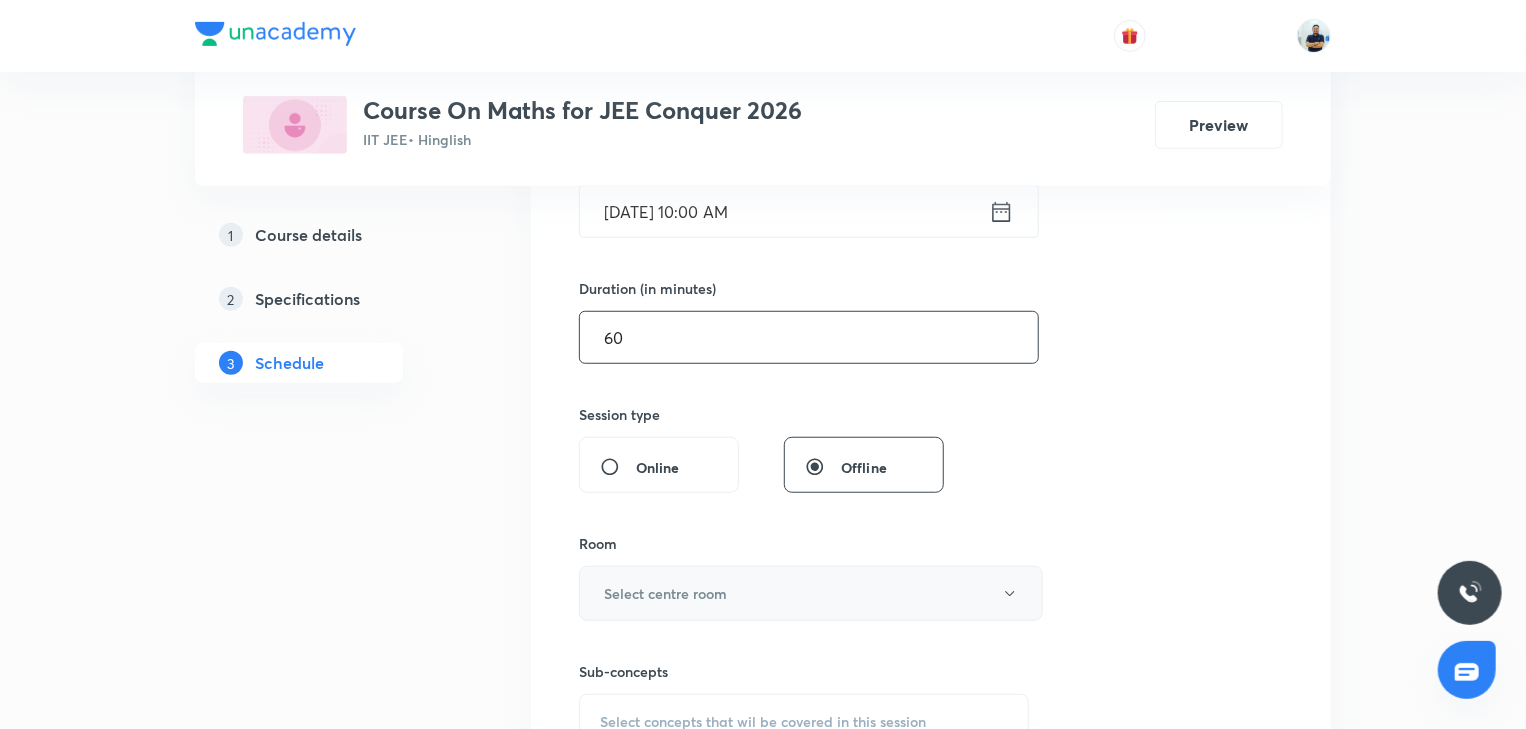 type on "60" 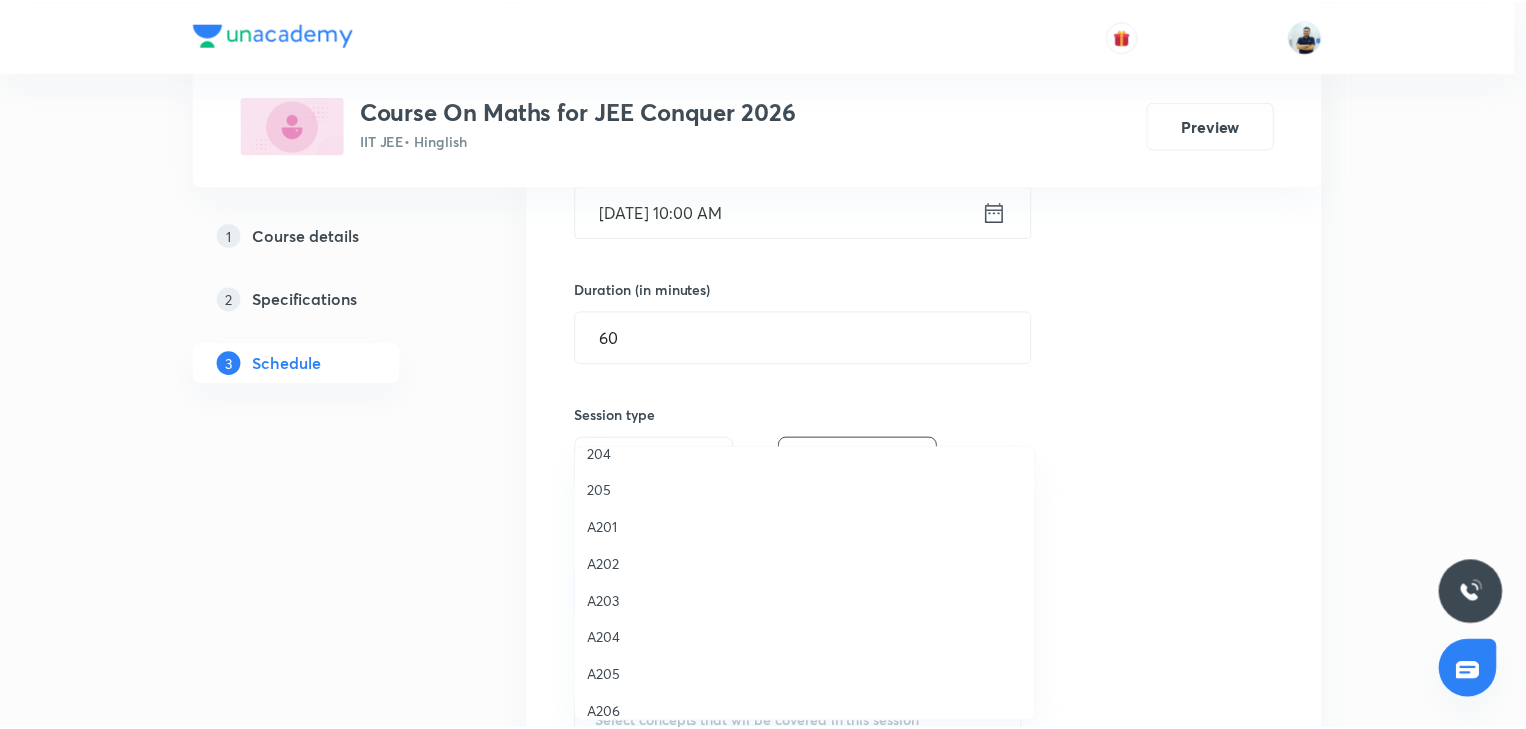 scroll, scrollTop: 354, scrollLeft: 0, axis: vertical 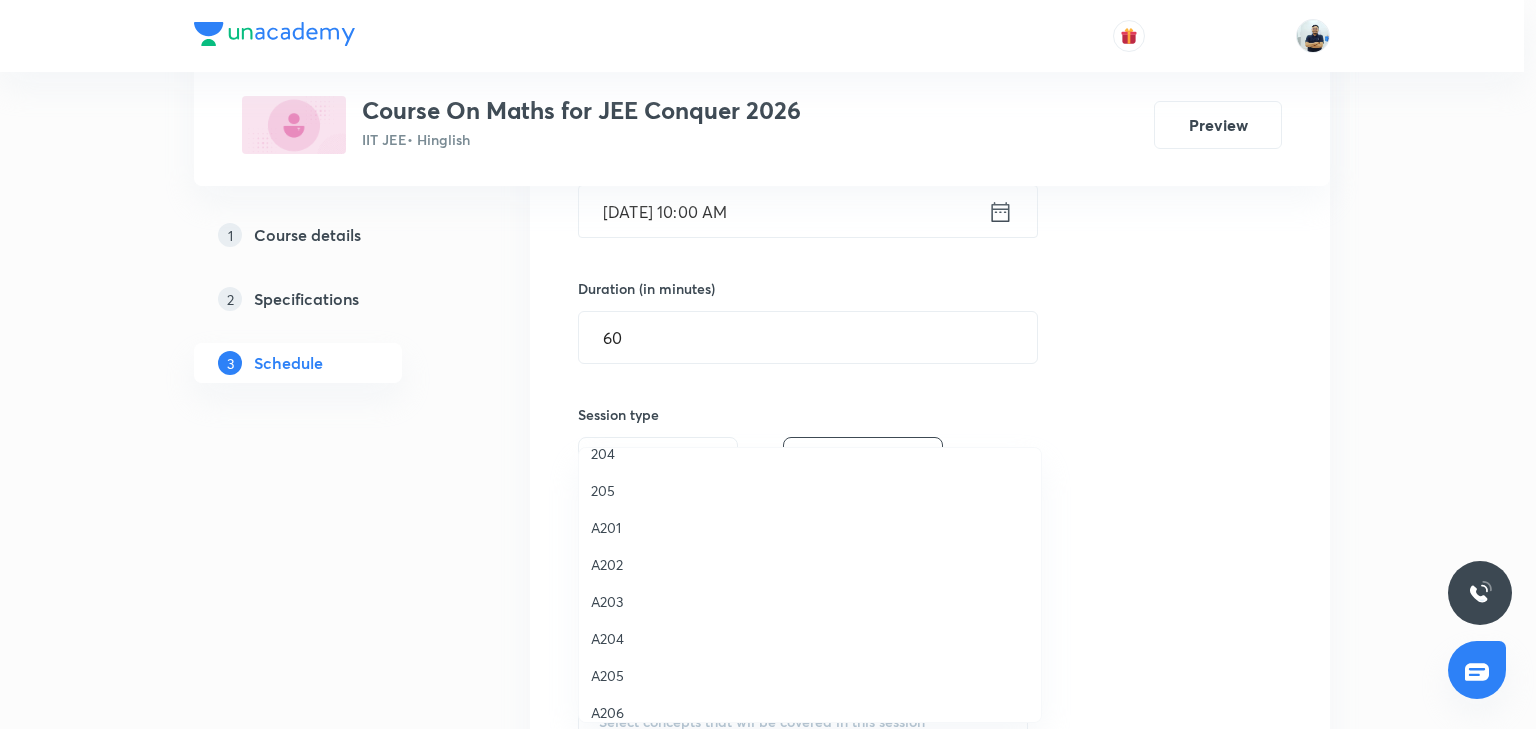 click on "A204" at bounding box center [810, 638] 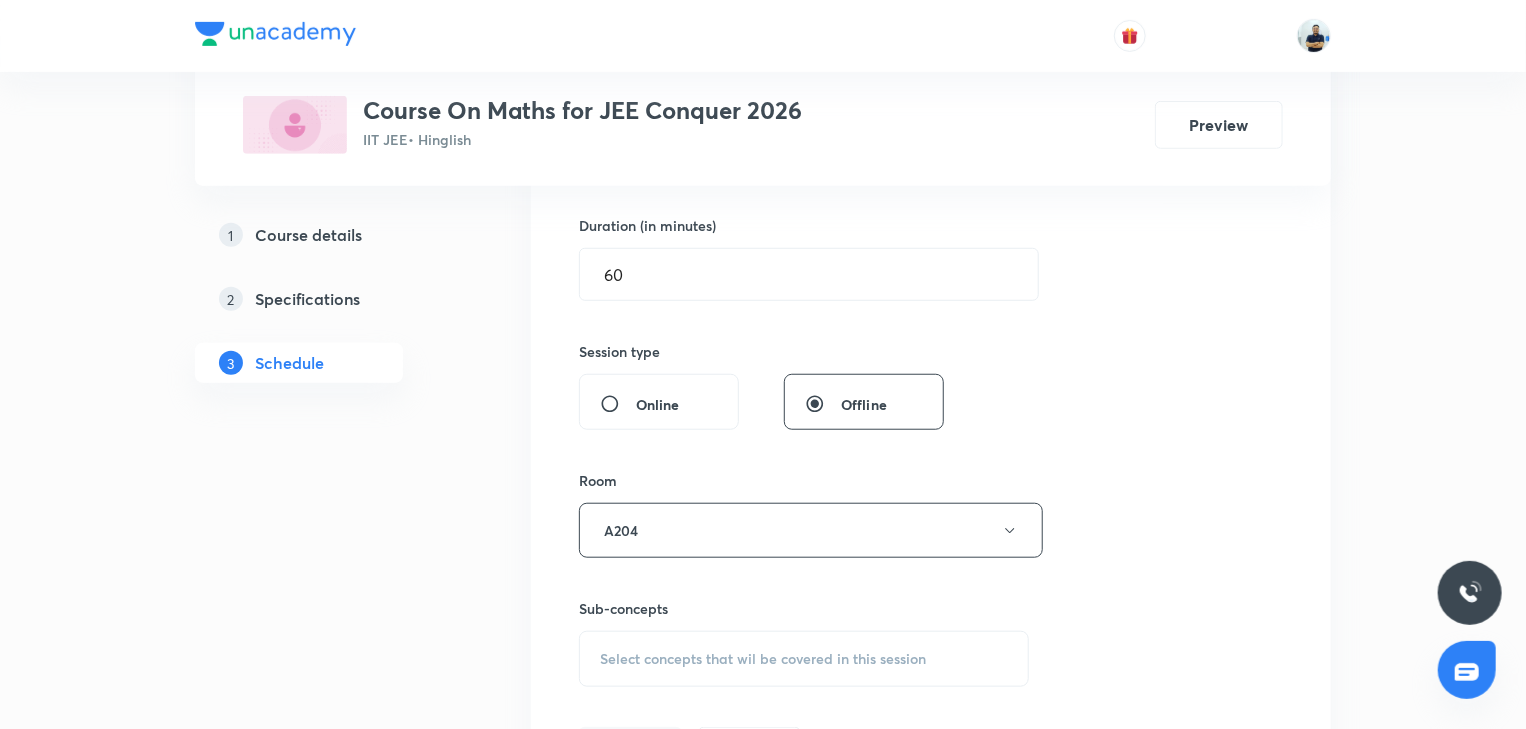 scroll, scrollTop: 672, scrollLeft: 0, axis: vertical 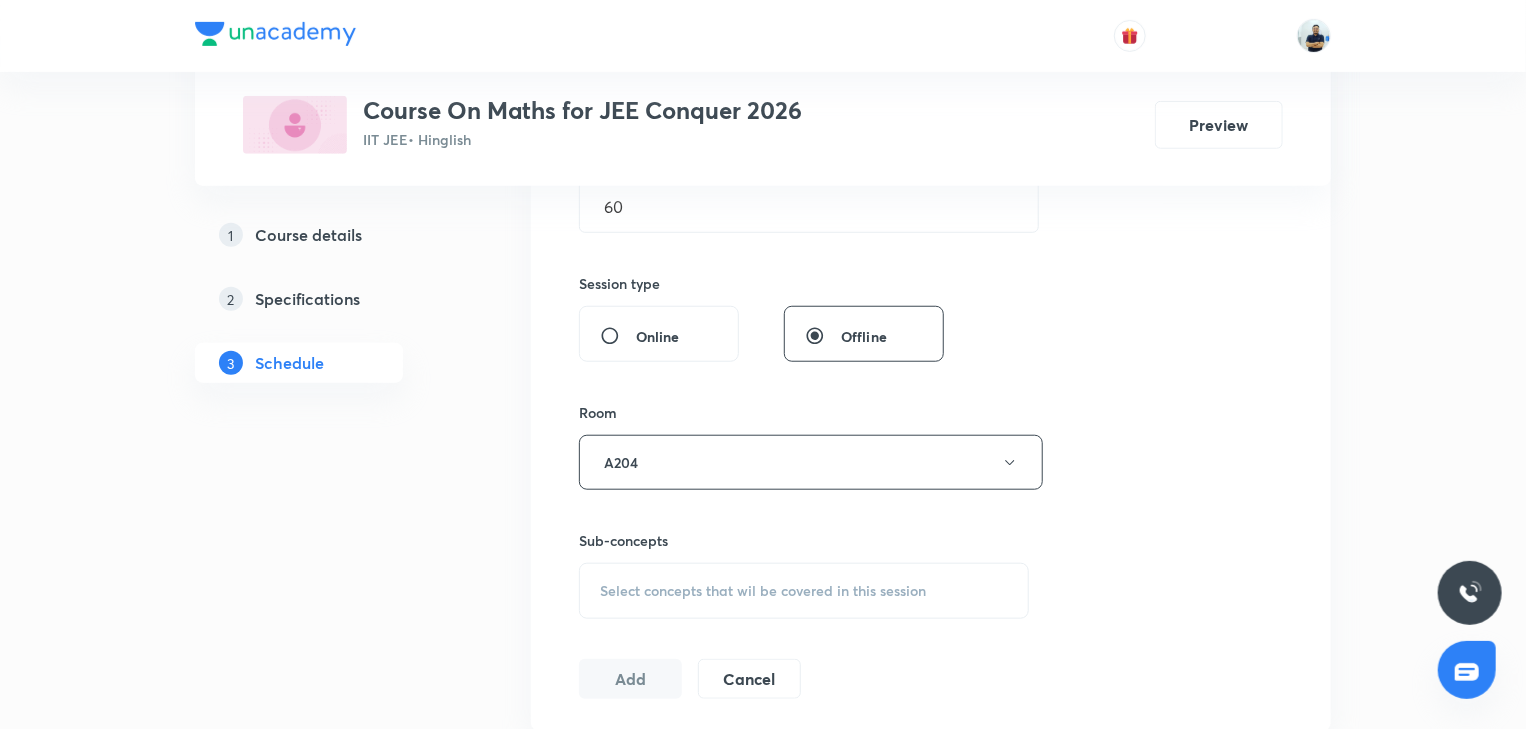 click on "Select concepts that wil be covered in this session" at bounding box center (763, 591) 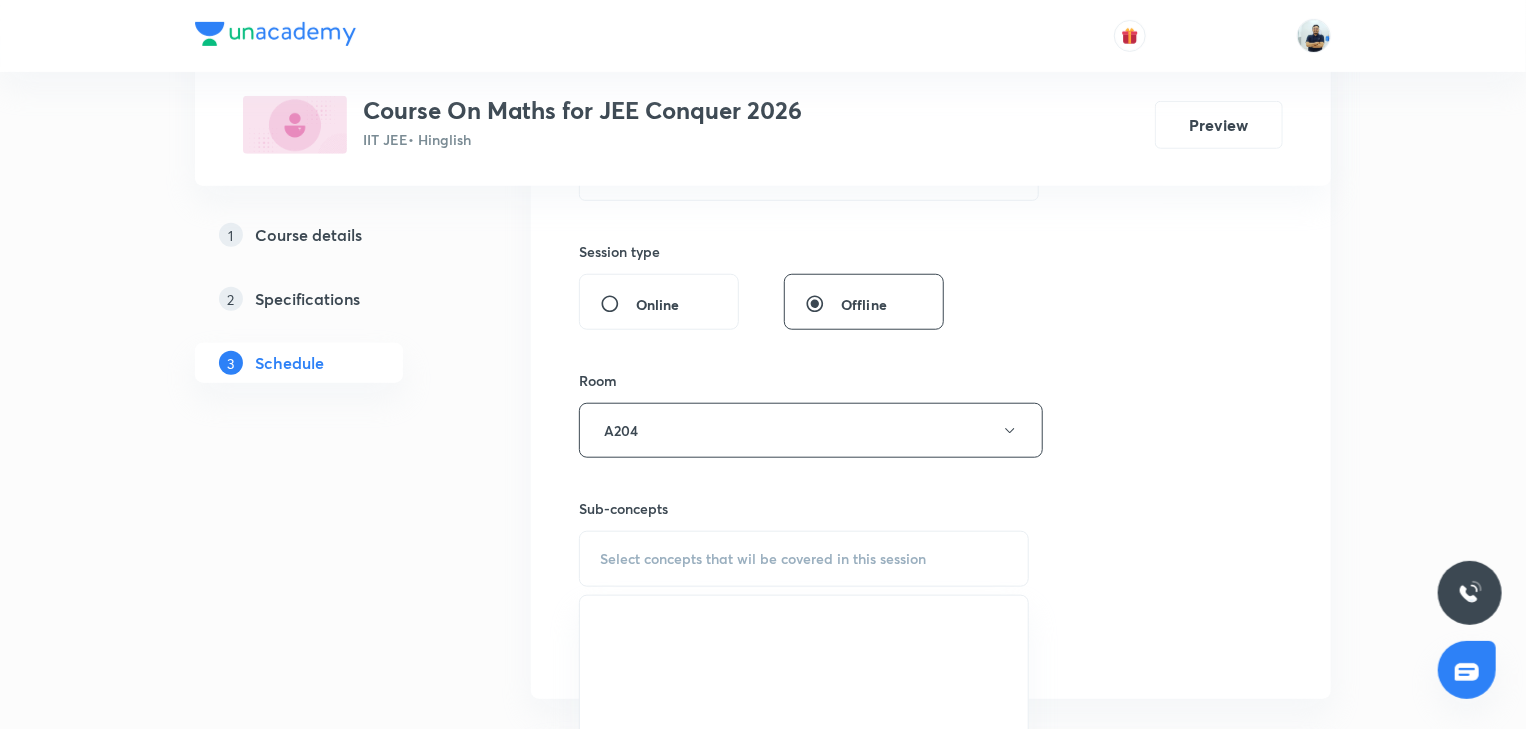 scroll, scrollTop: 1232, scrollLeft: 0, axis: vertical 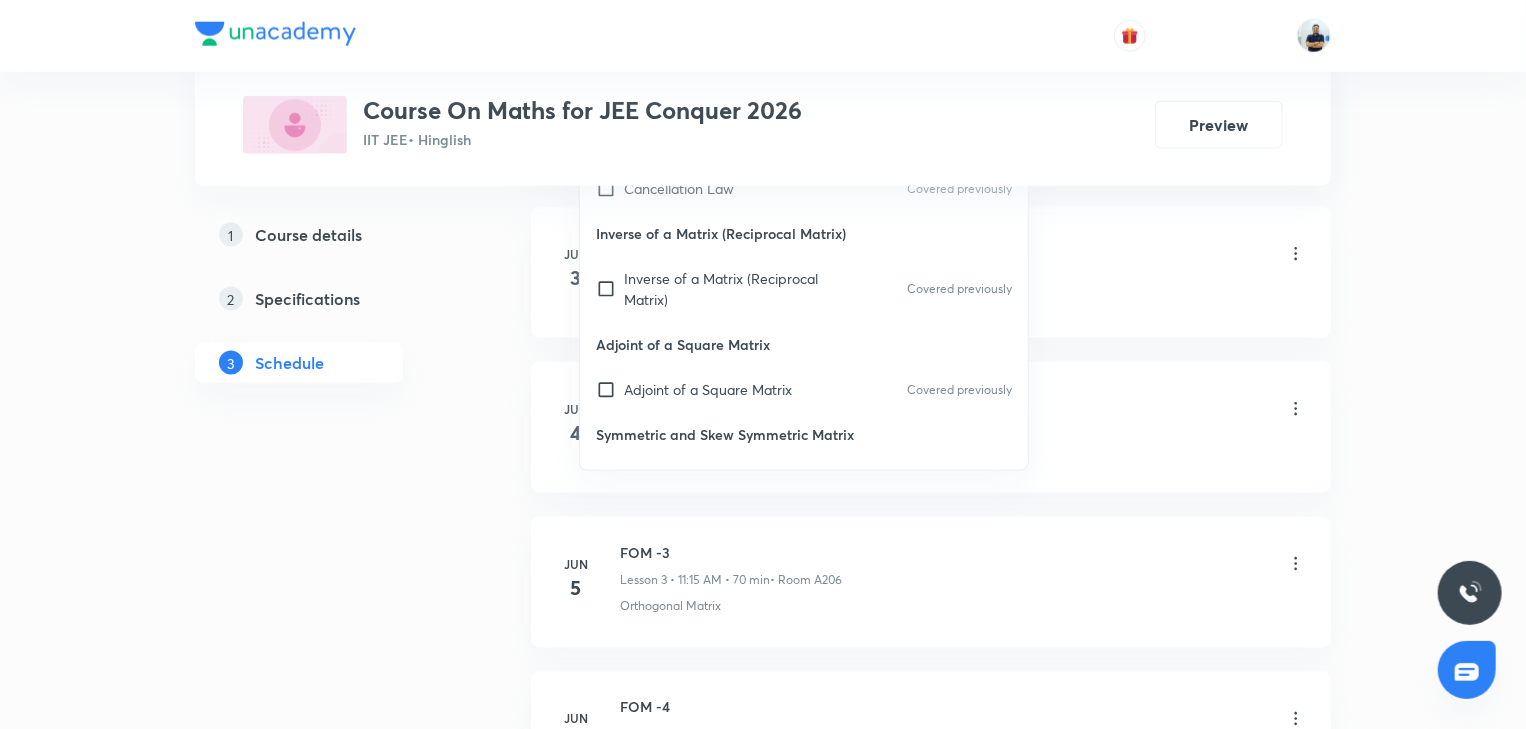 click on "Adjoint of a Square Matrix" at bounding box center (804, 344) 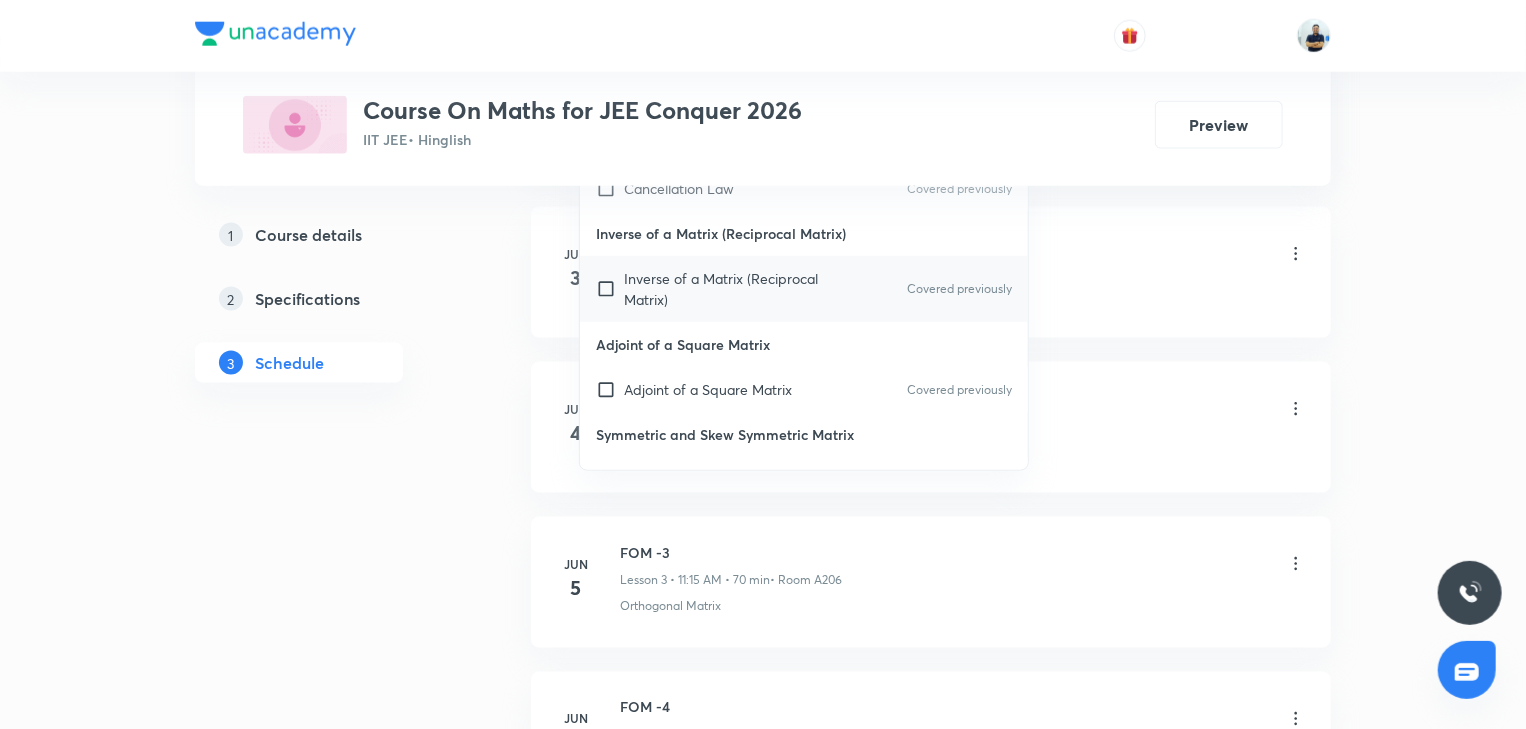 click on "Inverse of a Matrix (Reciprocal Matrix)" at bounding box center (725, 289) 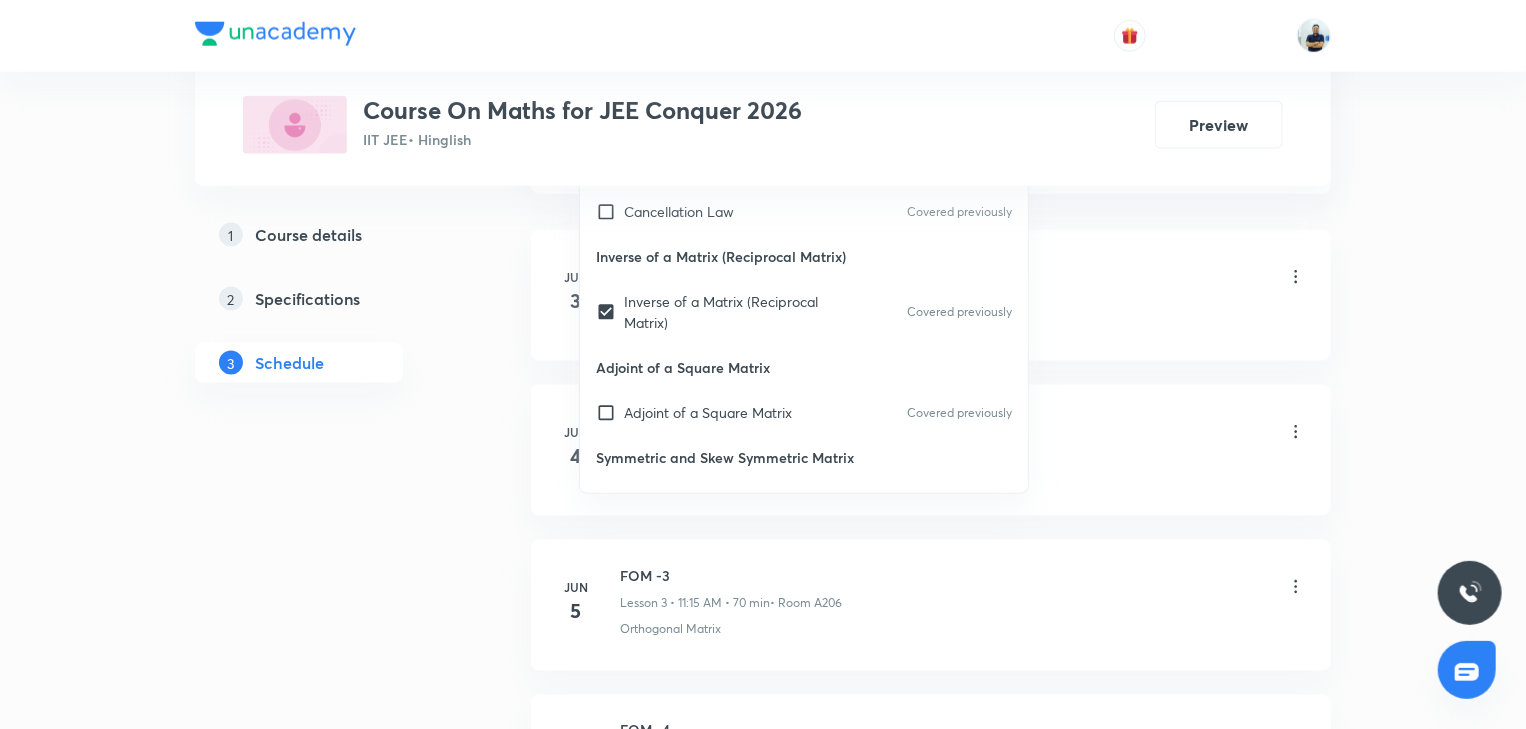 click on "FOM -1 Lesson 1 • 11:15 AM • 70 min  • Room A202" at bounding box center [963, 278] 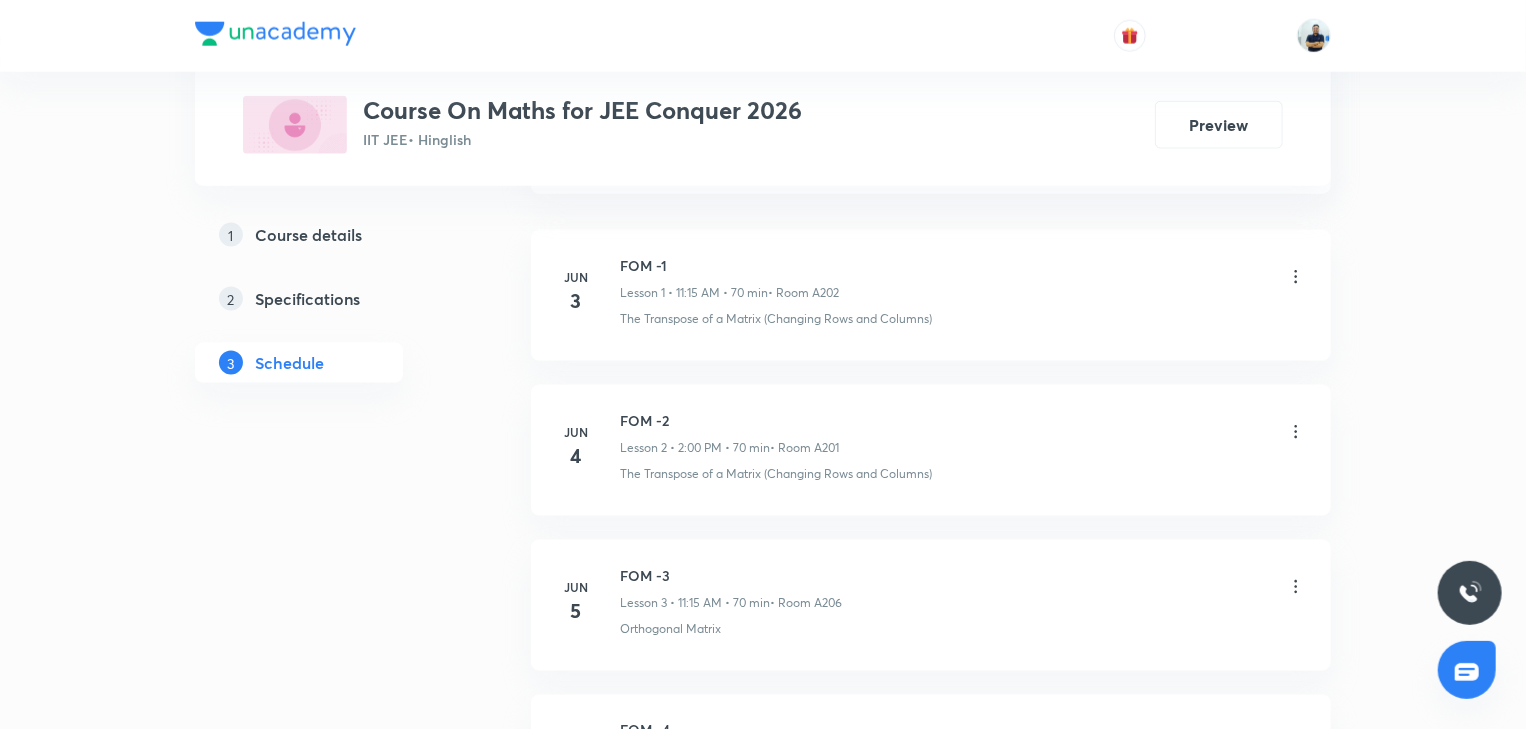 scroll, scrollTop: 672, scrollLeft: 0, axis: vertical 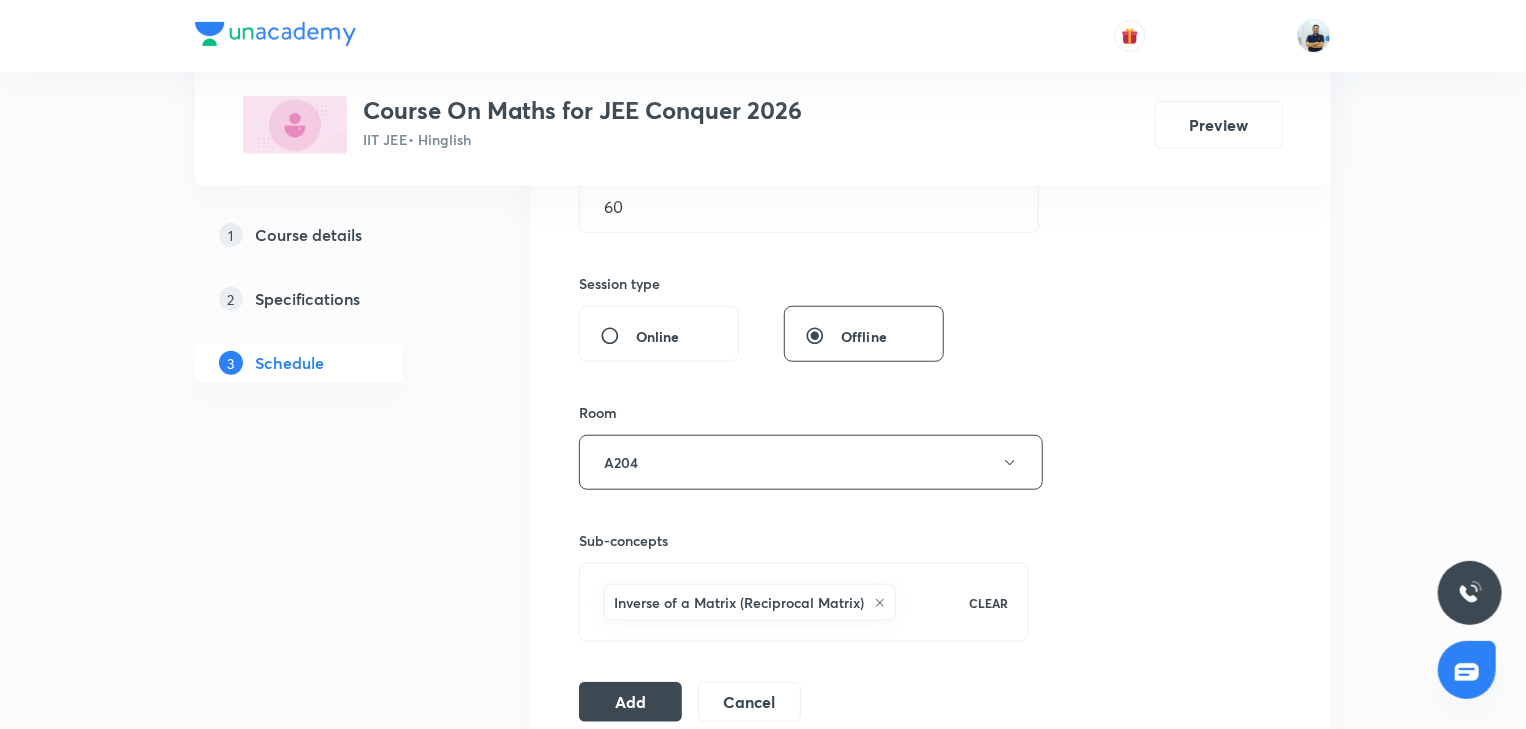 drag, startPoint x: 619, startPoint y: 700, endPoint x: 614, endPoint y: 662, distance: 38.327538 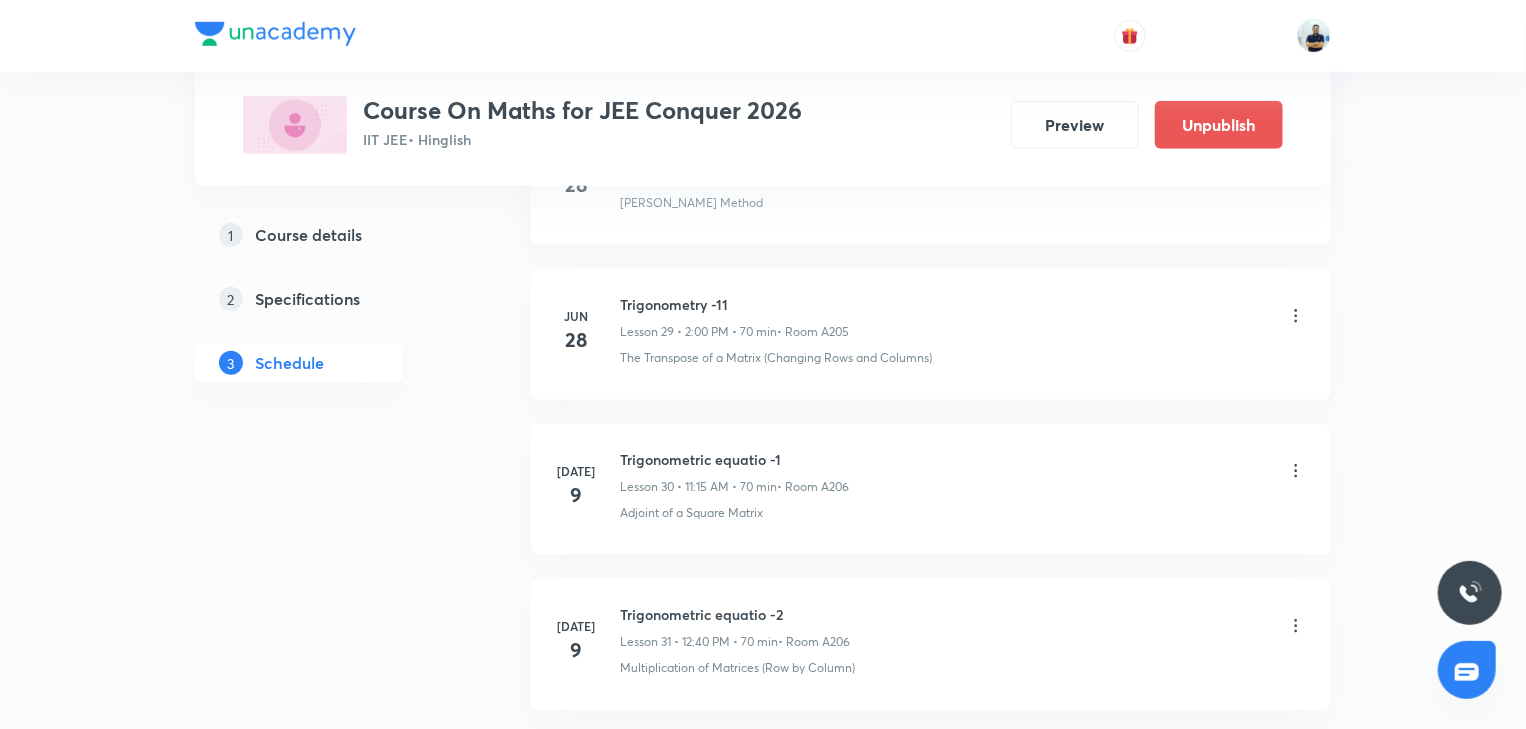 scroll, scrollTop: 5213, scrollLeft: 0, axis: vertical 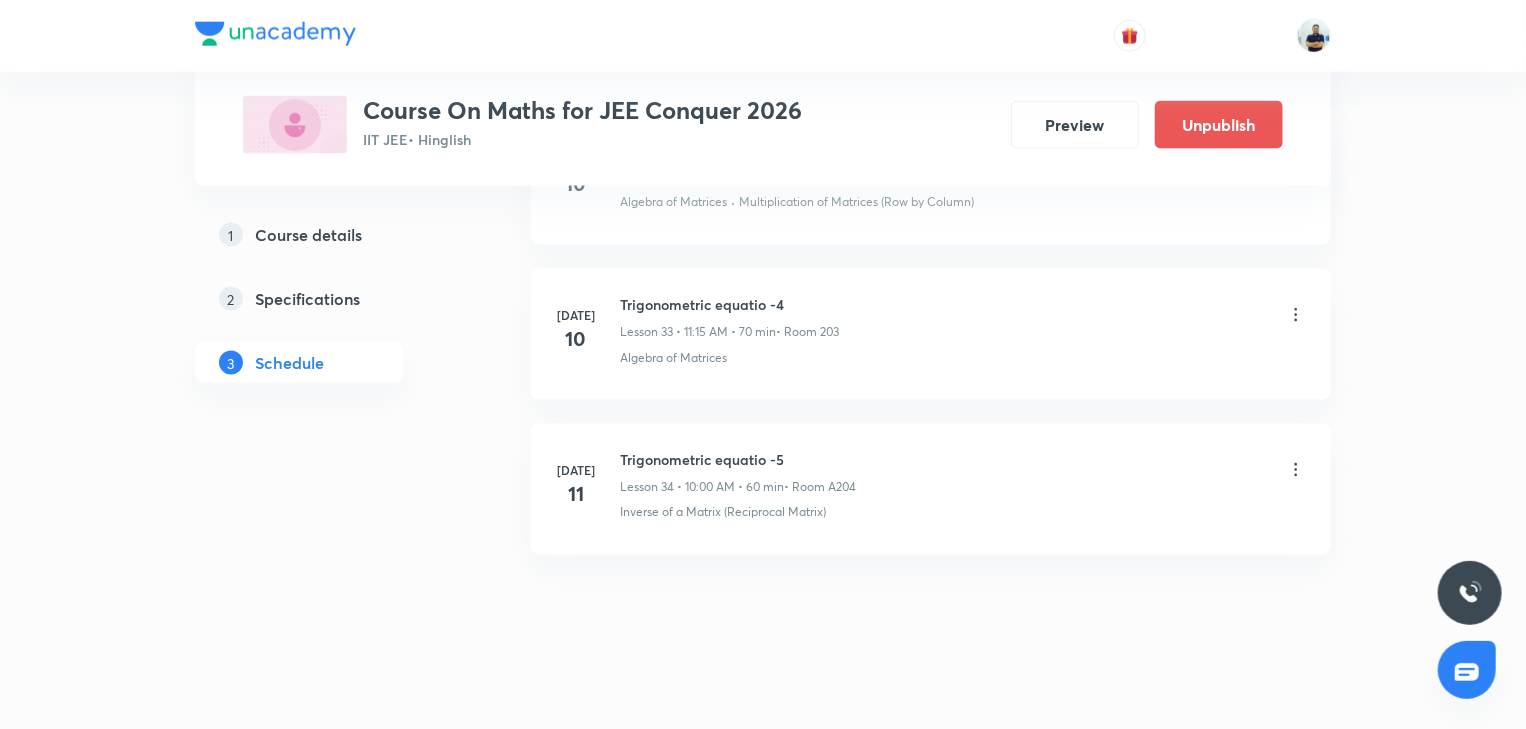 click on "Trigonometric equatio -5" at bounding box center [738, 459] 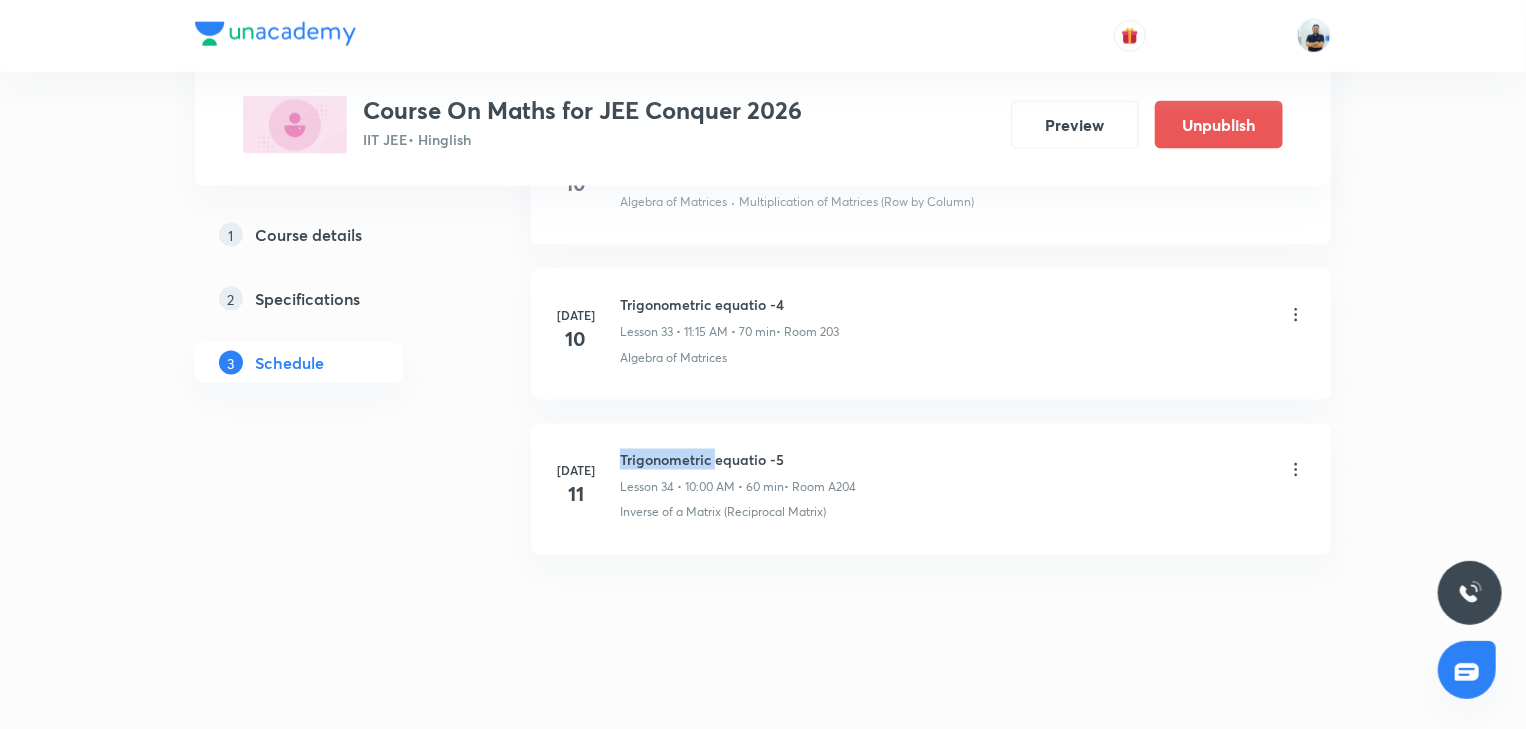 click on "Trigonometric equatio -5" at bounding box center (738, 459) 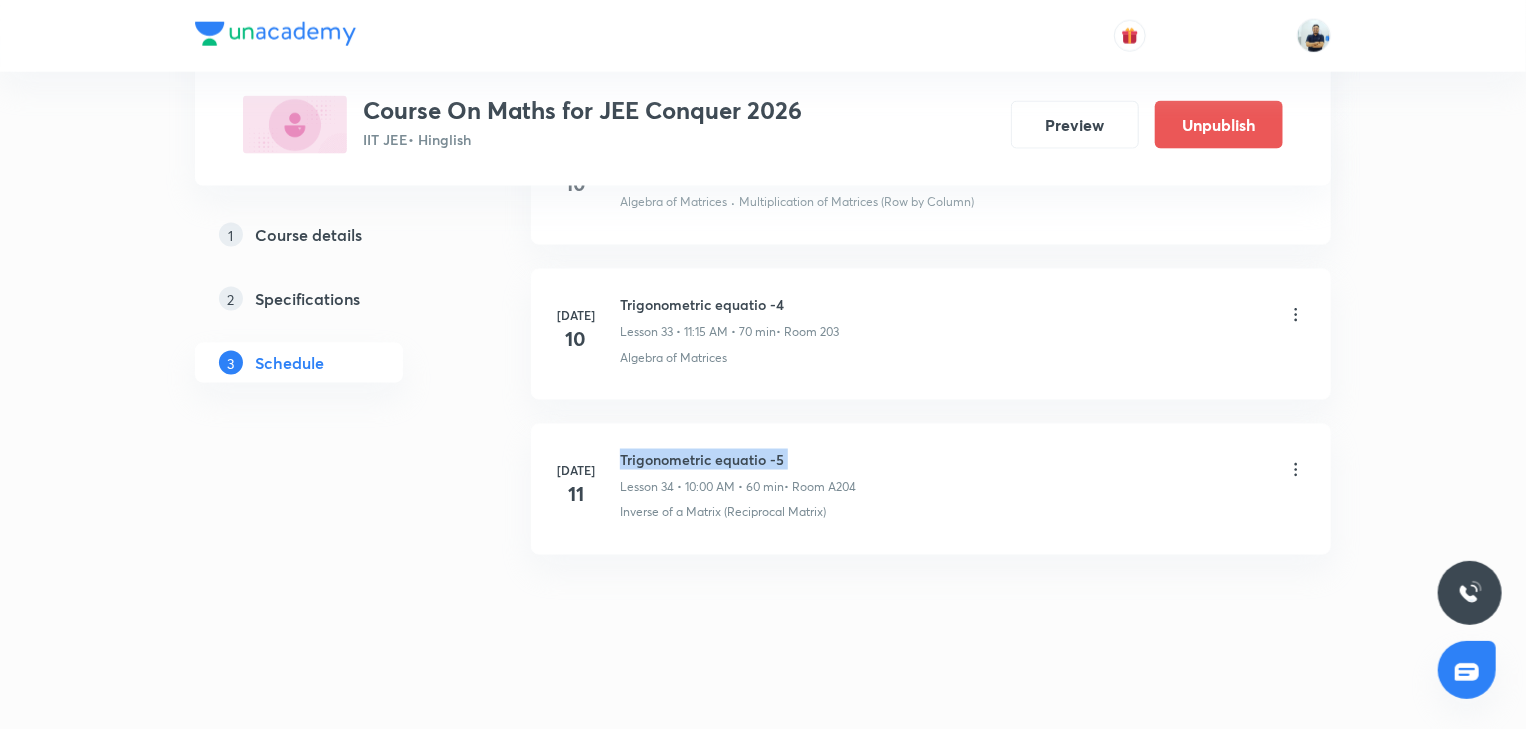 click on "Trigonometric equatio -5" at bounding box center [738, 459] 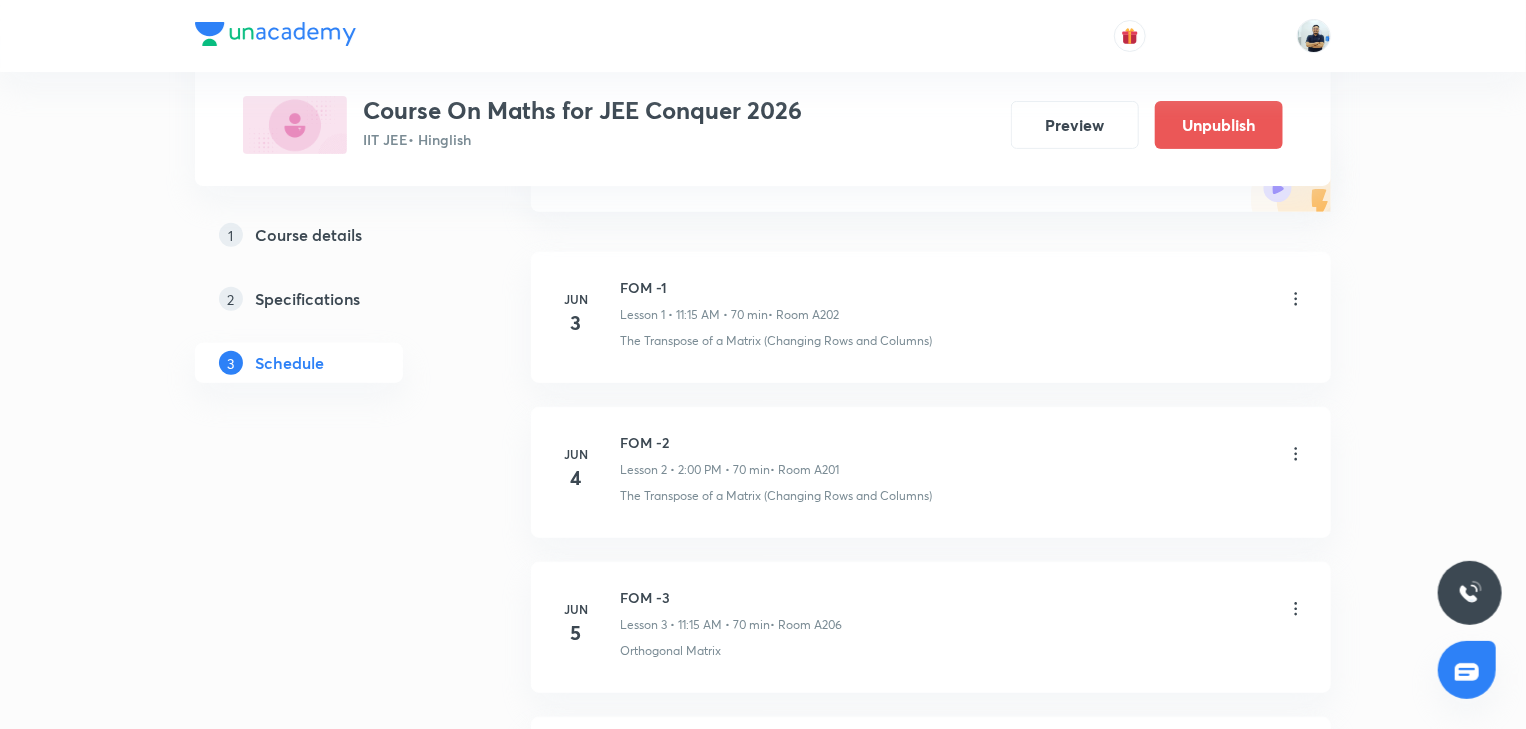 scroll, scrollTop: 0, scrollLeft: 0, axis: both 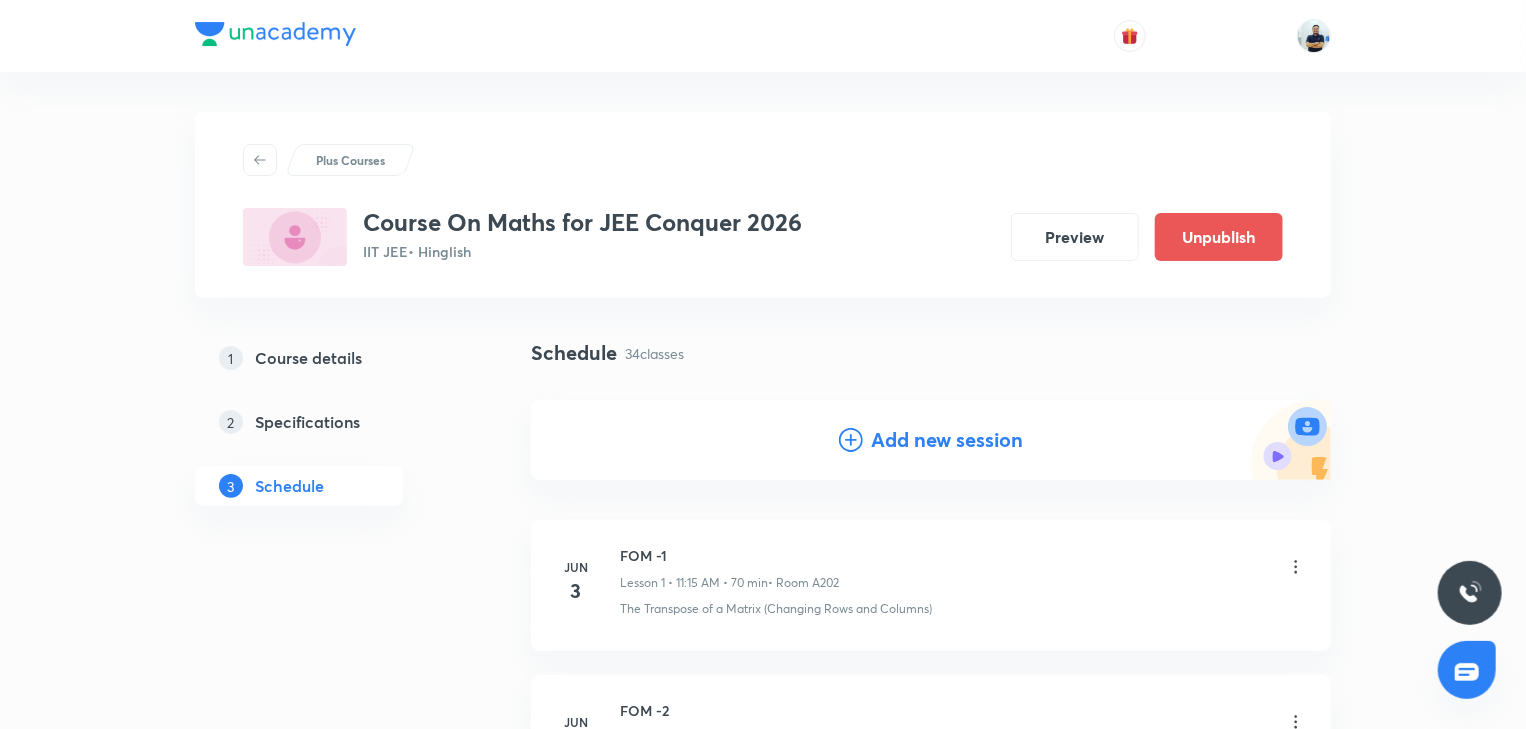 click on "Add new session" at bounding box center (931, 440) 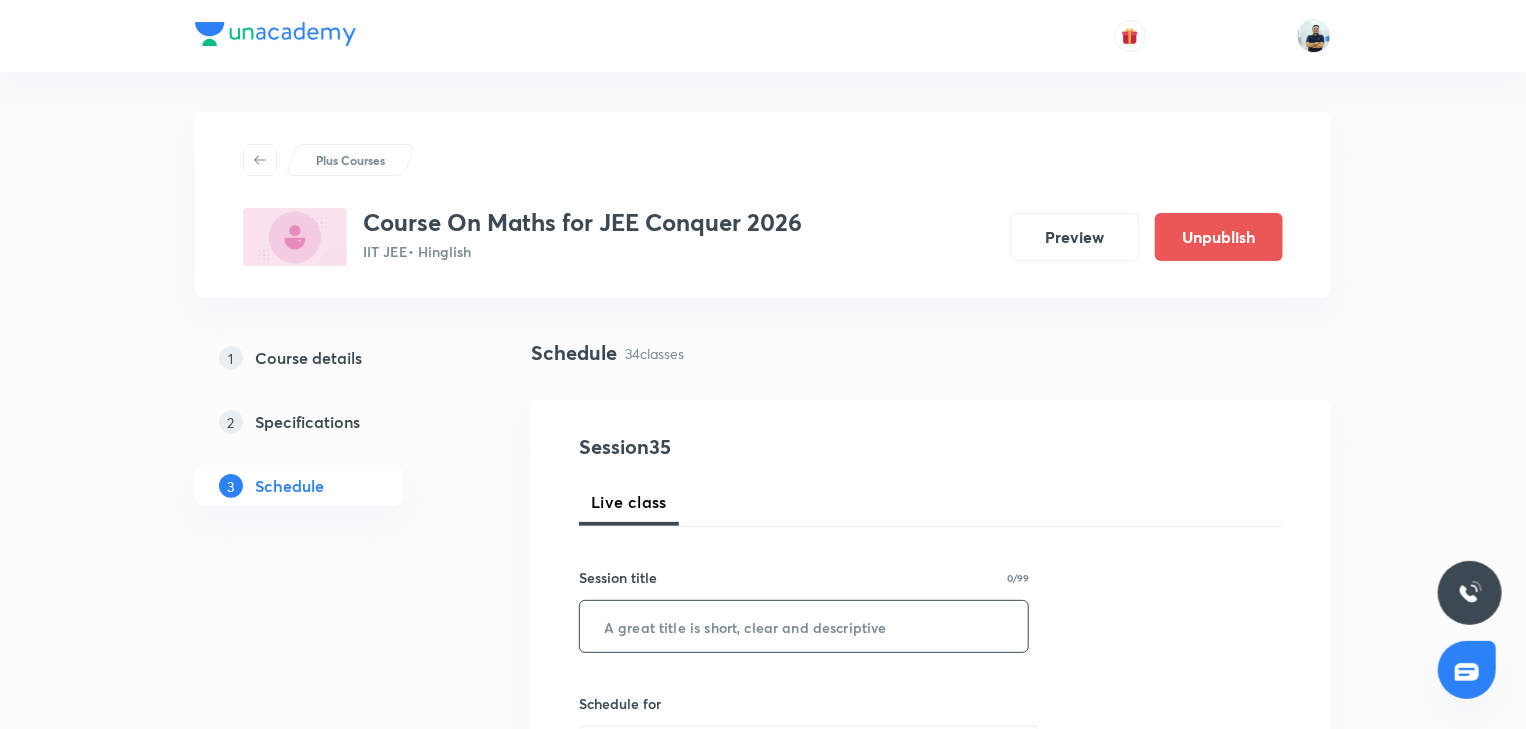 click at bounding box center [804, 626] 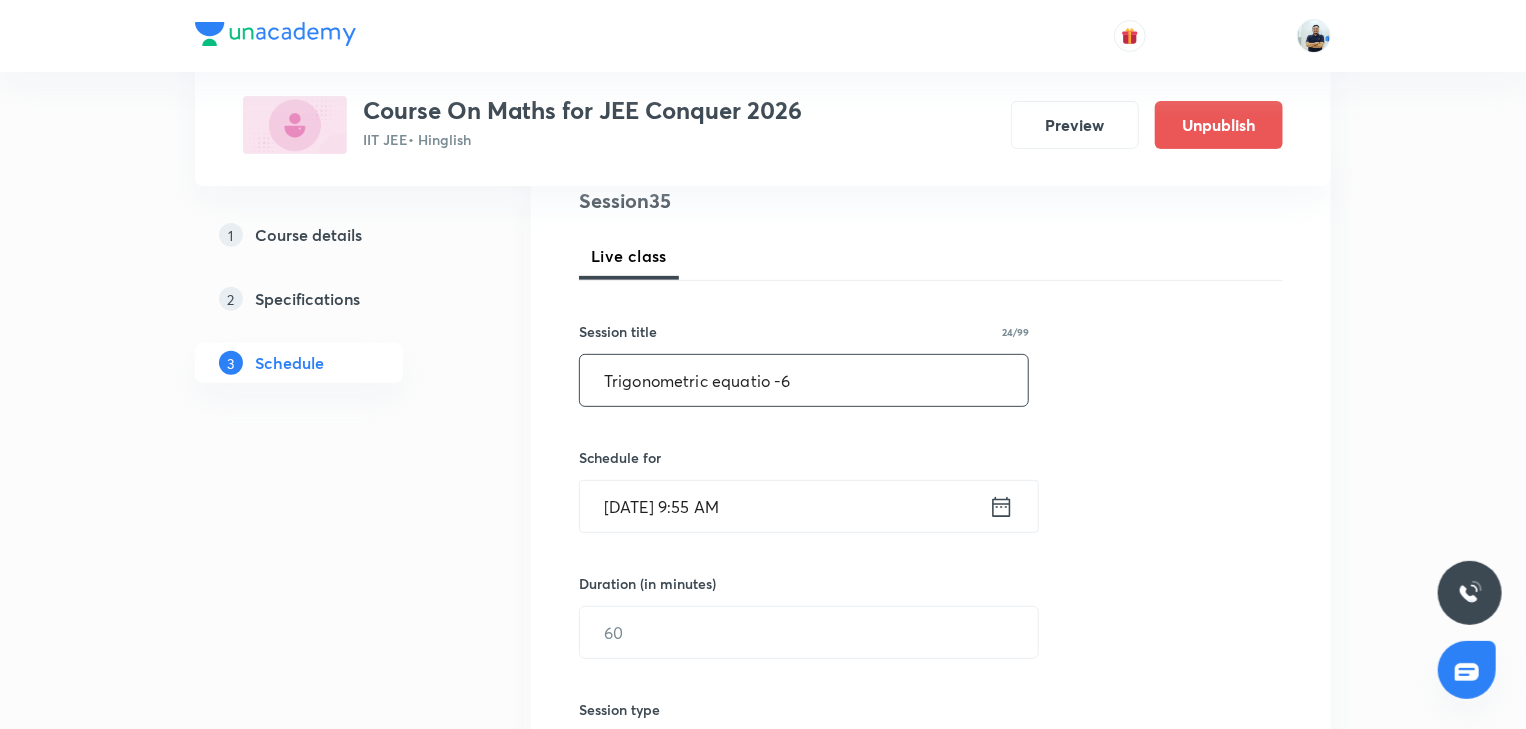 scroll, scrollTop: 280, scrollLeft: 0, axis: vertical 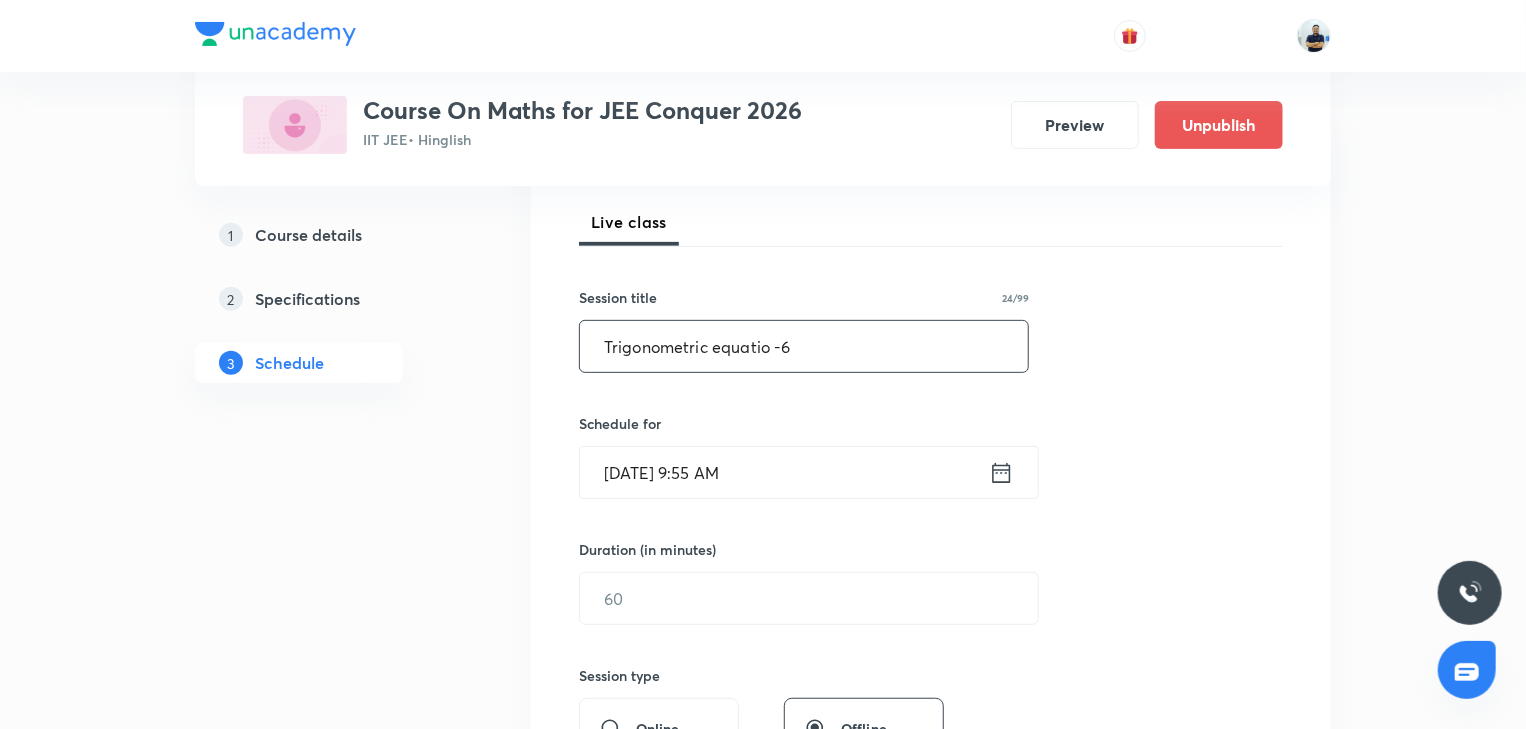 type on "Trigonometric equatio -6" 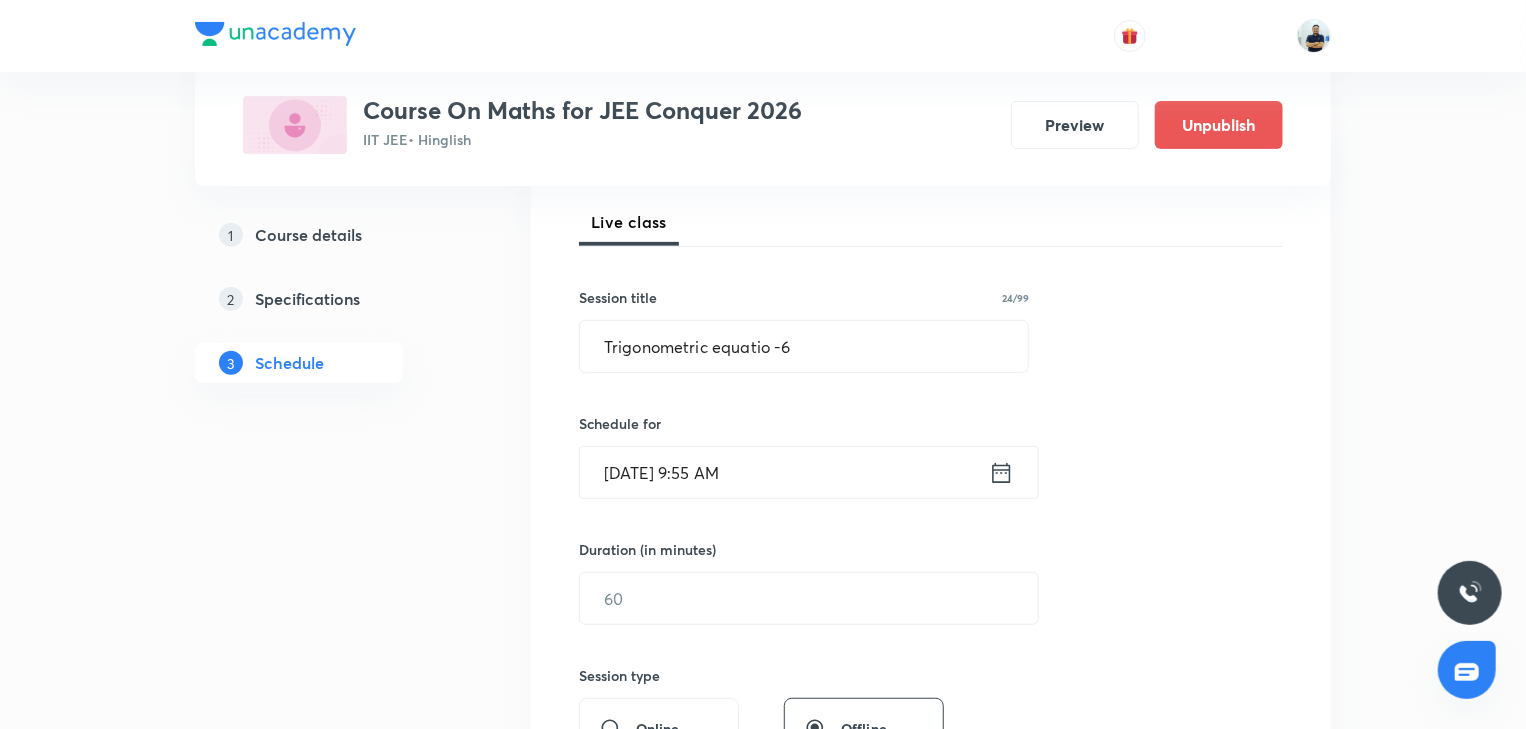 click on "Jul 11, 2025, 9:55 AM" at bounding box center [784, 472] 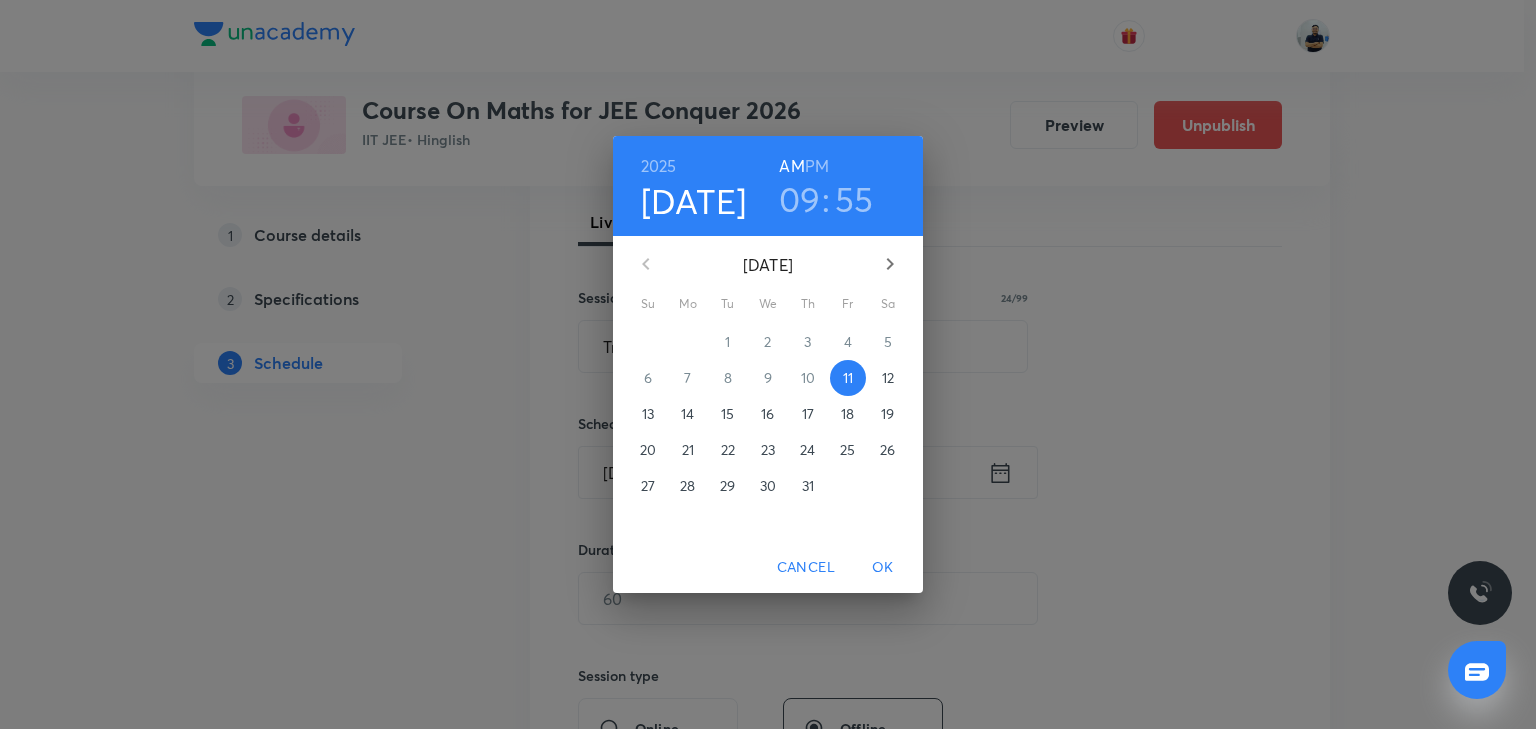 click on "PM" at bounding box center (817, 166) 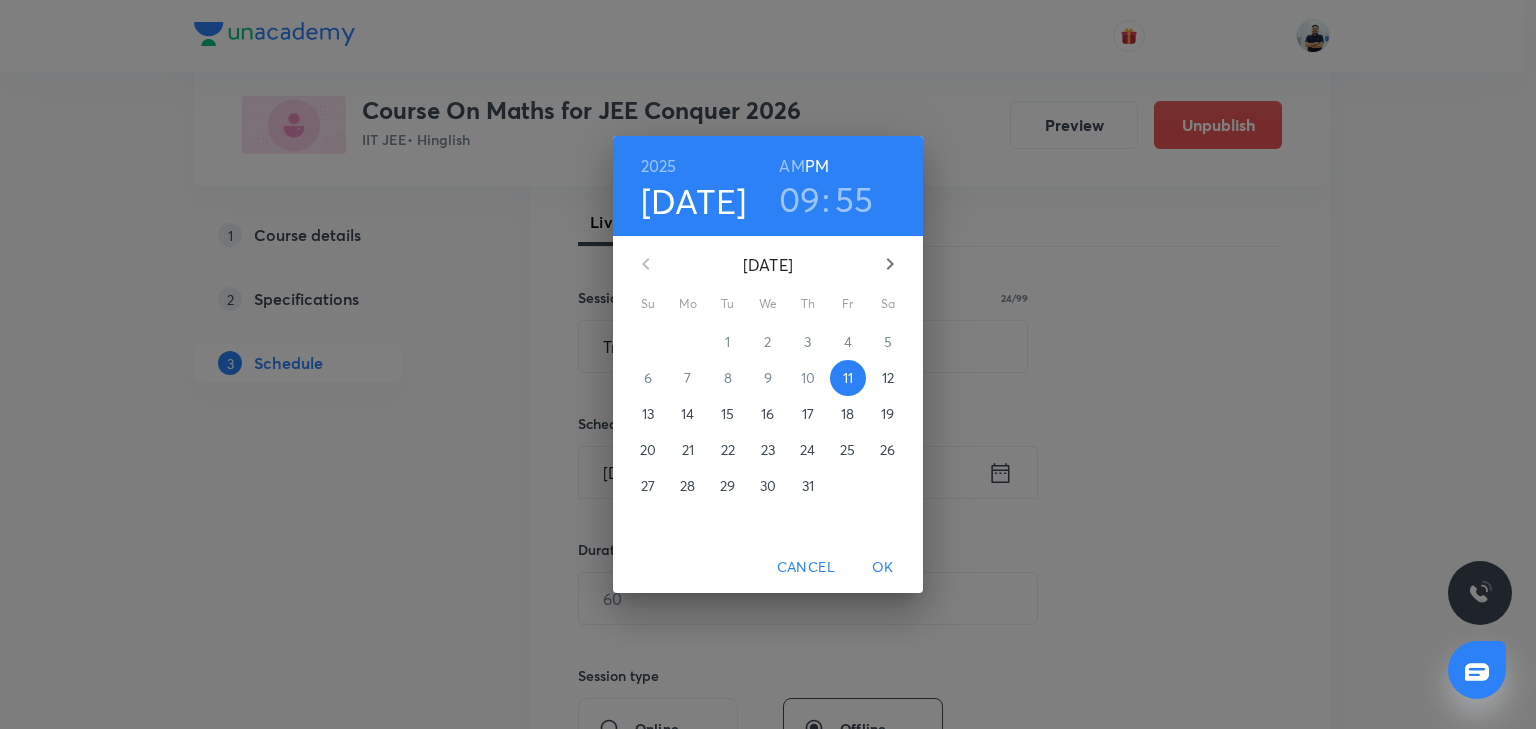 click on "09" at bounding box center [800, 199] 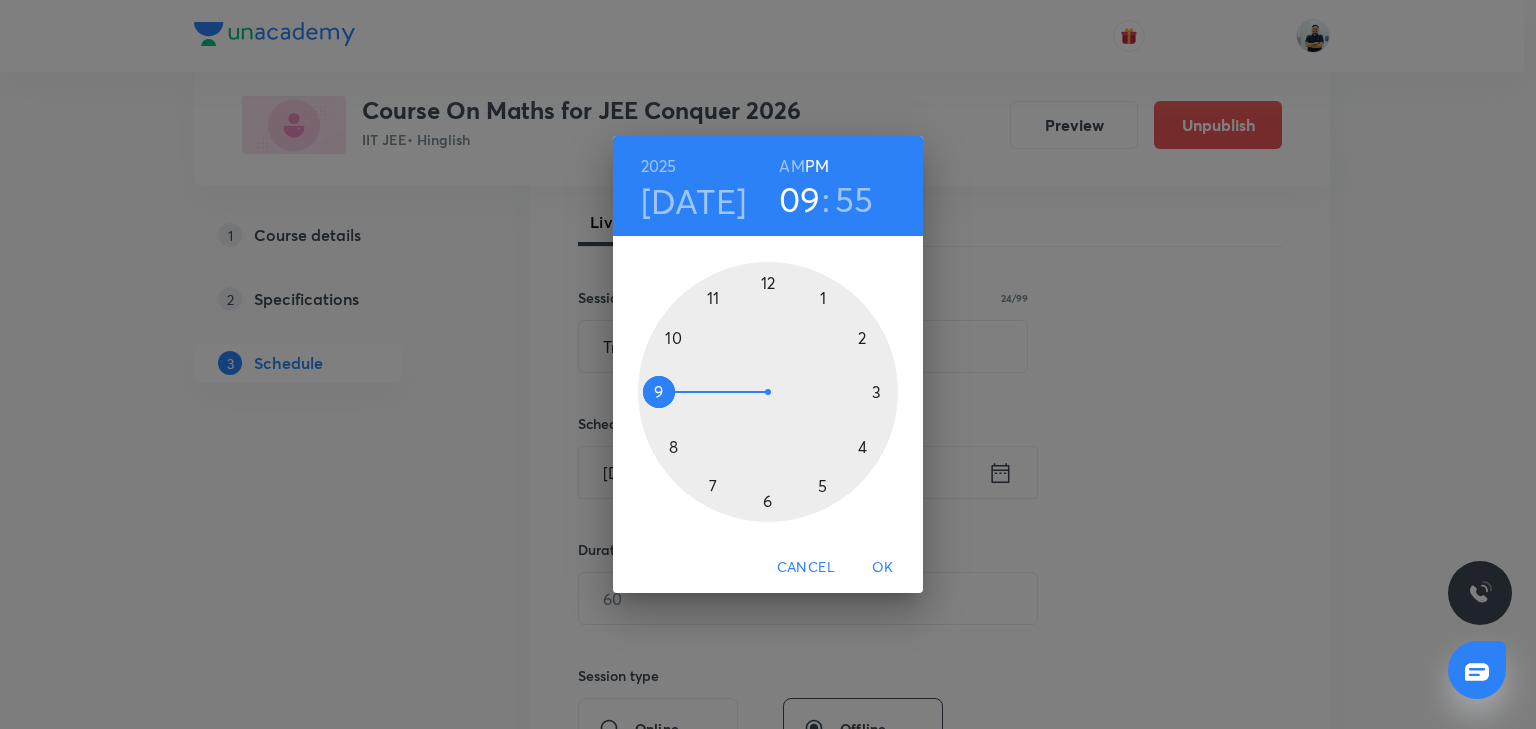 click on "AM" at bounding box center [791, 166] 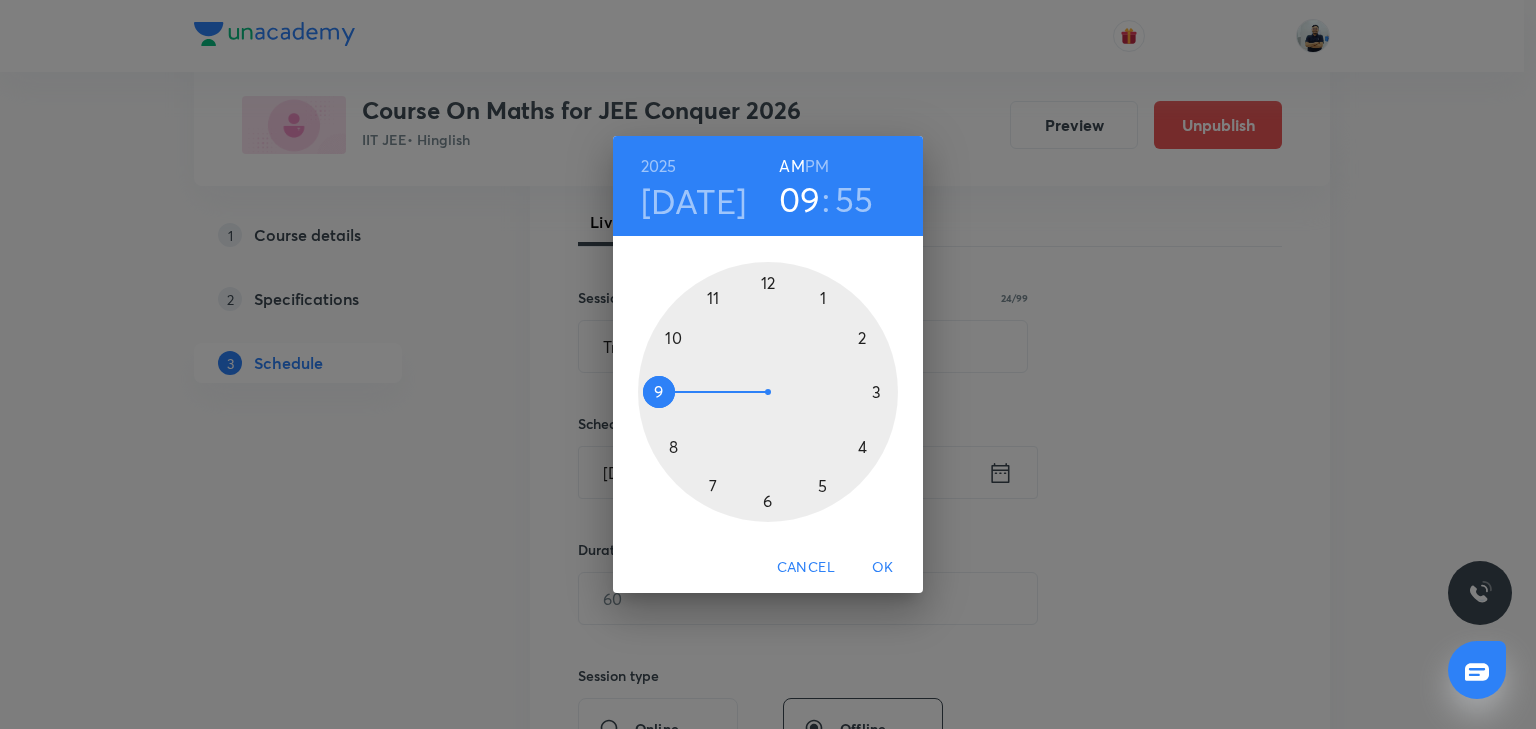 click at bounding box center (768, 392) 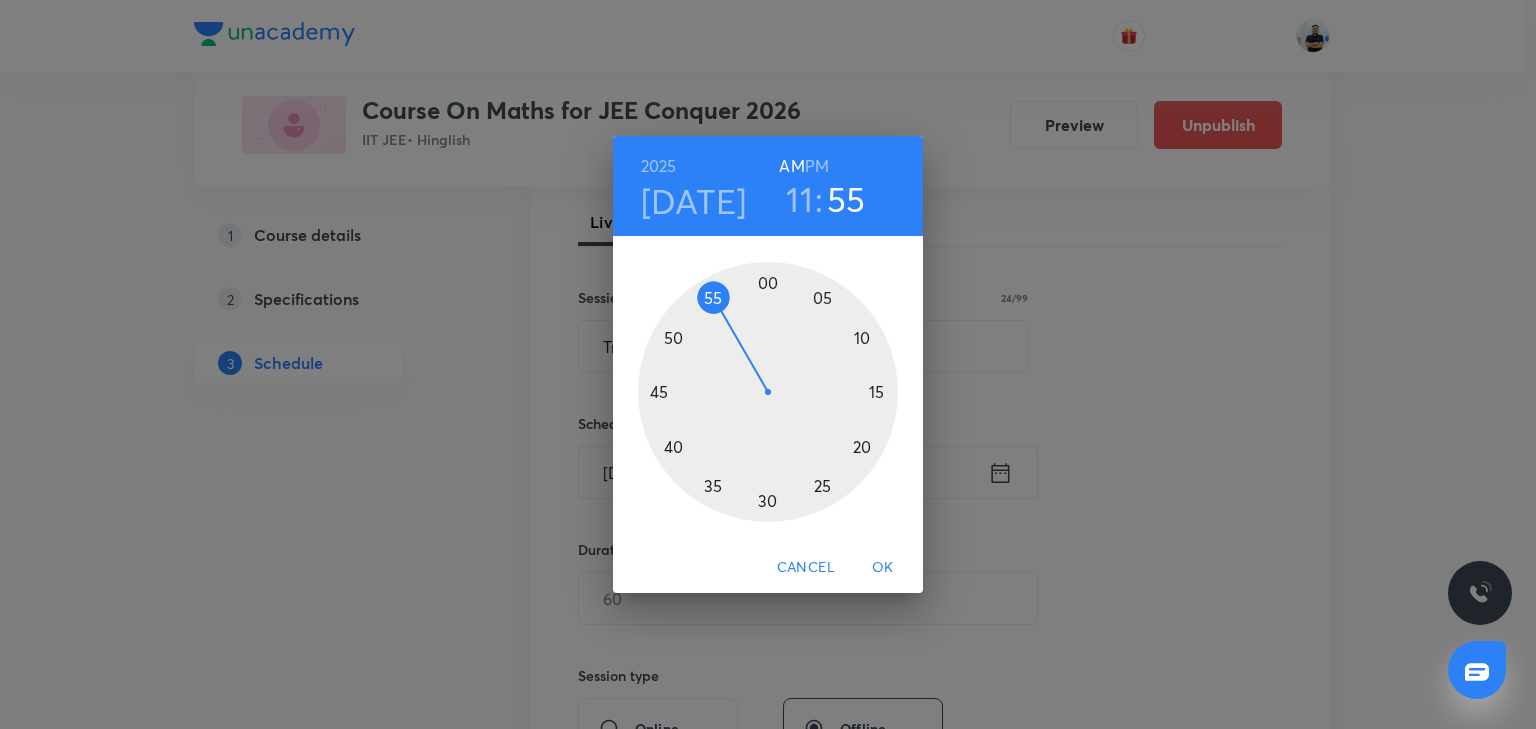 click at bounding box center [768, 392] 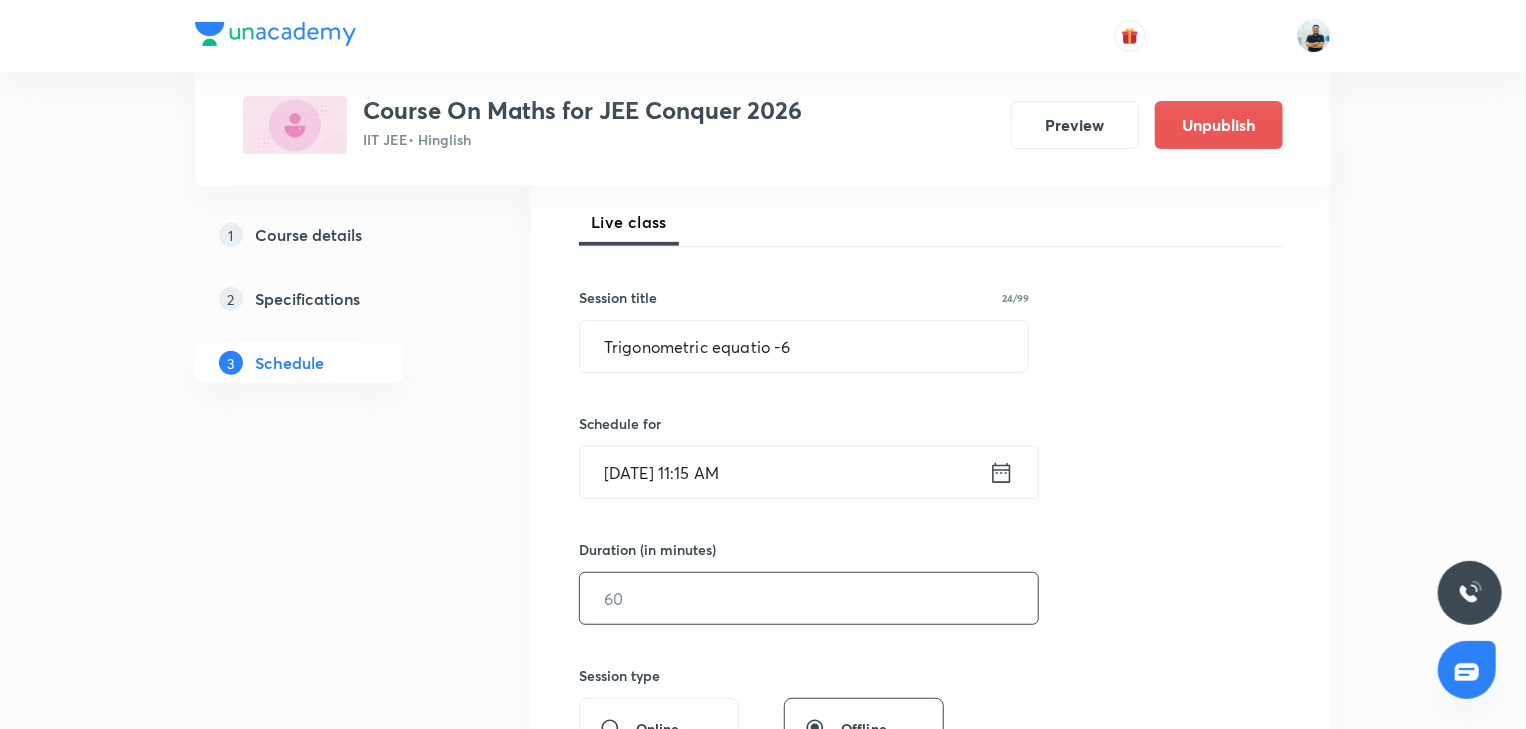 click at bounding box center [809, 598] 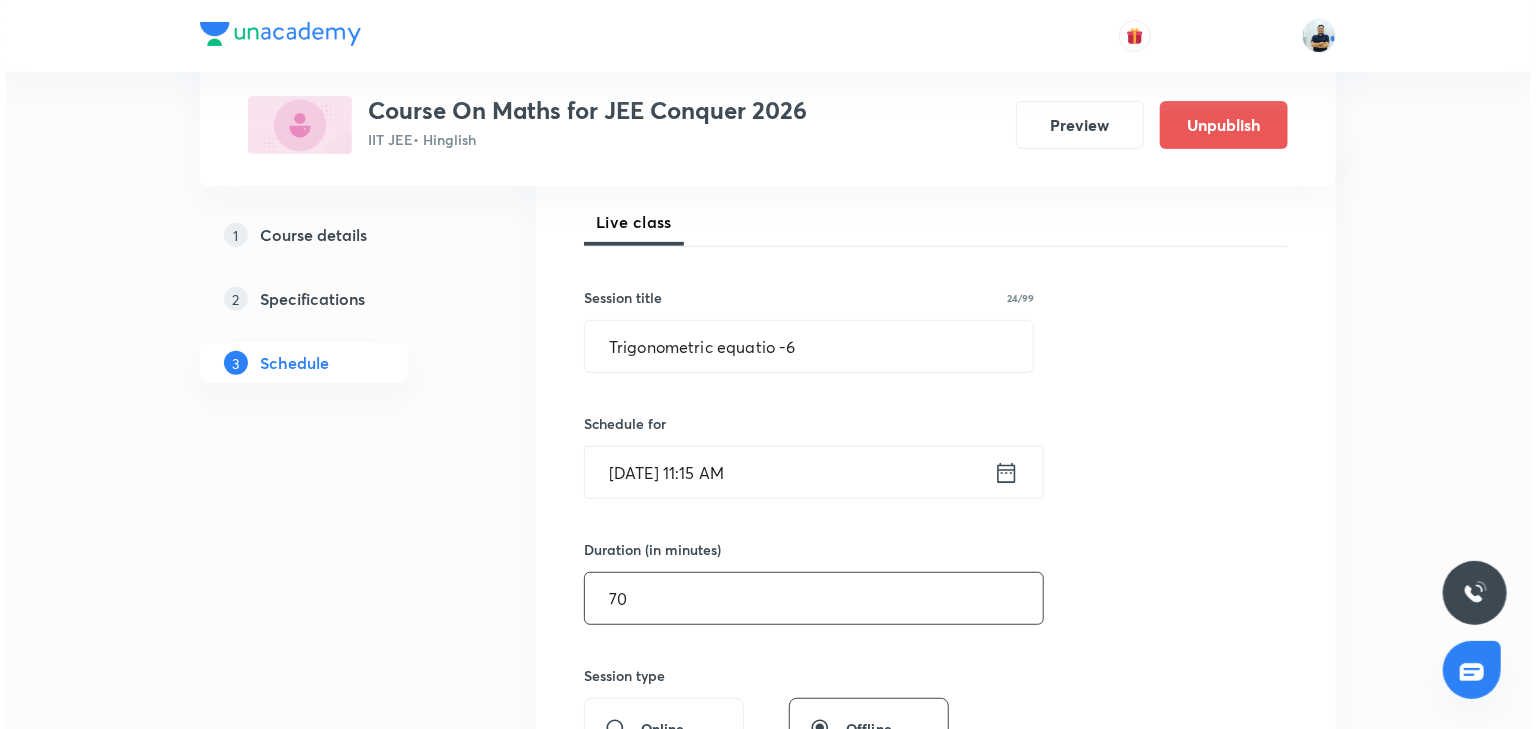 scroll, scrollTop: 840, scrollLeft: 0, axis: vertical 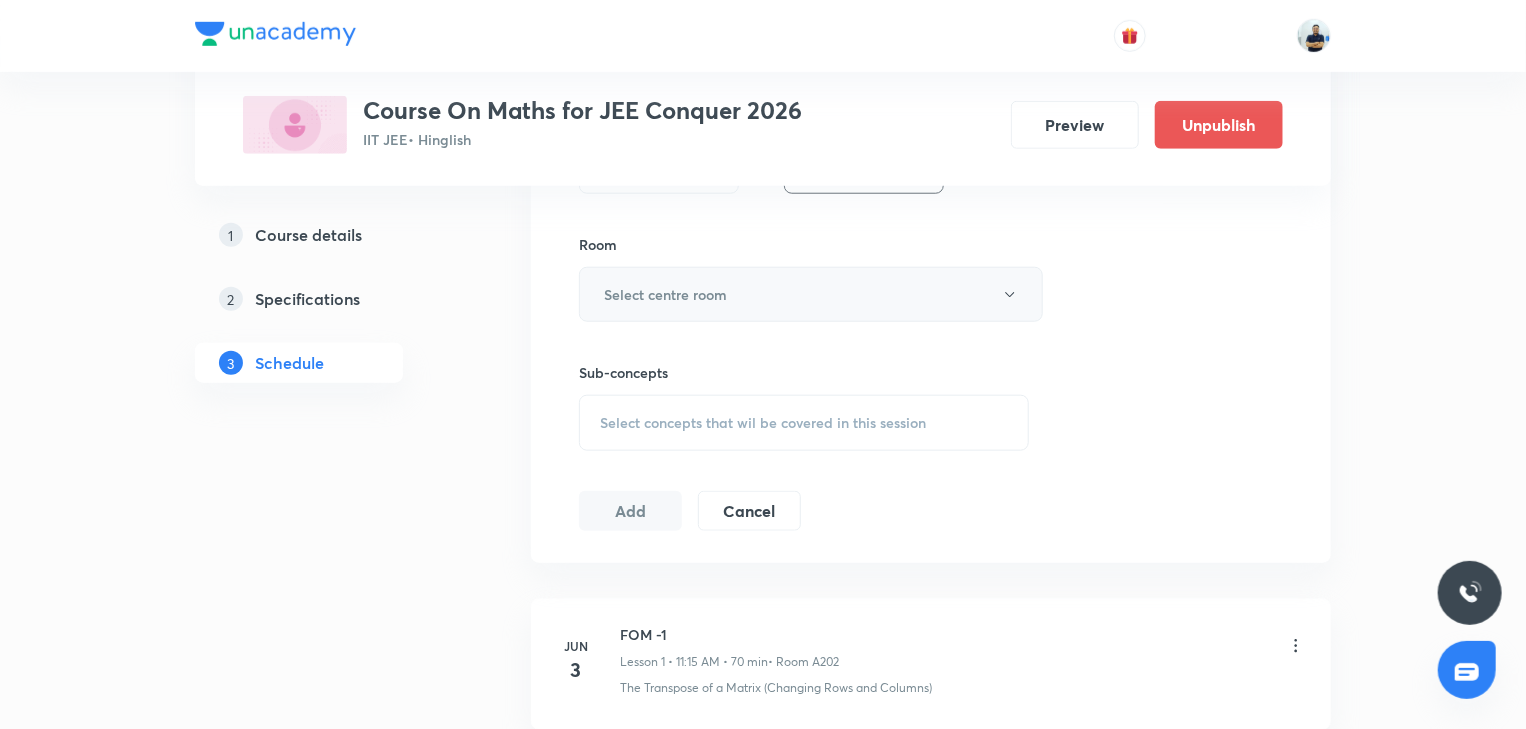 type on "70" 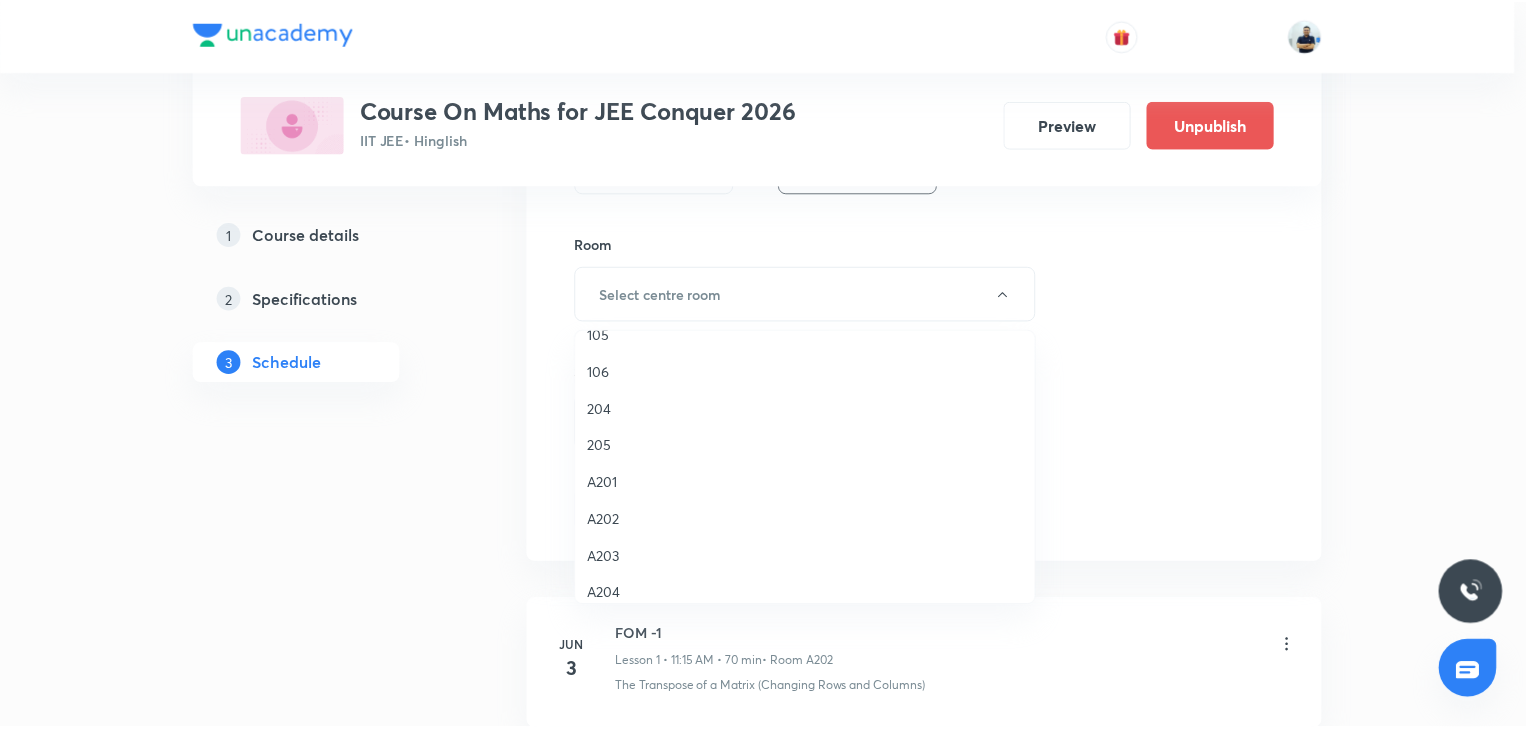 scroll, scrollTop: 298, scrollLeft: 0, axis: vertical 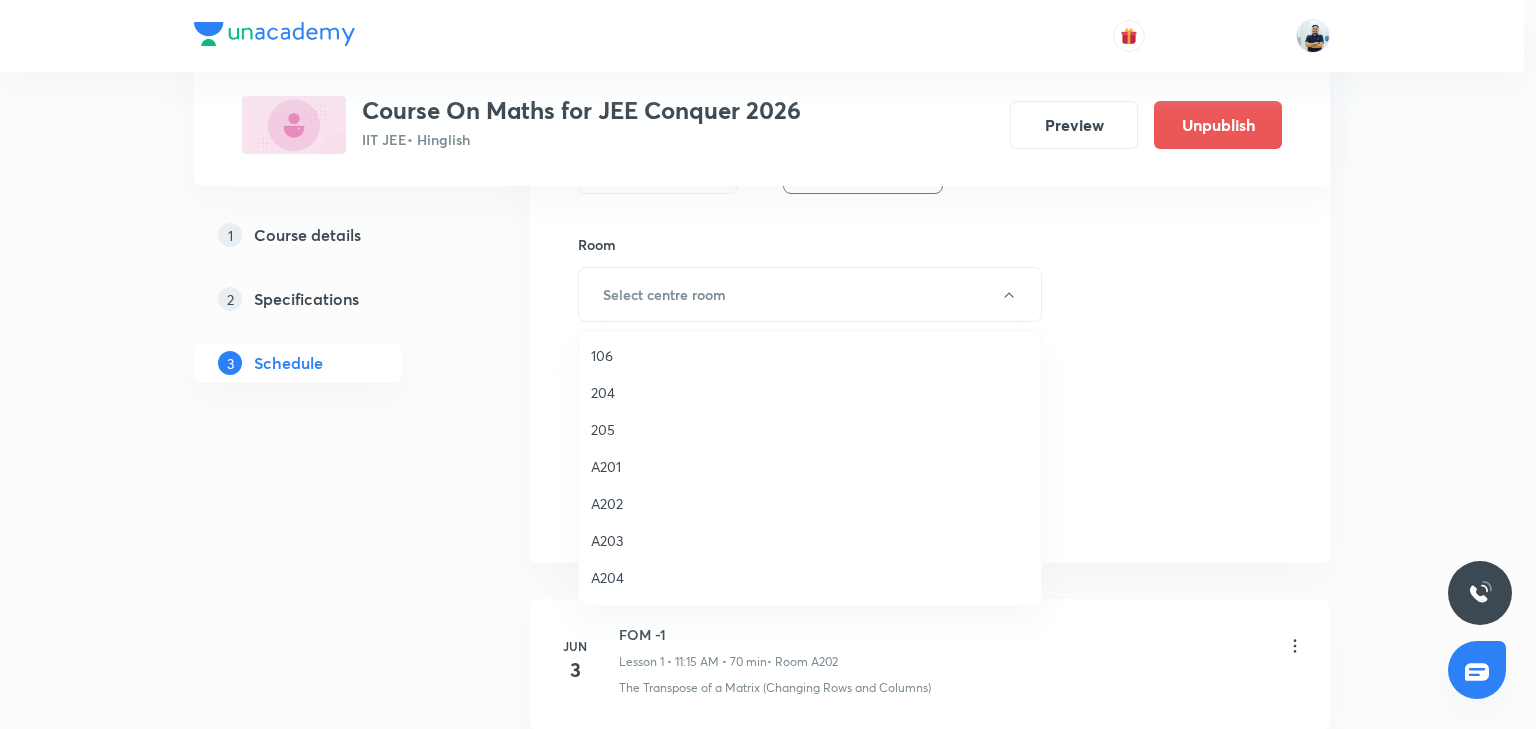 click on "A204" at bounding box center [810, 577] 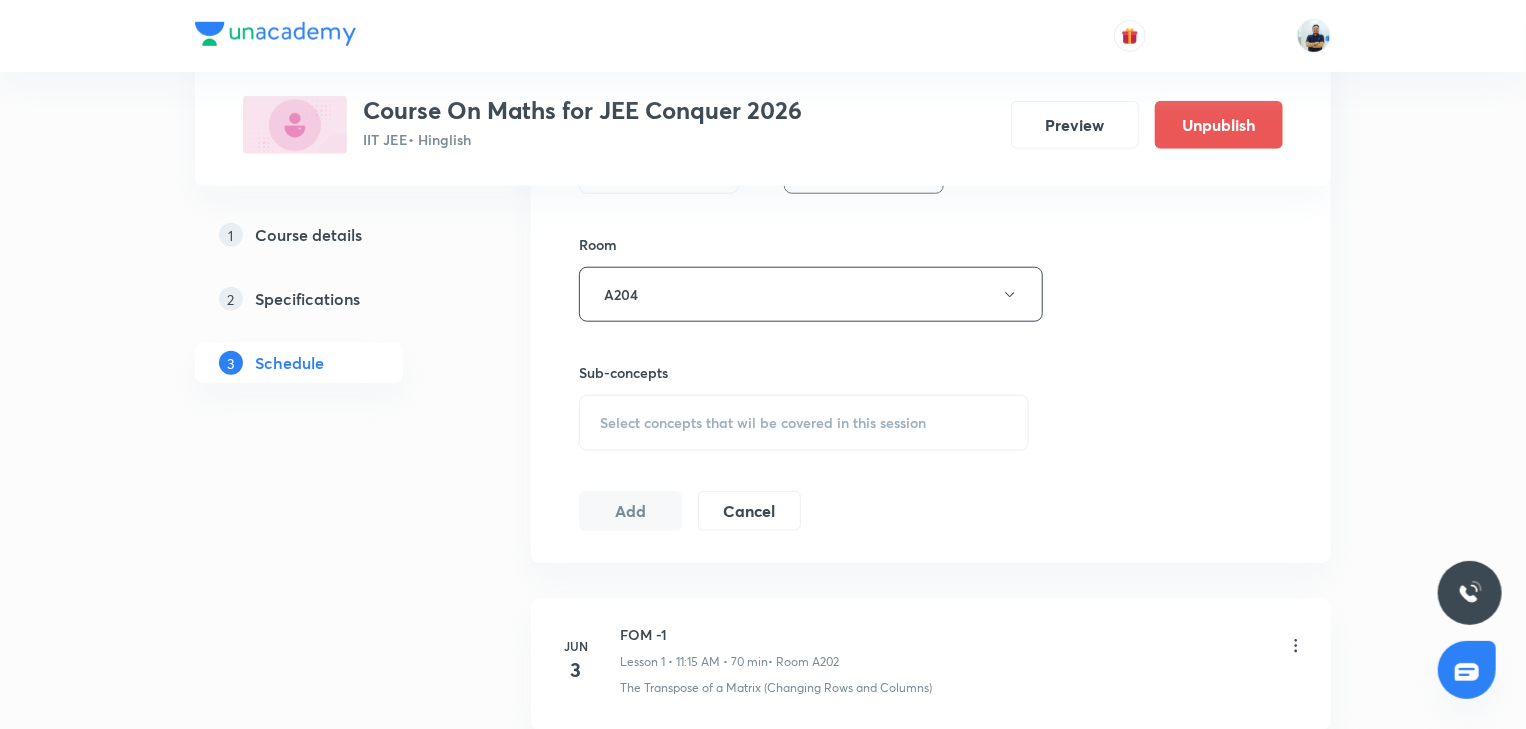 click on "Select concepts that wil be covered in this session" at bounding box center (804, 423) 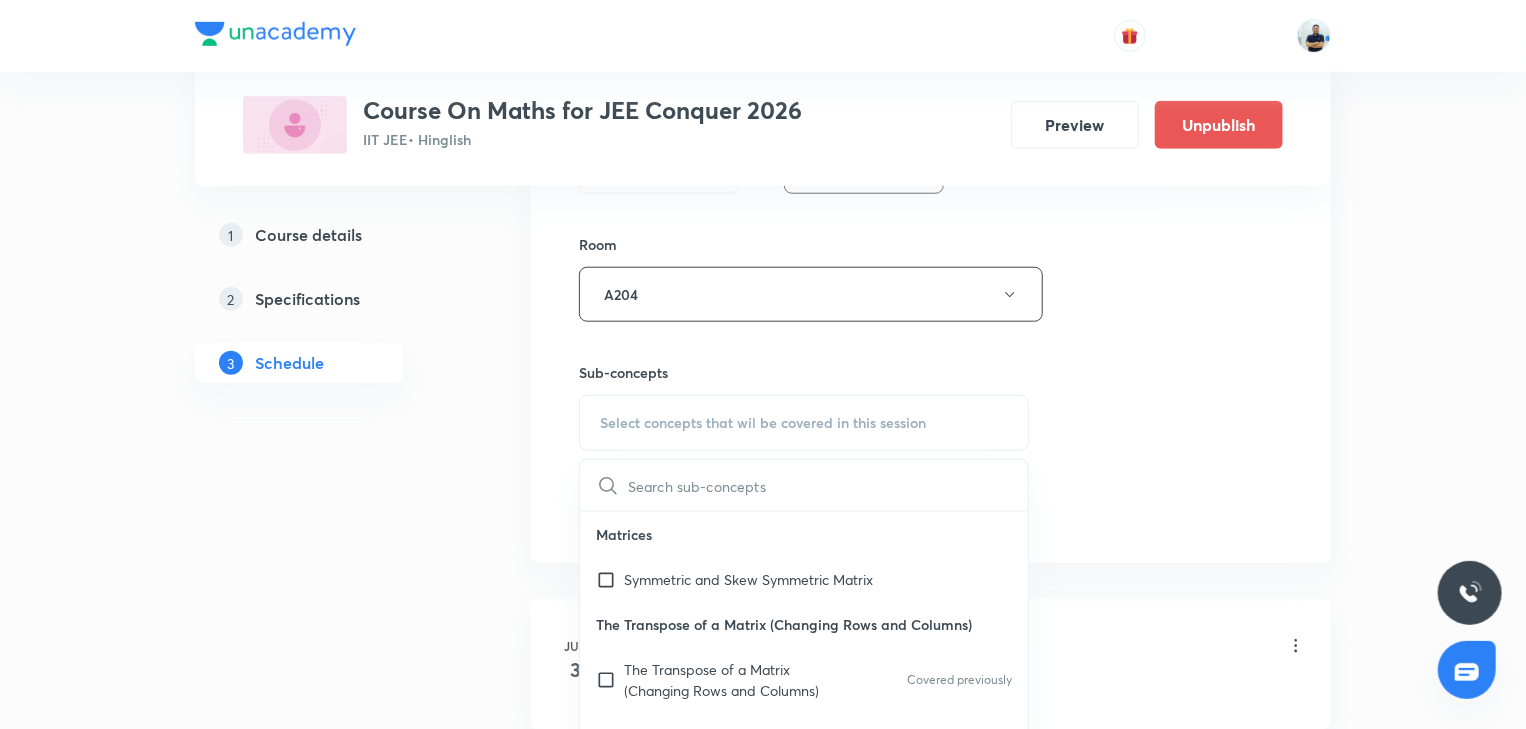 scroll, scrollTop: 560, scrollLeft: 0, axis: vertical 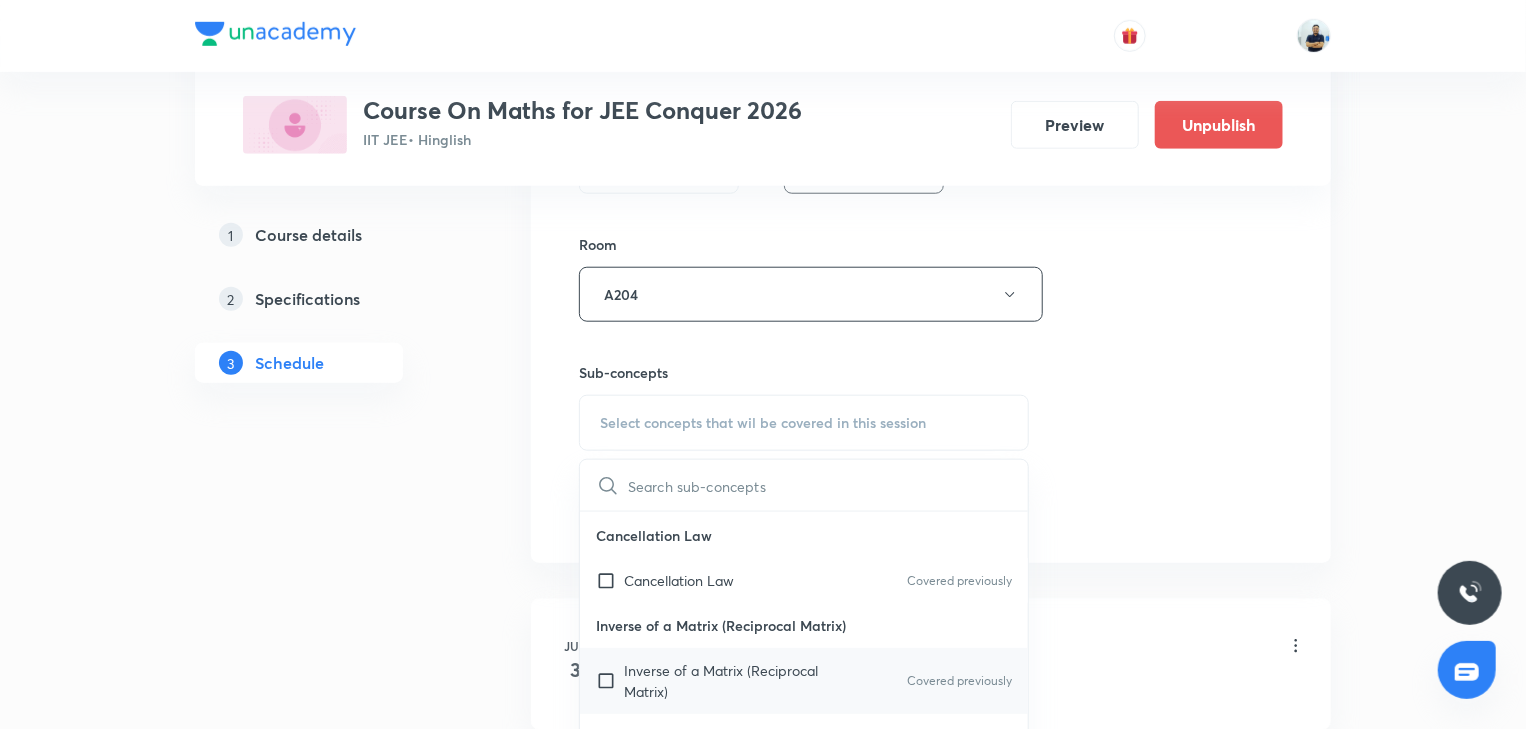 click on "Inverse of a Matrix (Reciprocal Matrix) Covered previously" at bounding box center [804, 681] 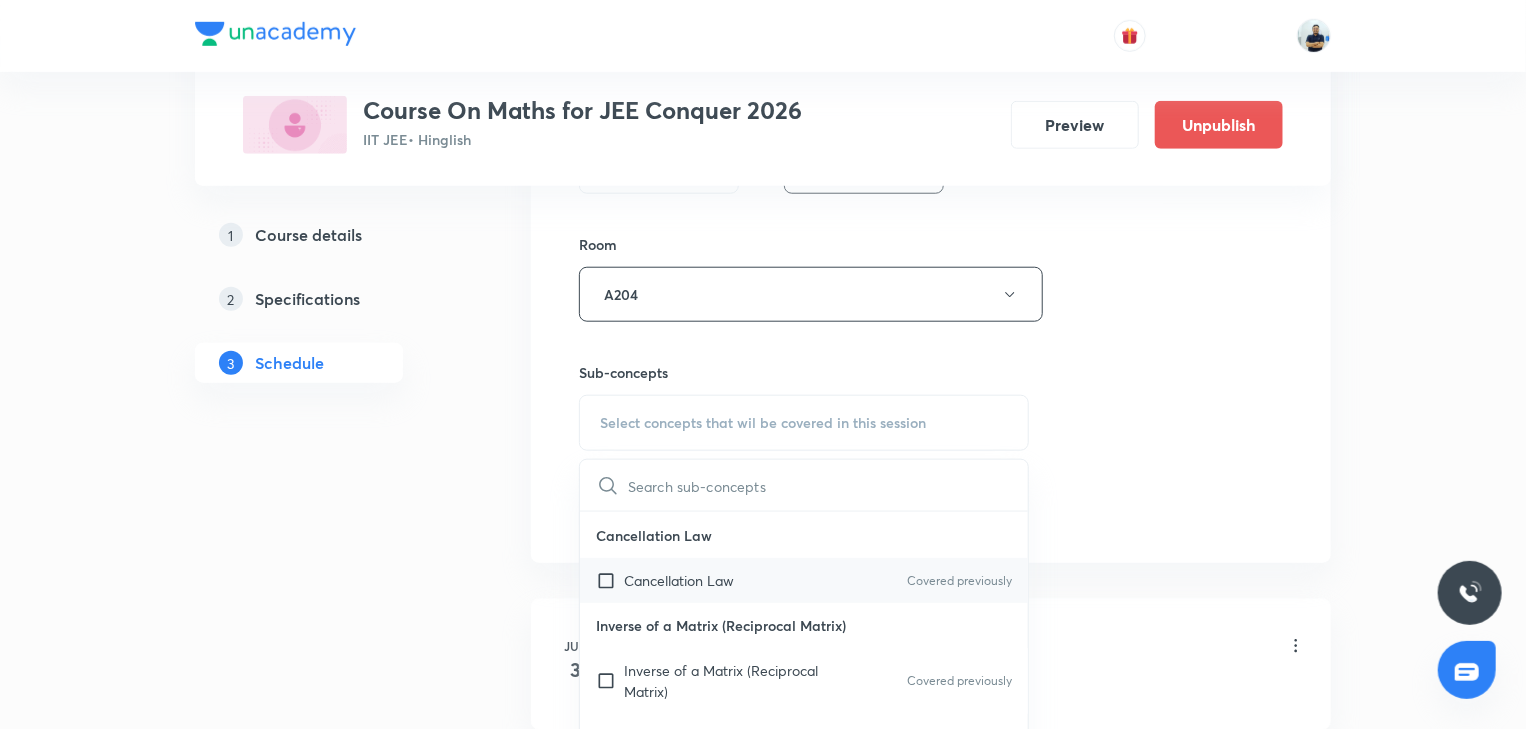 checkbox on "true" 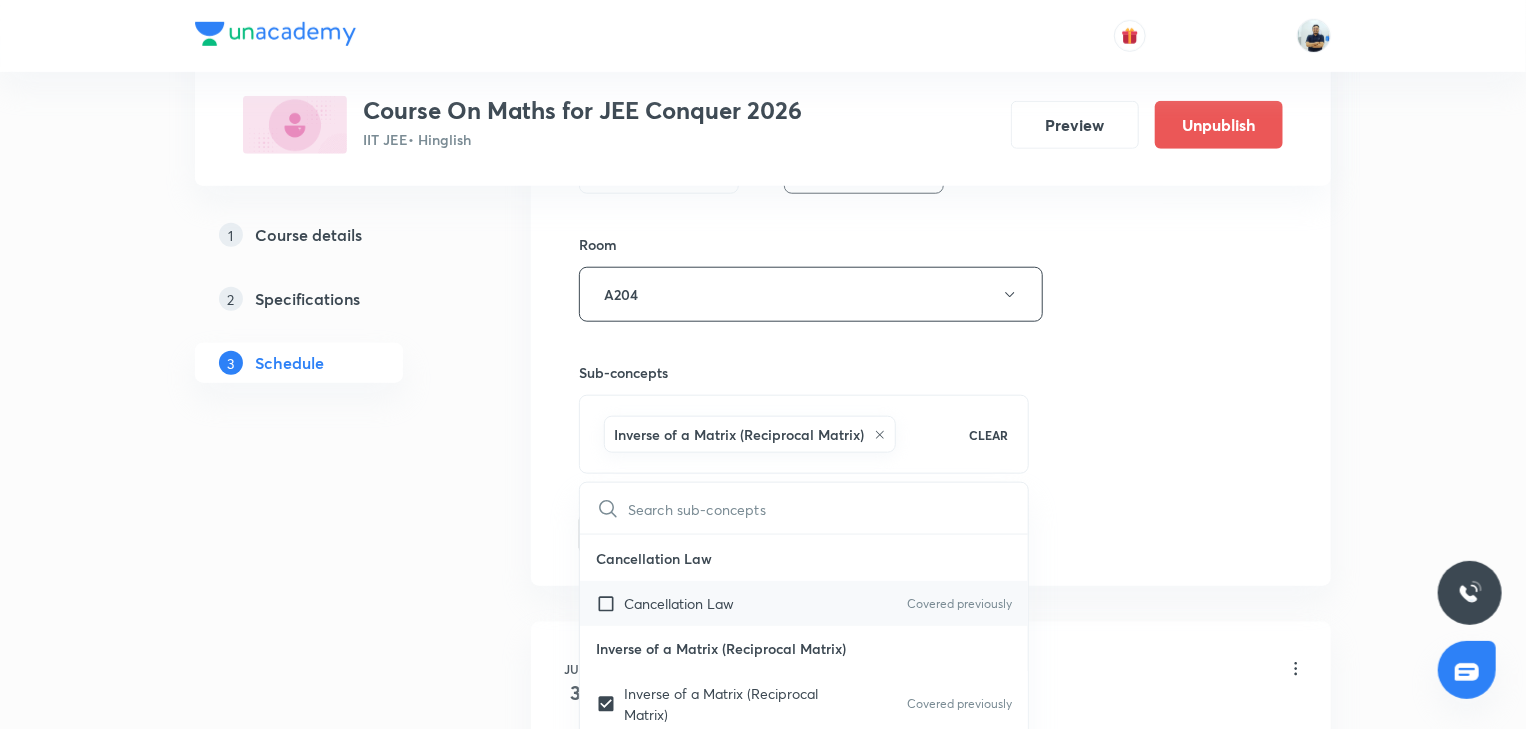 click on "Cancellation Law" at bounding box center (679, 603) 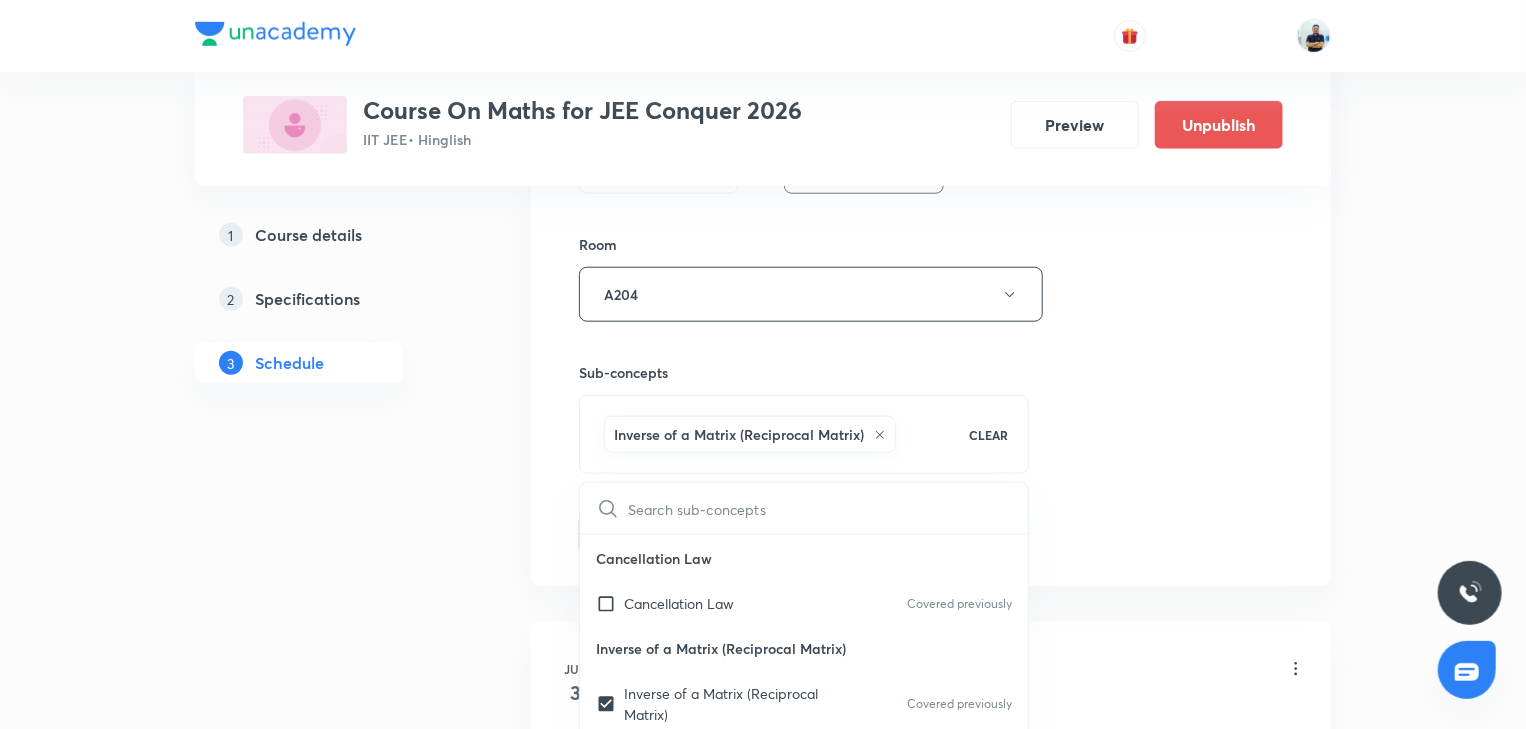 checkbox on "true" 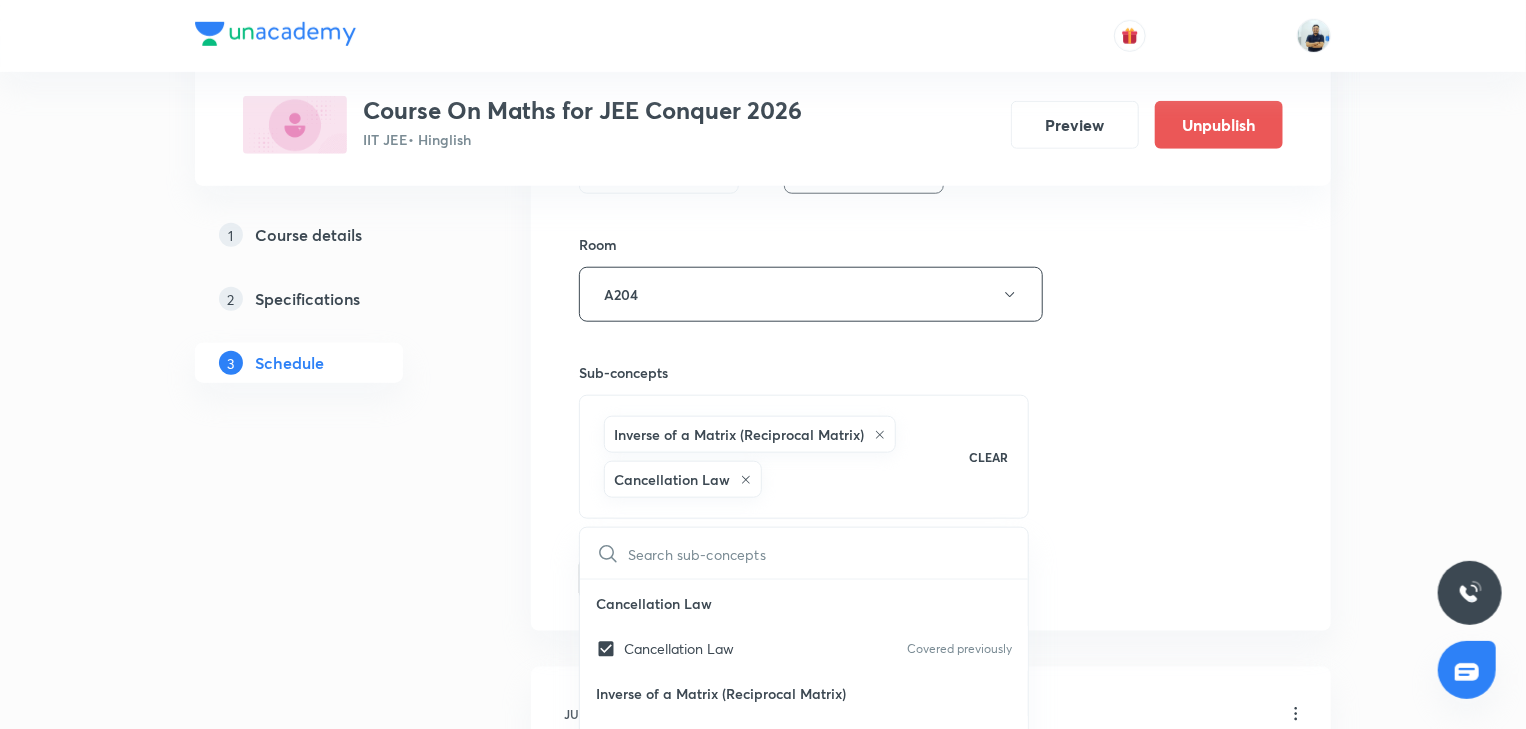 click on "Session  35 Live class Session title 24/99 Trigonometric equatio -6 ​ Schedule for Jul 11, 2025, 11:15 AM ​ Duration (in minutes) 70 ​   Session type Online Offline Room A204 Sub-concepts Inverse of a Matrix (Reciprocal Matrix) Cancellation Law CLEAR ​ Matrices Symmetric and Skew Symmetric Matrix The Transpose of a Matrix (Changing Rows and Columns) The Transpose of a Matrix (Changing Rows and Columns) Covered previously Gauss-Jordan Method Gauss-Jordan Method Covered previously Cayley-Hamilton Theorem Cayley-Hamilton Theorem Characteristic Equation Characteristic Equation Covered previously Matrix Polynomial Matrix Polynomial Covered previously Cancellation Law Cancellation Law Covered previously Inverse of a Matrix (Reciprocal Matrix) Inverse of a Matrix (Reciprocal Matrix) Covered previously Adjoint of a Square Matrix Adjoint of a Square Matrix Covered previously Symmetric and Skew Symmetric Matrix Symmetric and Skew Symmetric Matrix Covered previously Orthogonal Matrix Orthogonal Matrix Basic Math" at bounding box center (931, 95) 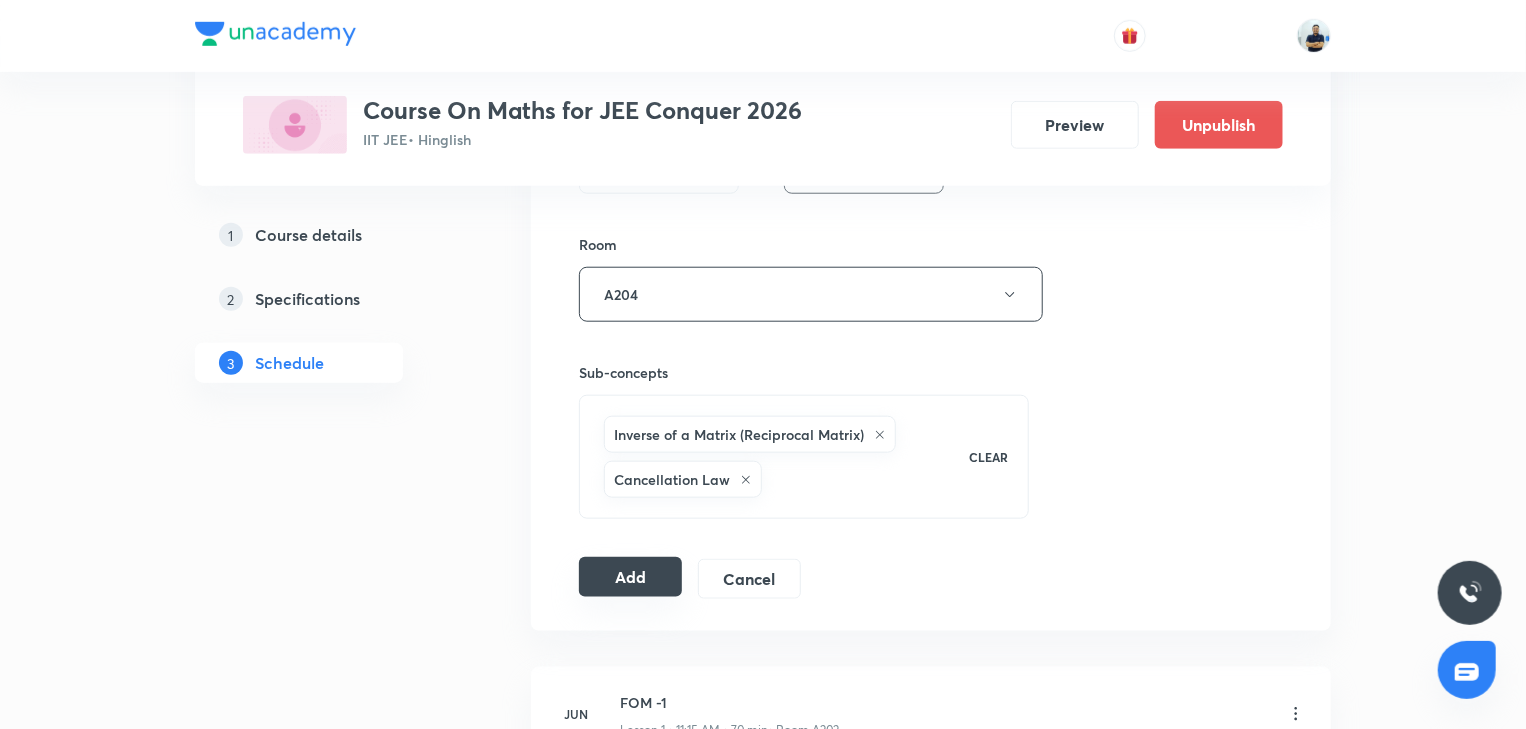 click on "Add" at bounding box center (630, 577) 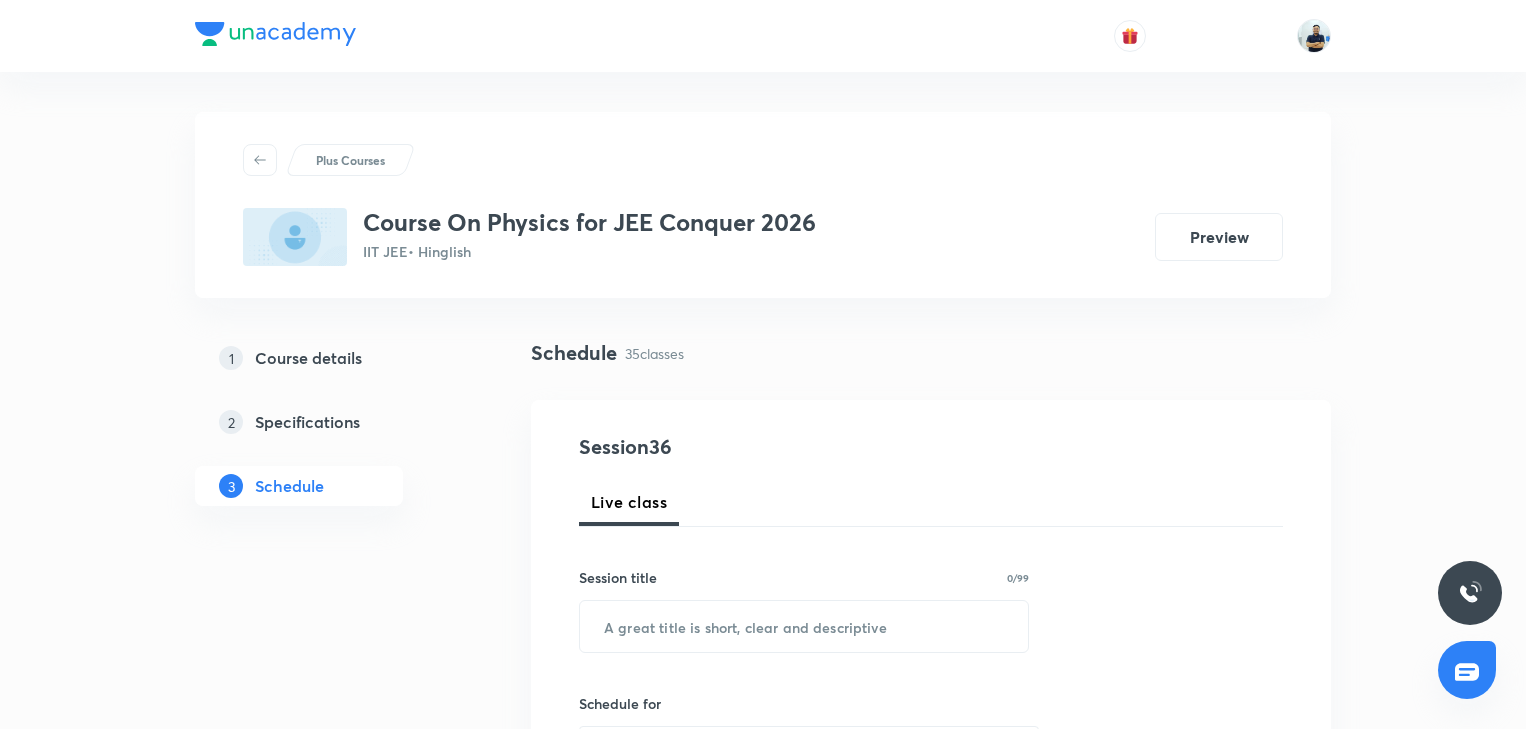 scroll, scrollTop: 6288, scrollLeft: 0, axis: vertical 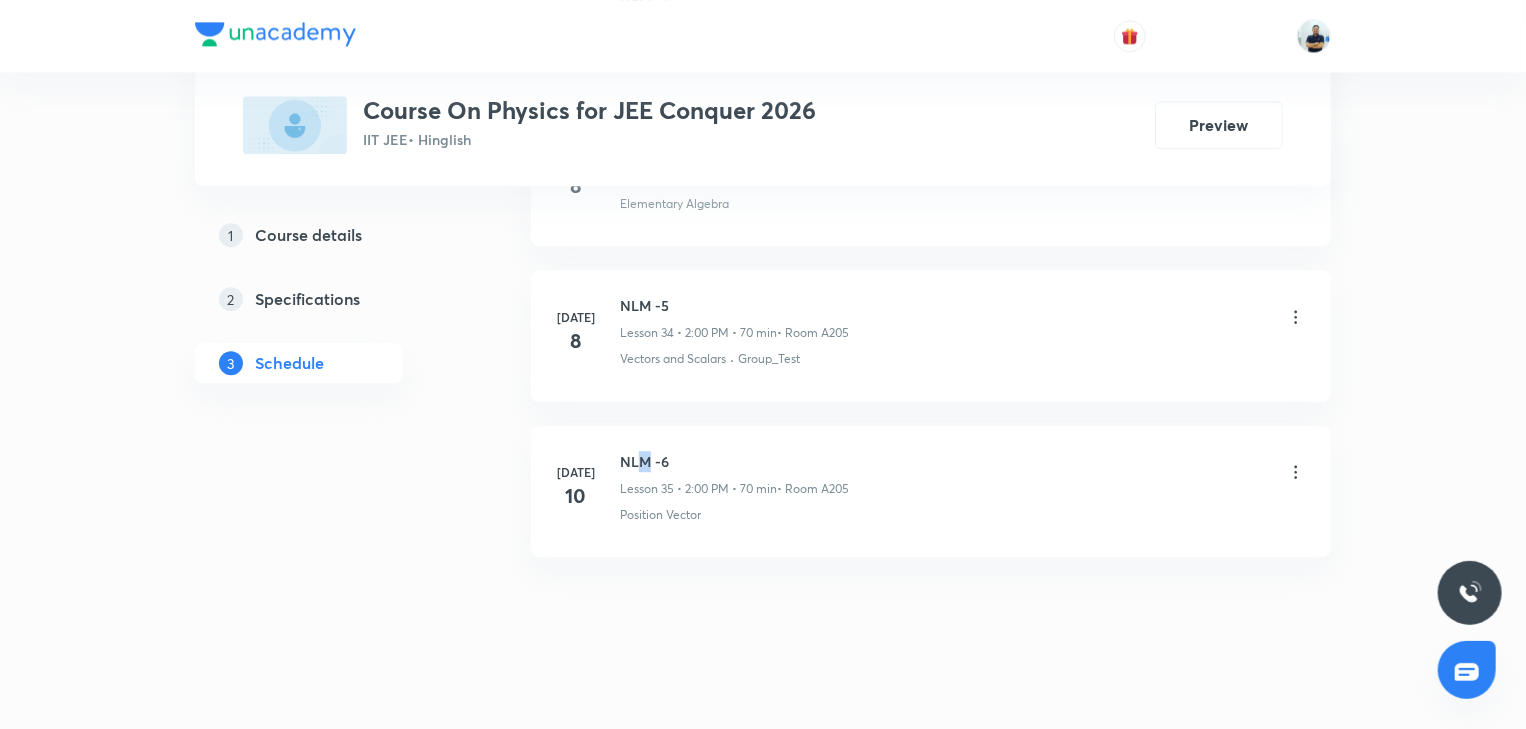 click on "NLM -6" at bounding box center [734, 461] 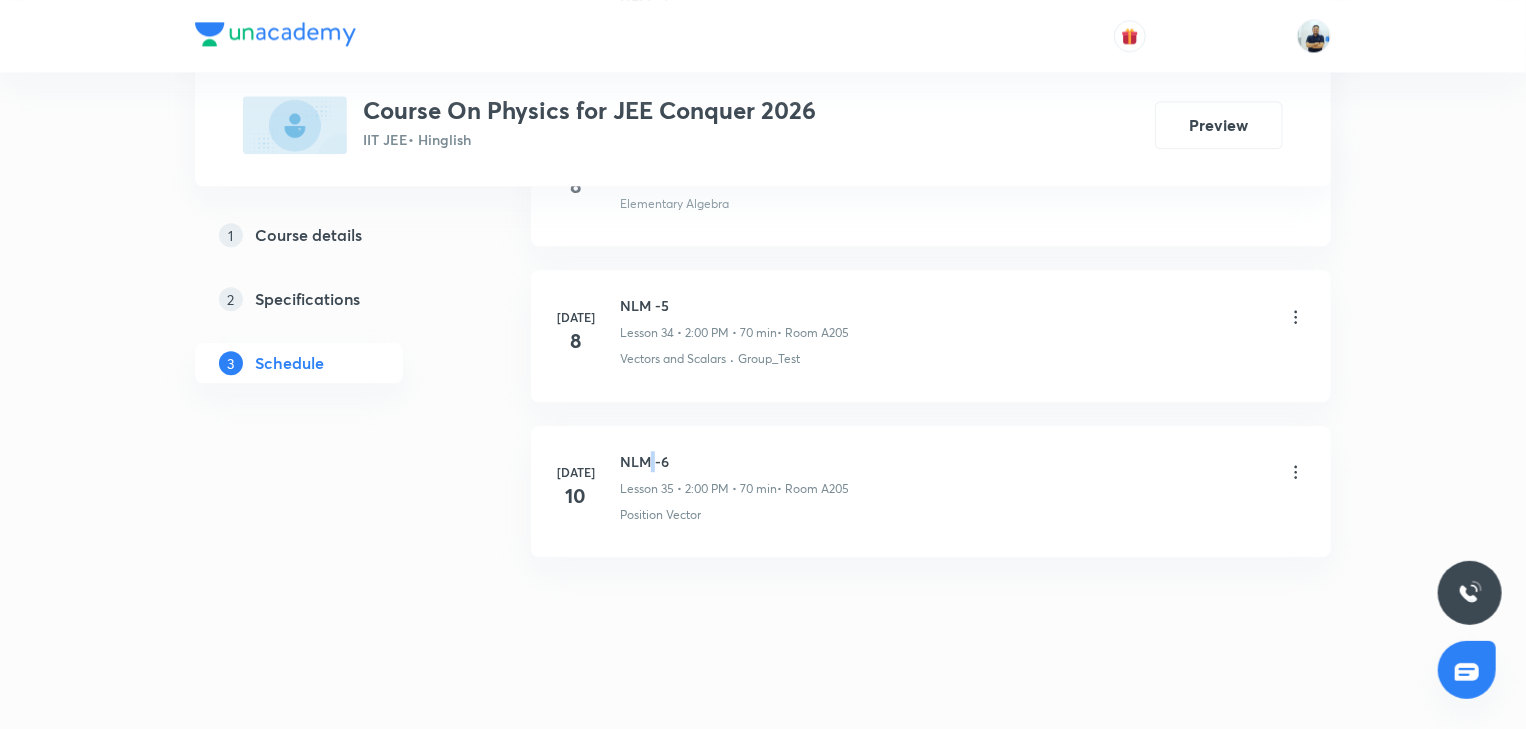 click on "NLM -6" at bounding box center [734, 461] 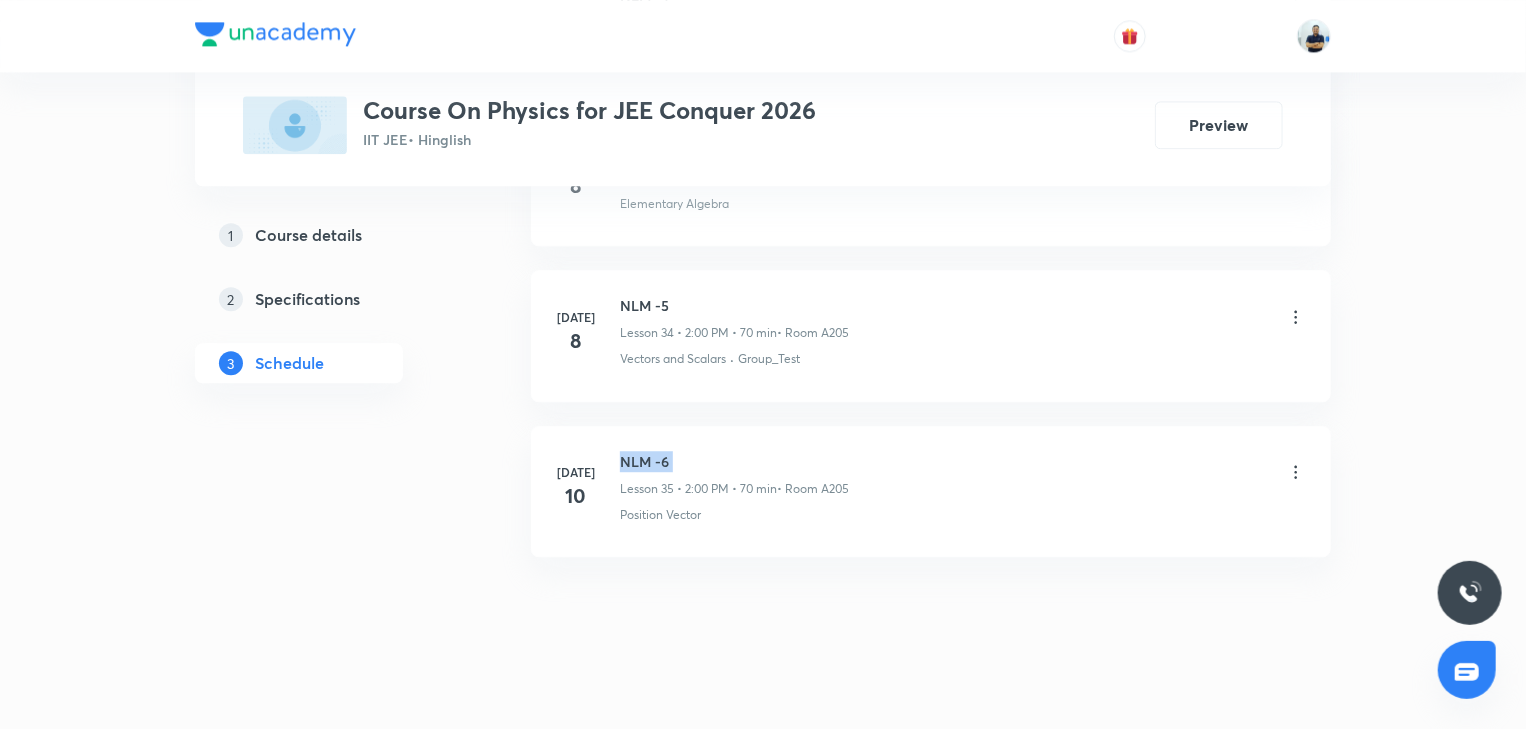 click on "NLM -6" at bounding box center (734, 461) 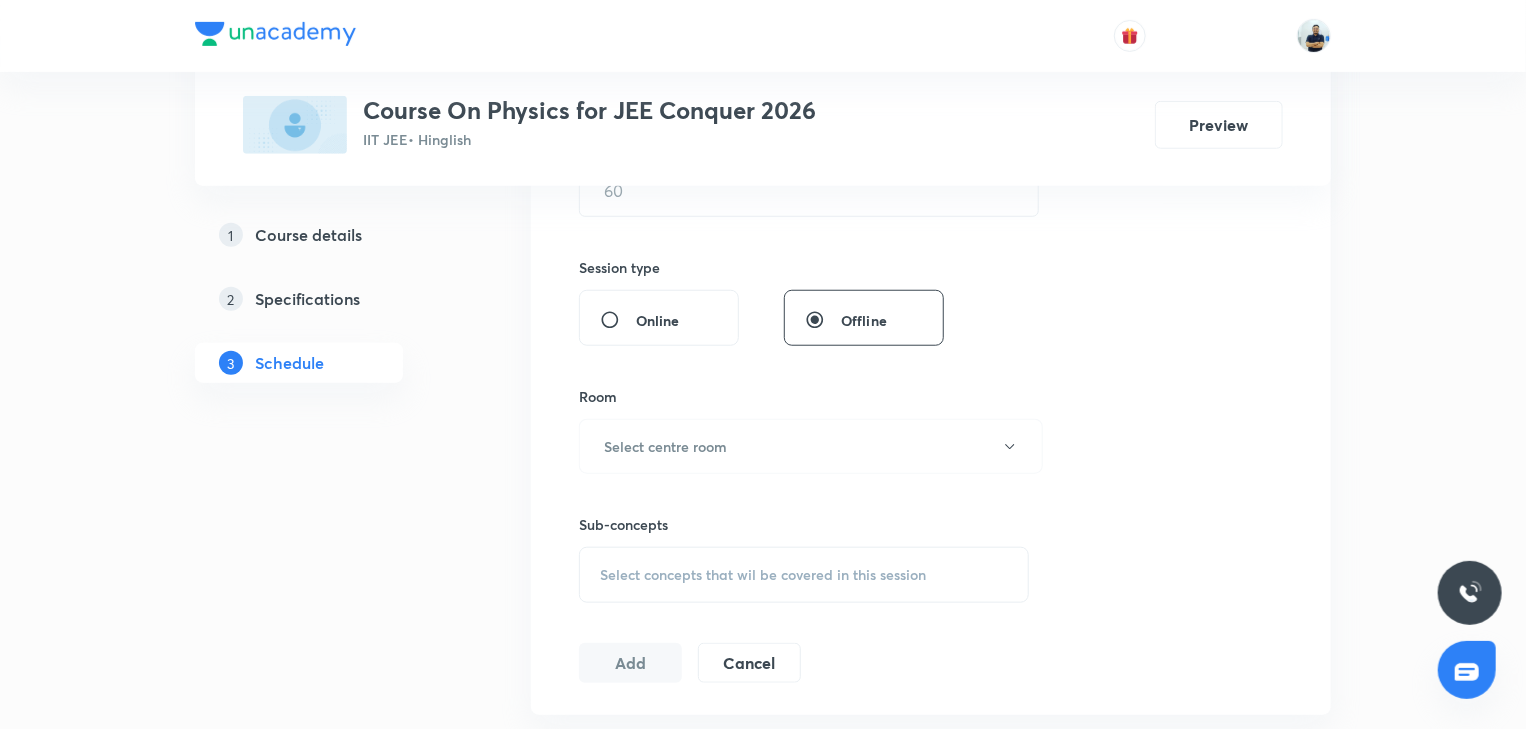 scroll, scrollTop: 0, scrollLeft: 0, axis: both 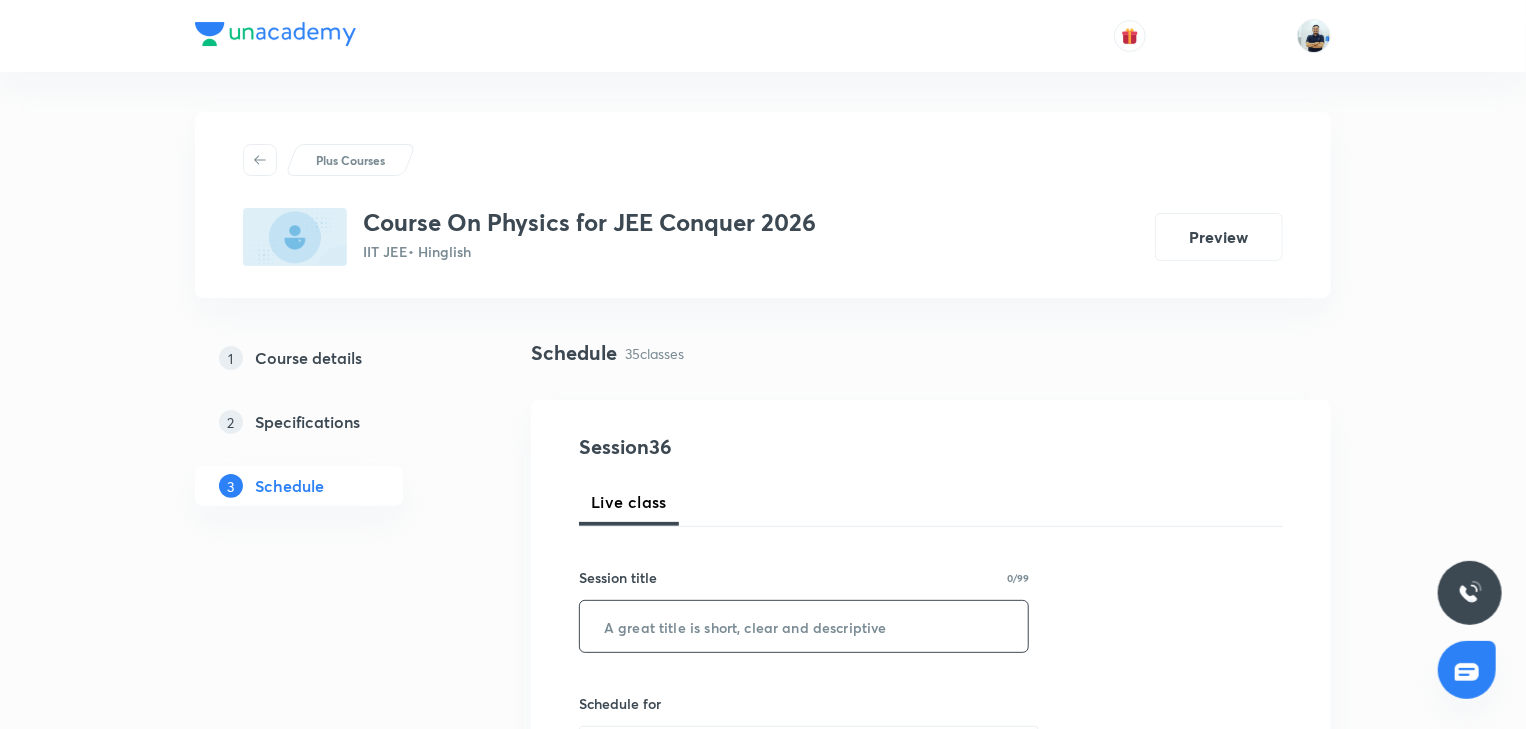 click at bounding box center (804, 626) 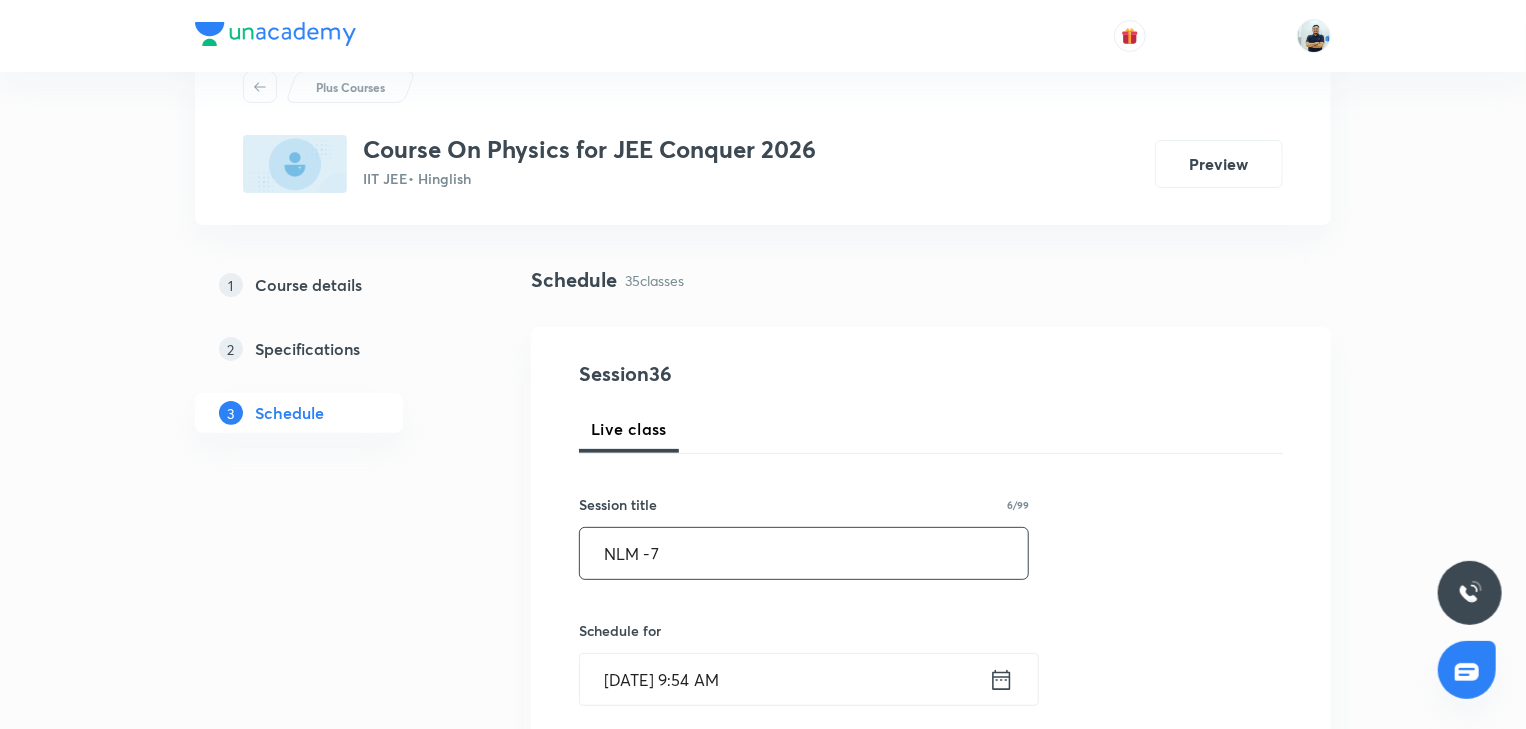 scroll, scrollTop: 74, scrollLeft: 0, axis: vertical 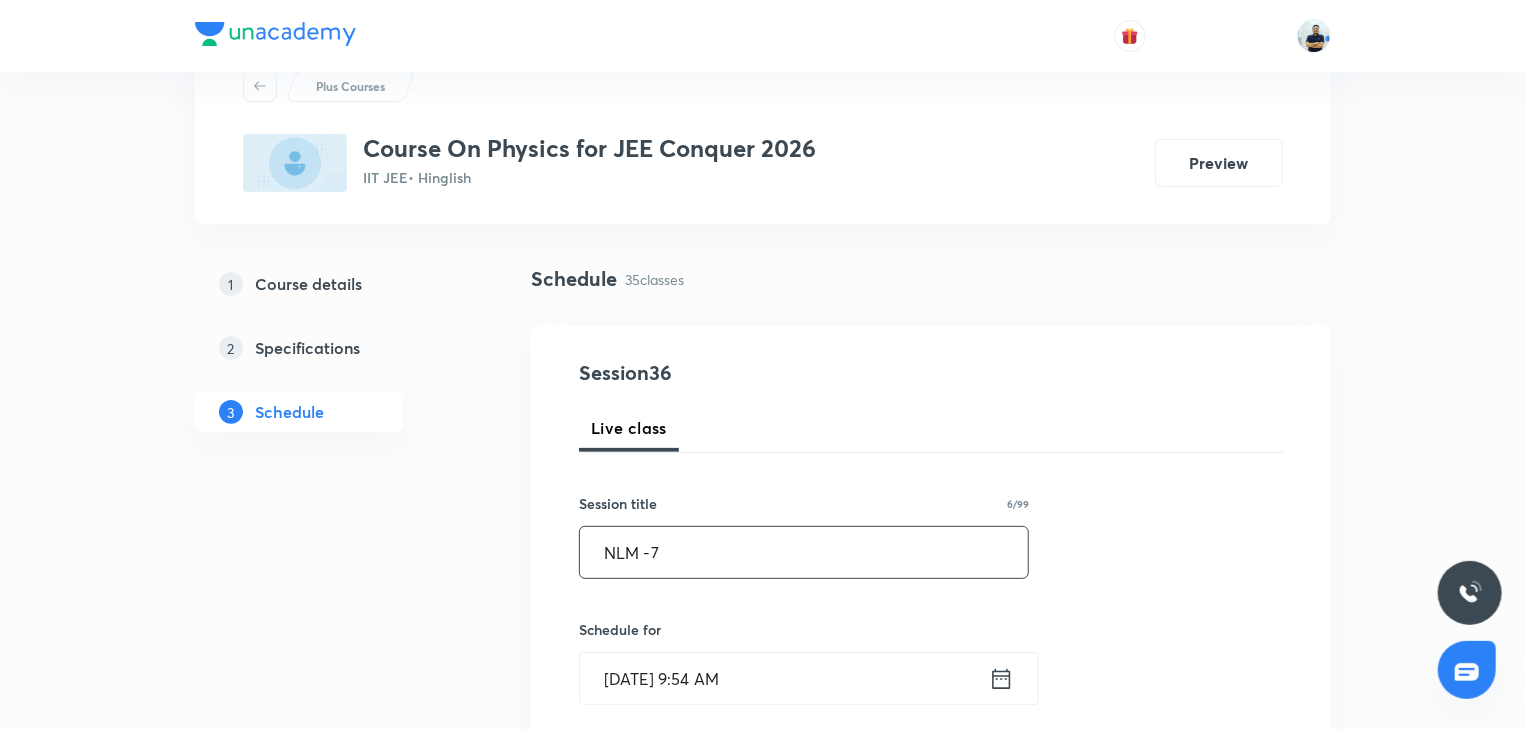 type on "NLM -7" 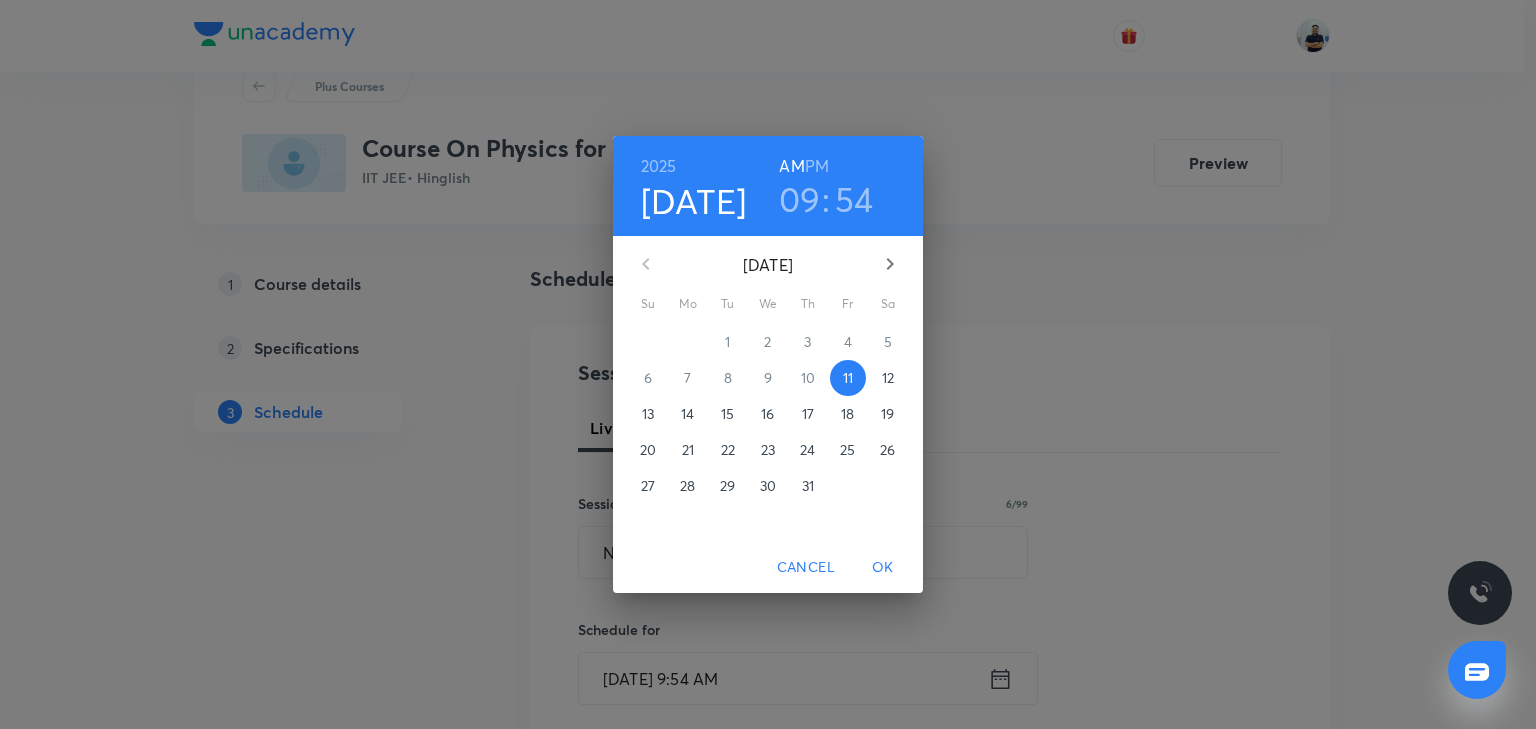 click on "PM" at bounding box center (817, 166) 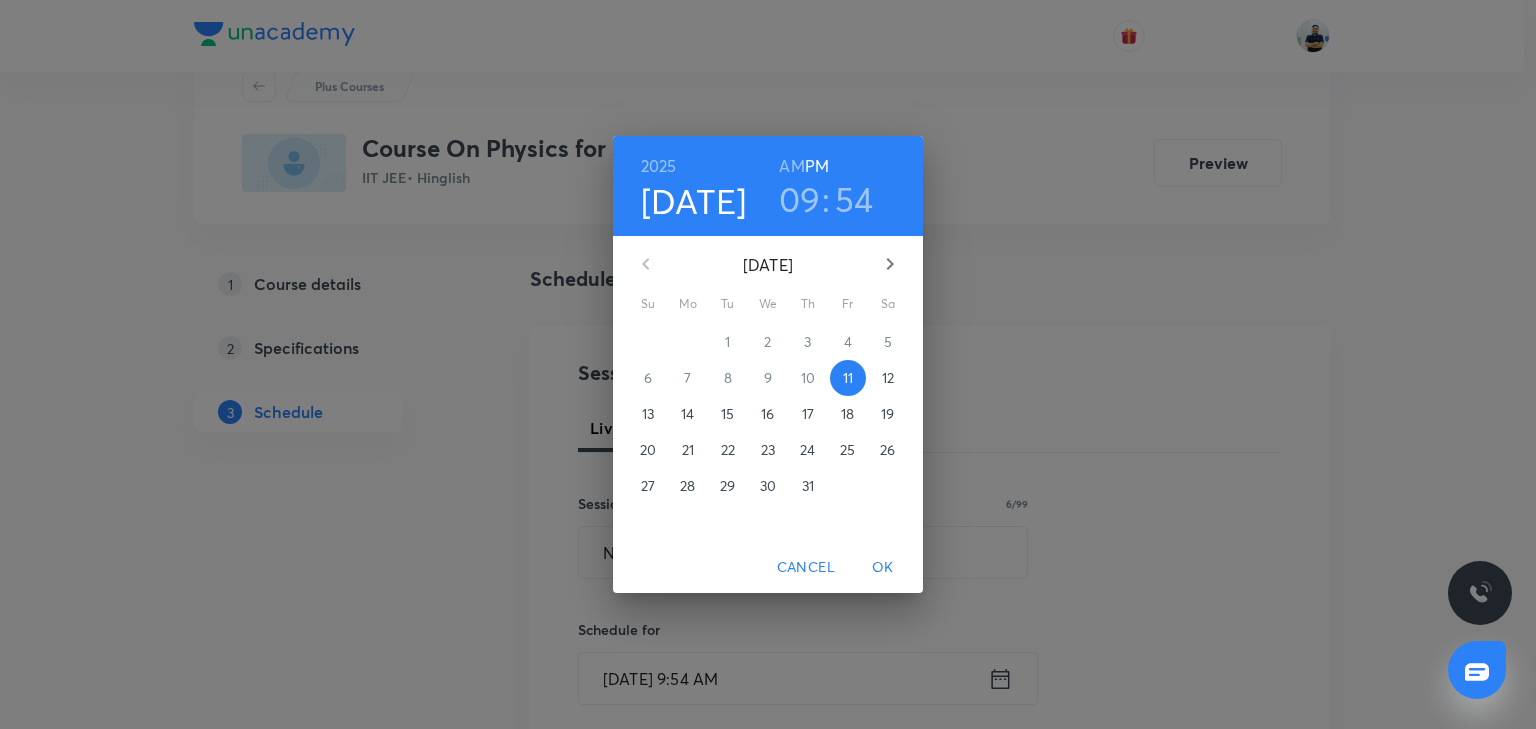 click on "09" at bounding box center (800, 199) 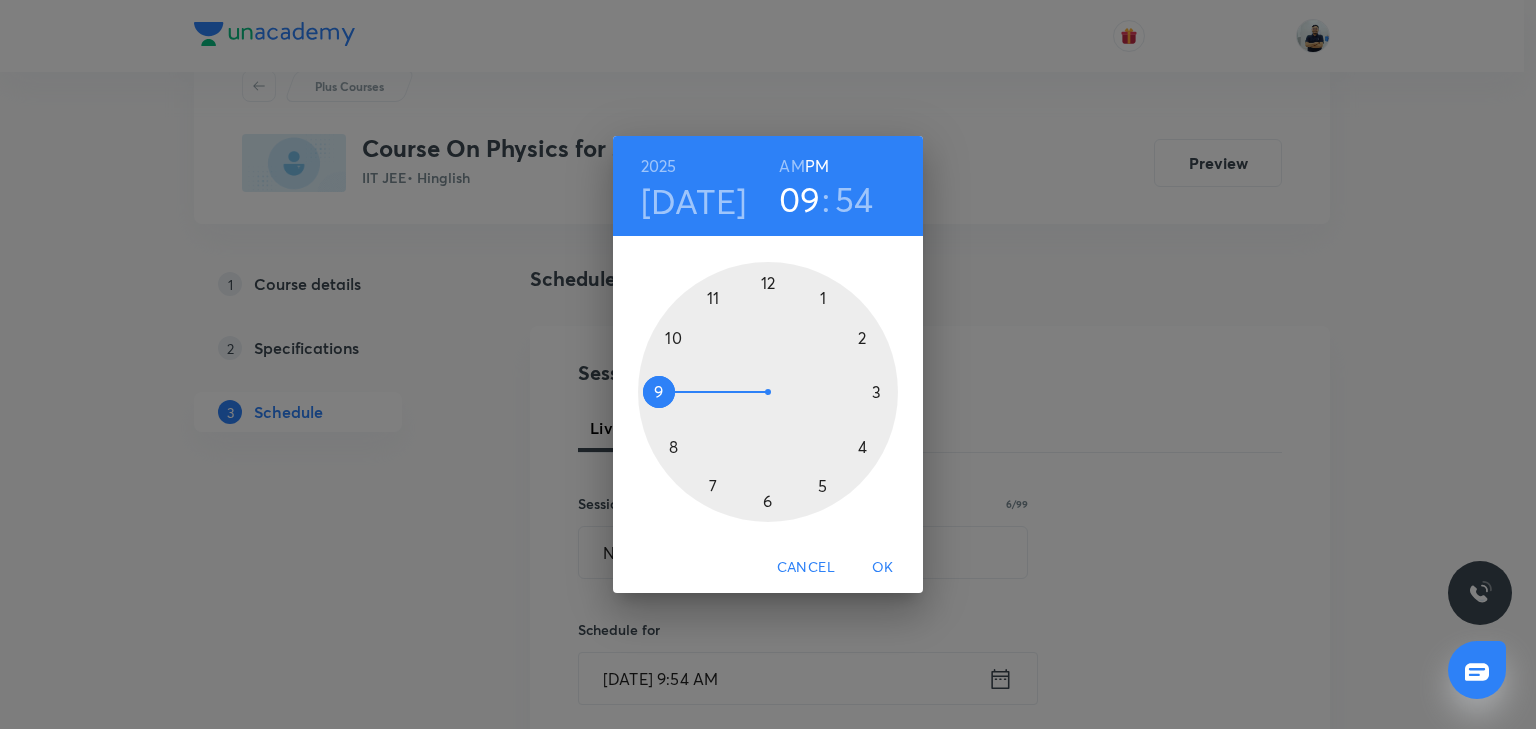 type 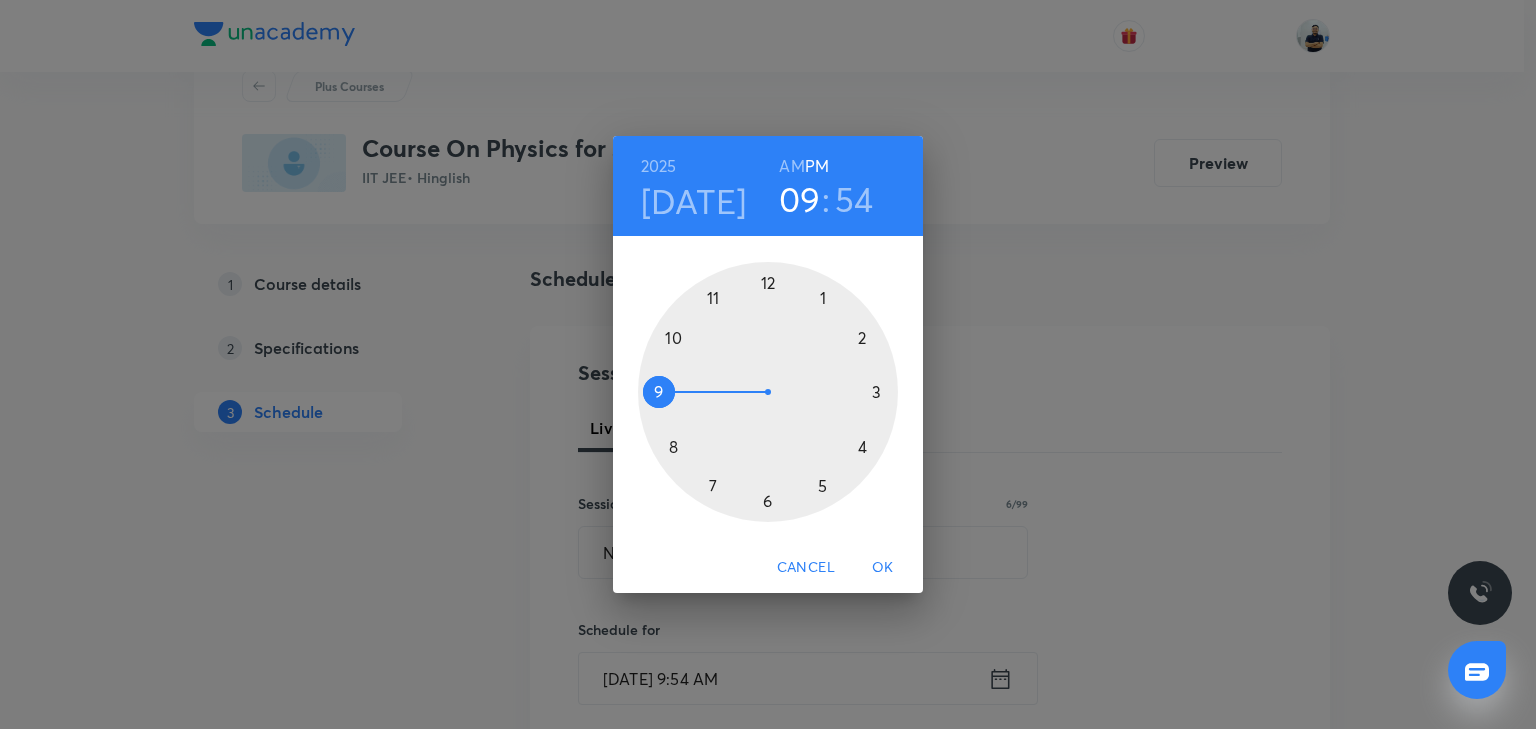 drag, startPoint x: 861, startPoint y: 335, endPoint x: 847, endPoint y: 330, distance: 14.866069 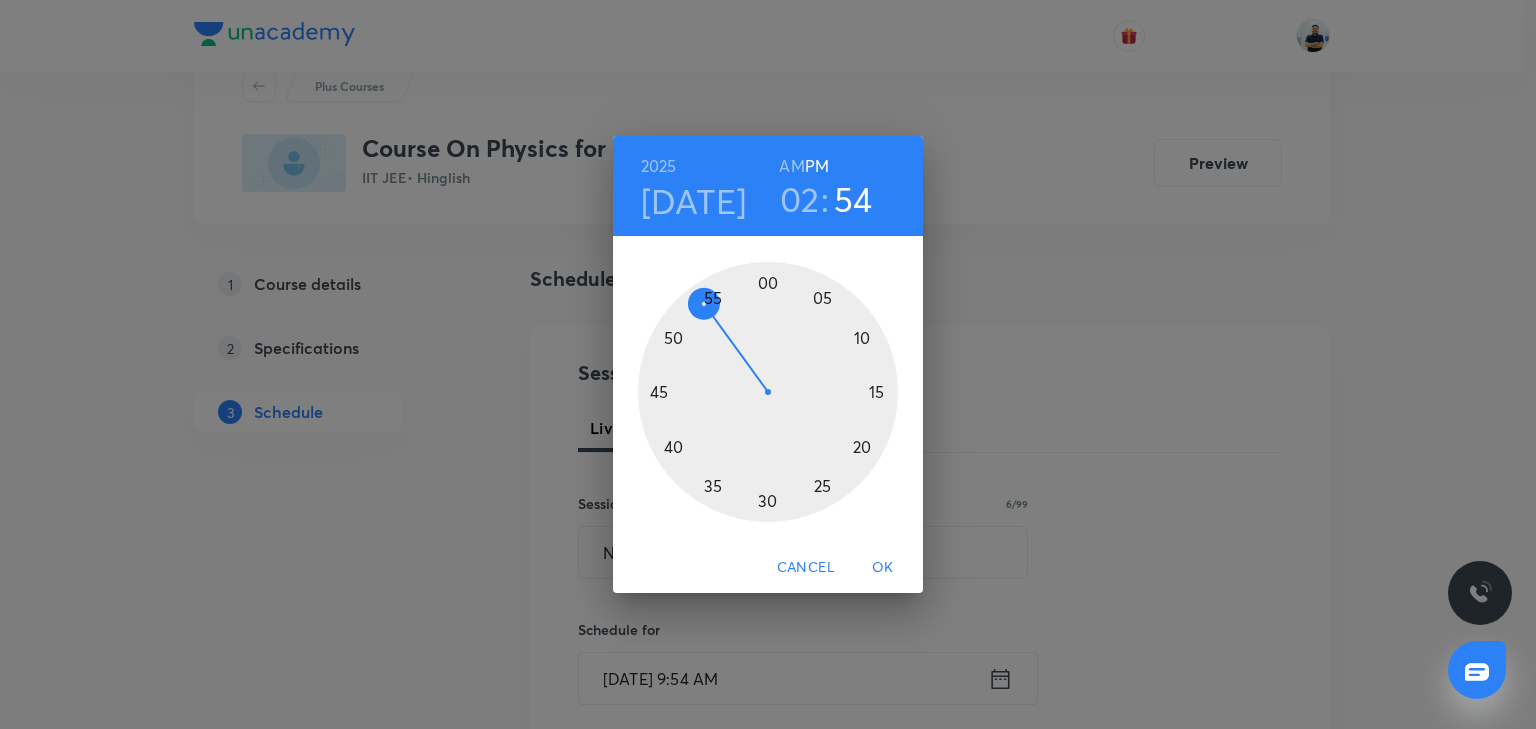 click at bounding box center (768, 392) 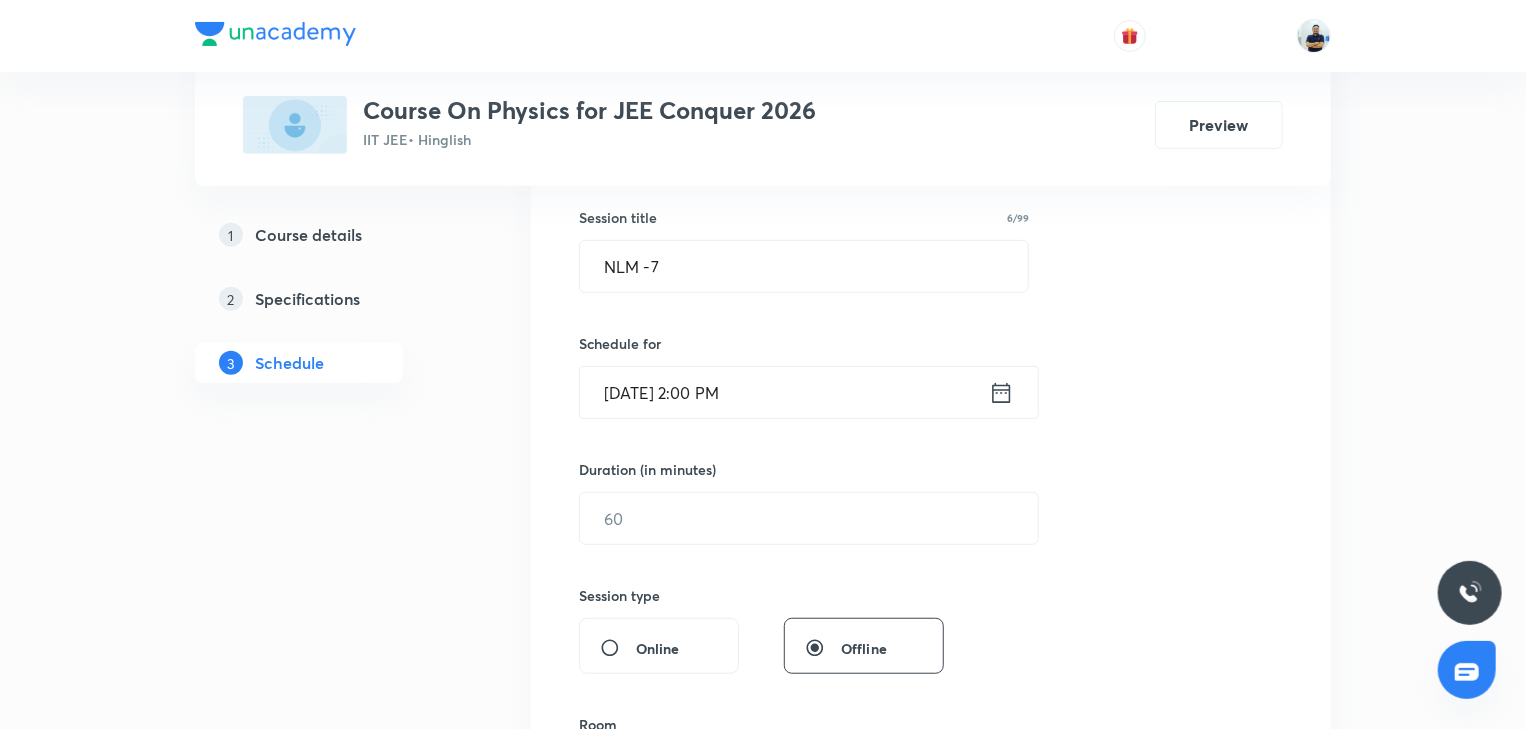 scroll, scrollTop: 429, scrollLeft: 0, axis: vertical 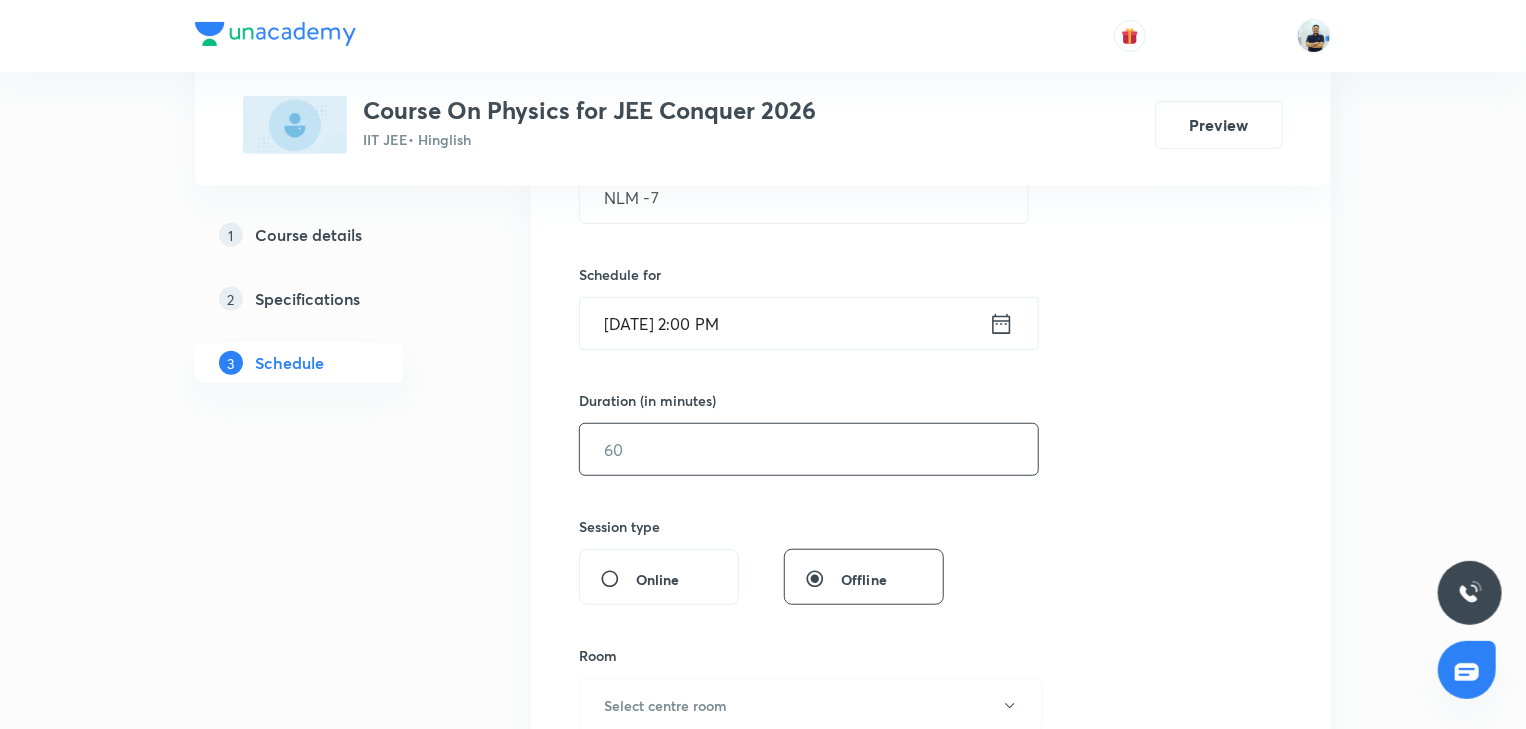 click at bounding box center [809, 449] 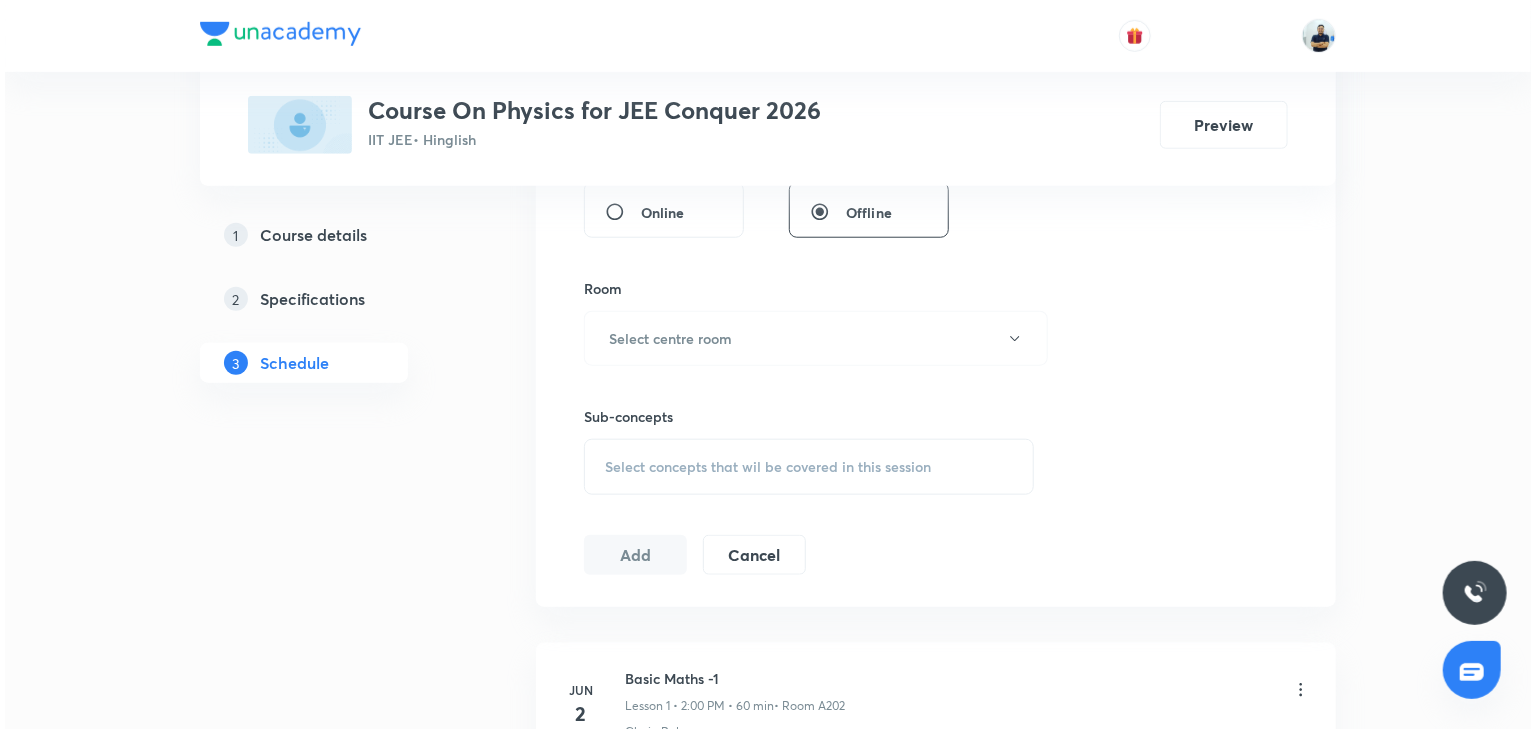 scroll, scrollTop: 765, scrollLeft: 0, axis: vertical 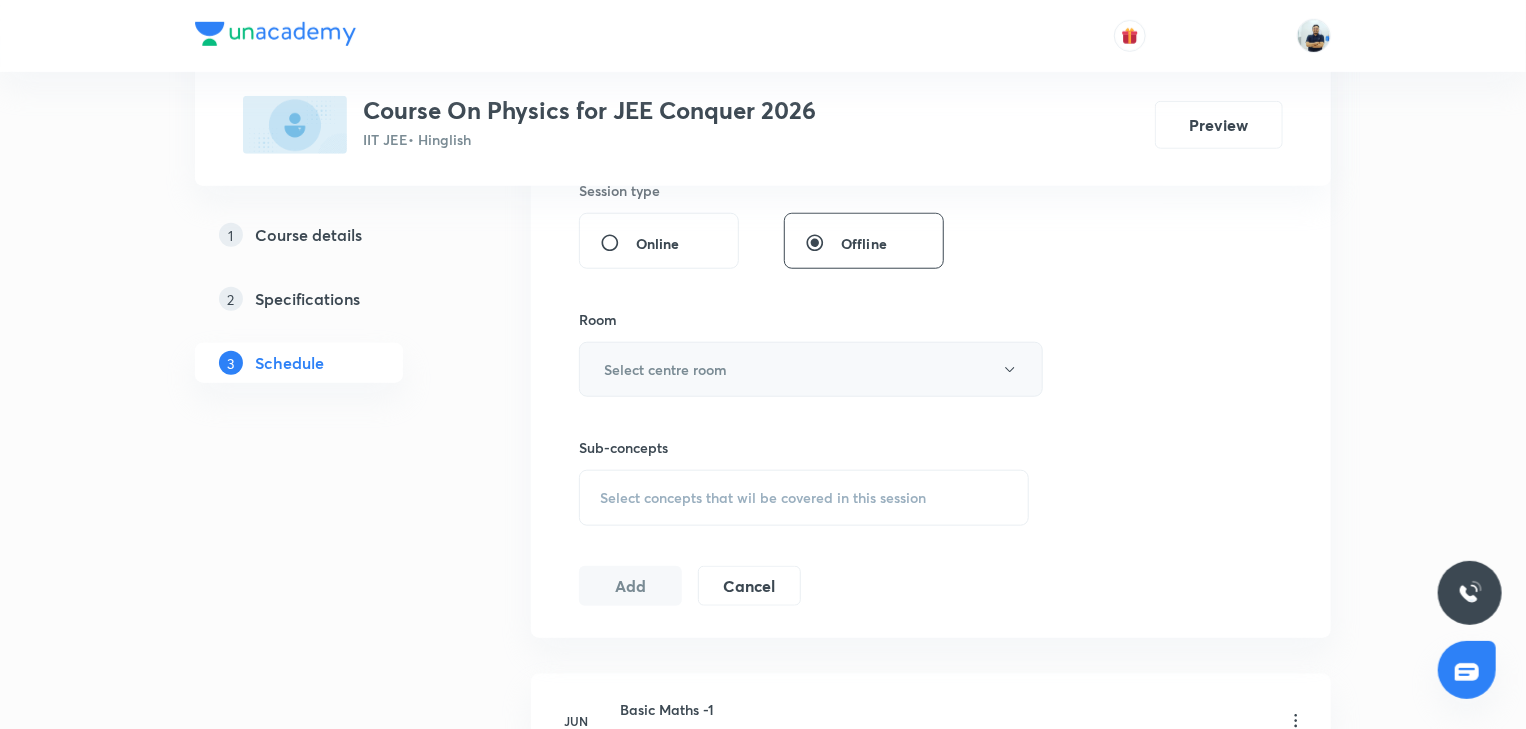 type on "70" 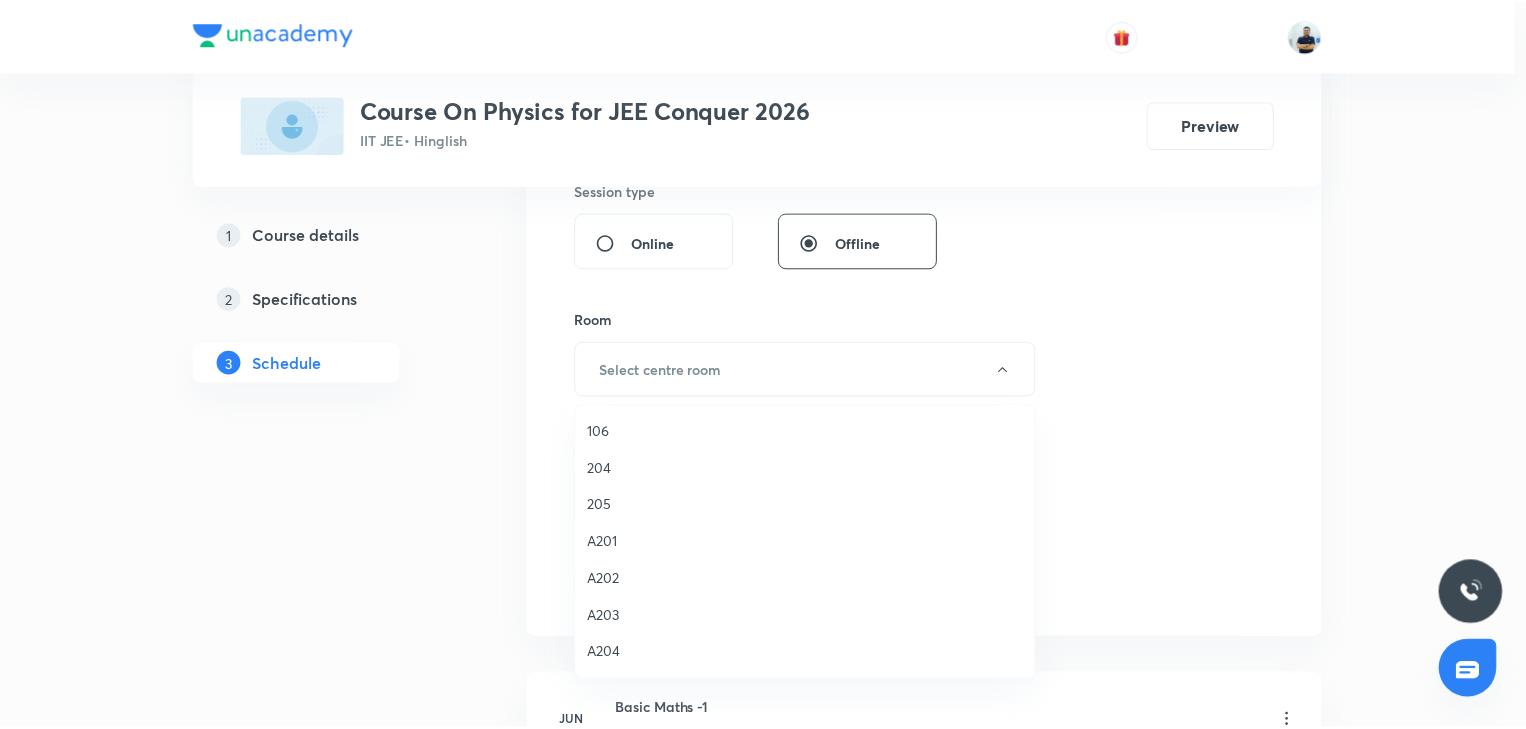 scroll, scrollTop: 298, scrollLeft: 0, axis: vertical 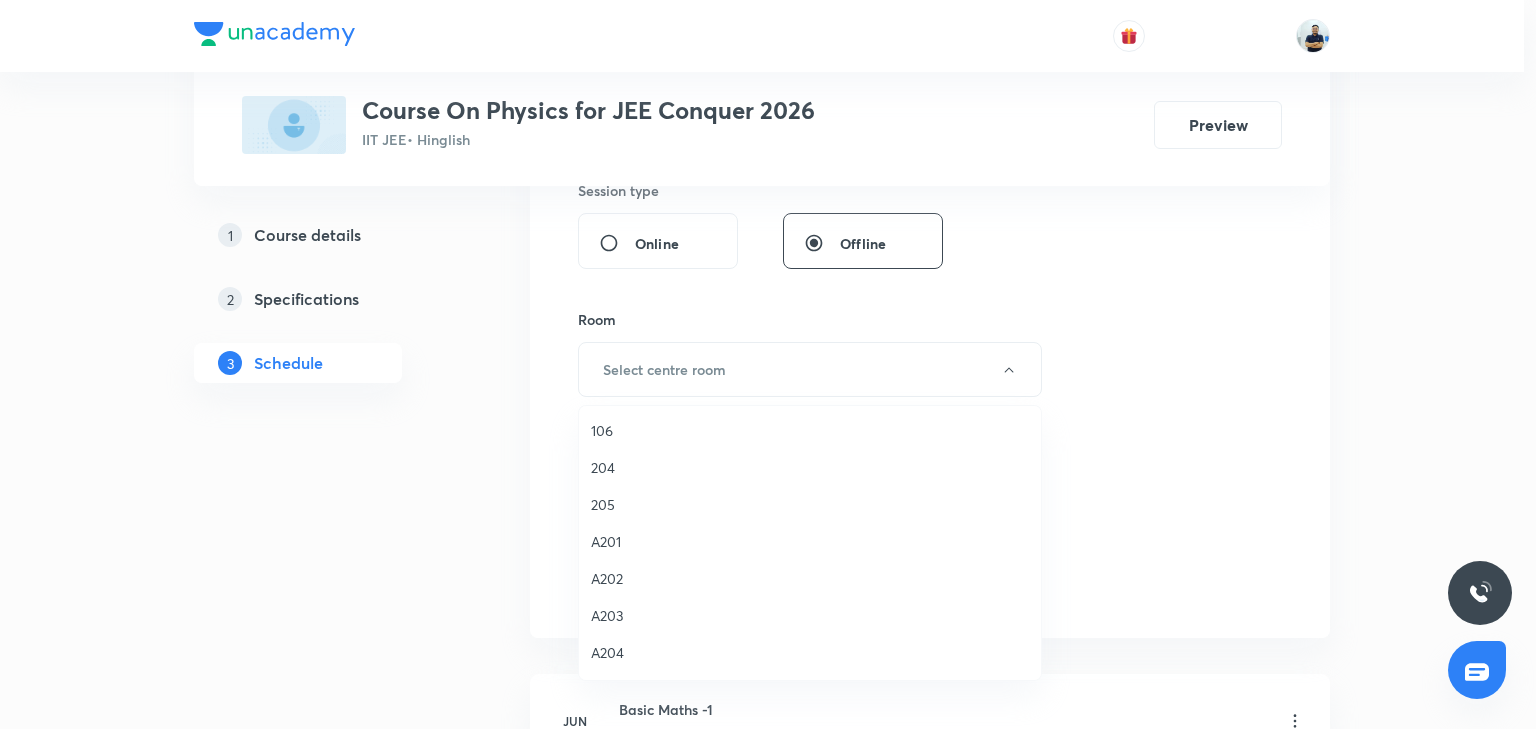 click on "A204" at bounding box center (810, 652) 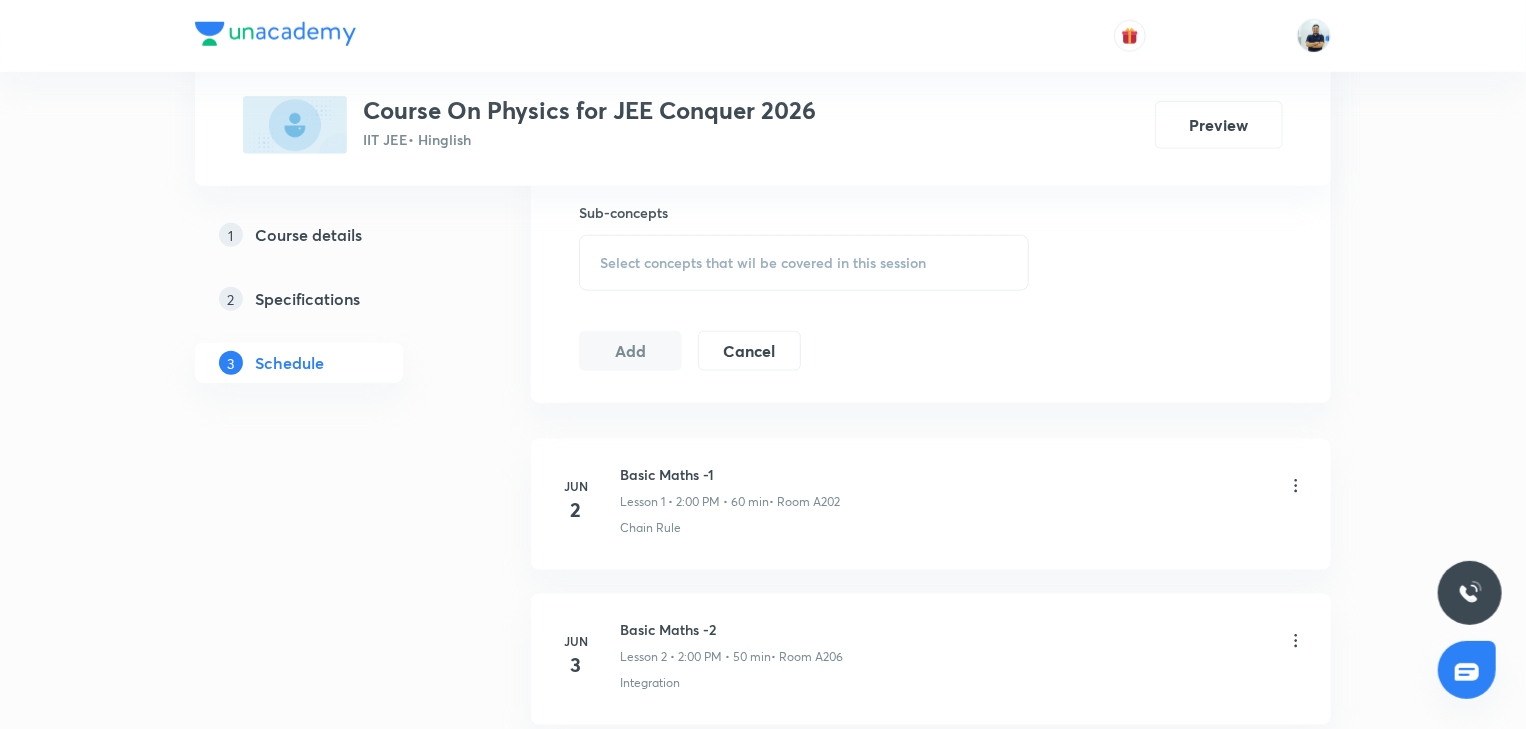 scroll, scrollTop: 1008, scrollLeft: 0, axis: vertical 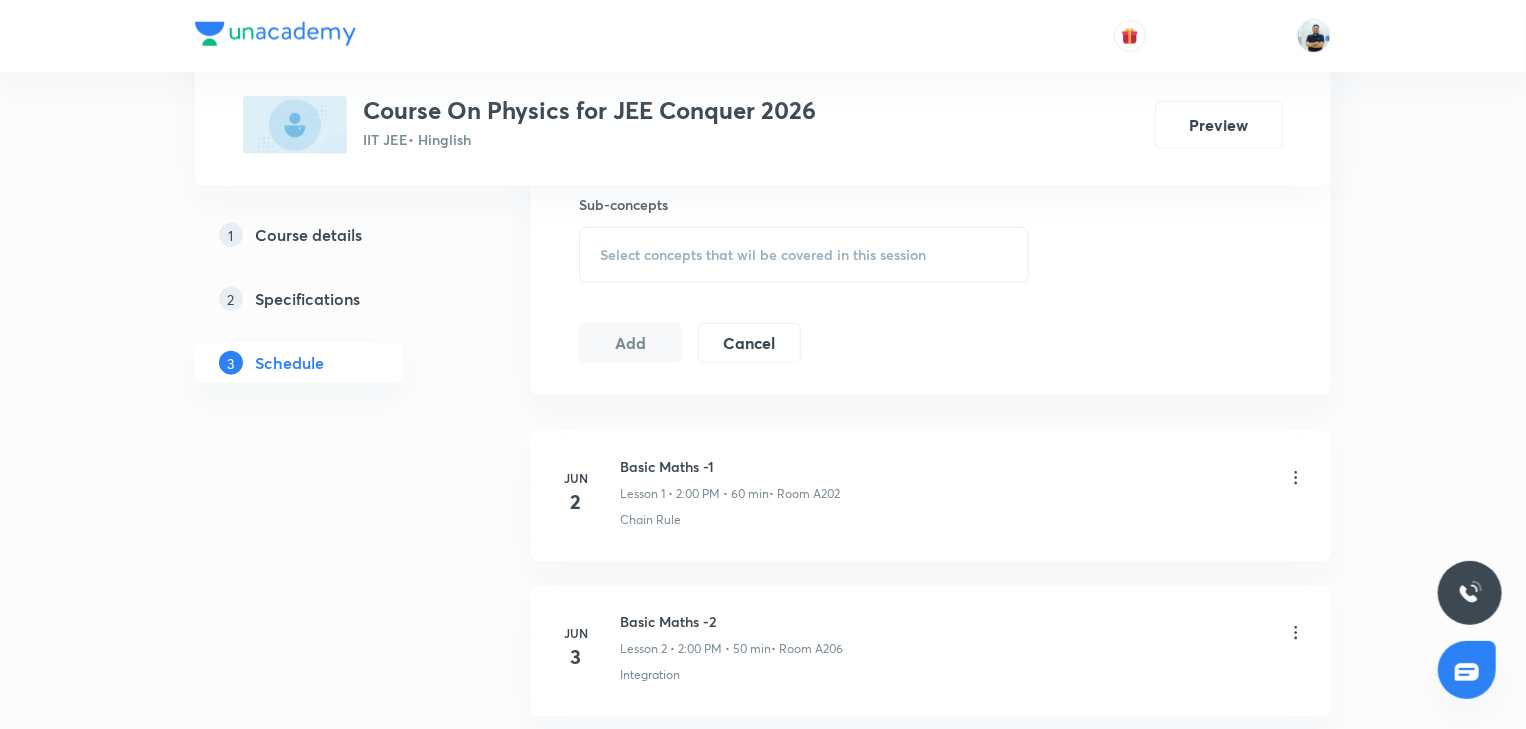 click on "Select concepts that wil be covered in this session" at bounding box center (763, 255) 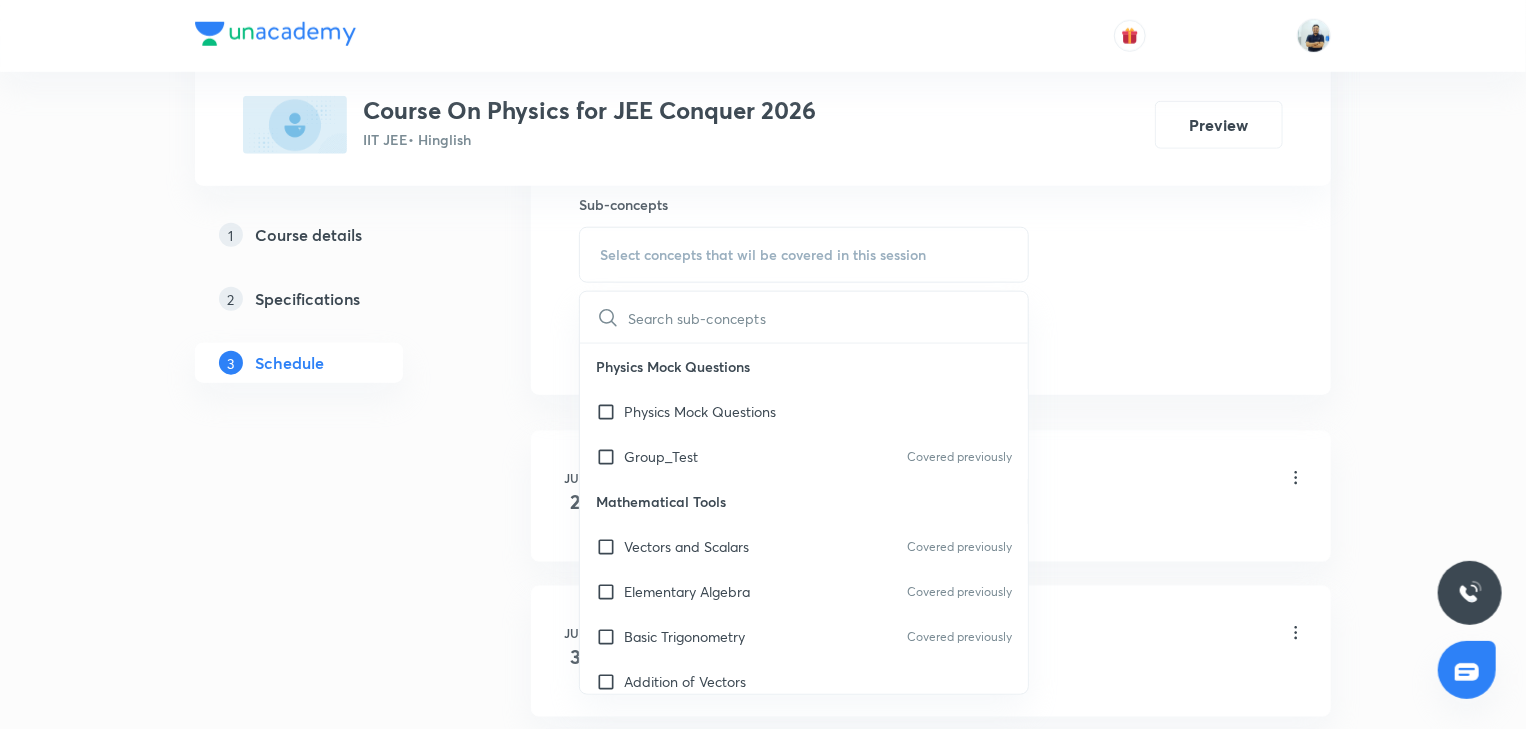 scroll, scrollTop: 560, scrollLeft: 0, axis: vertical 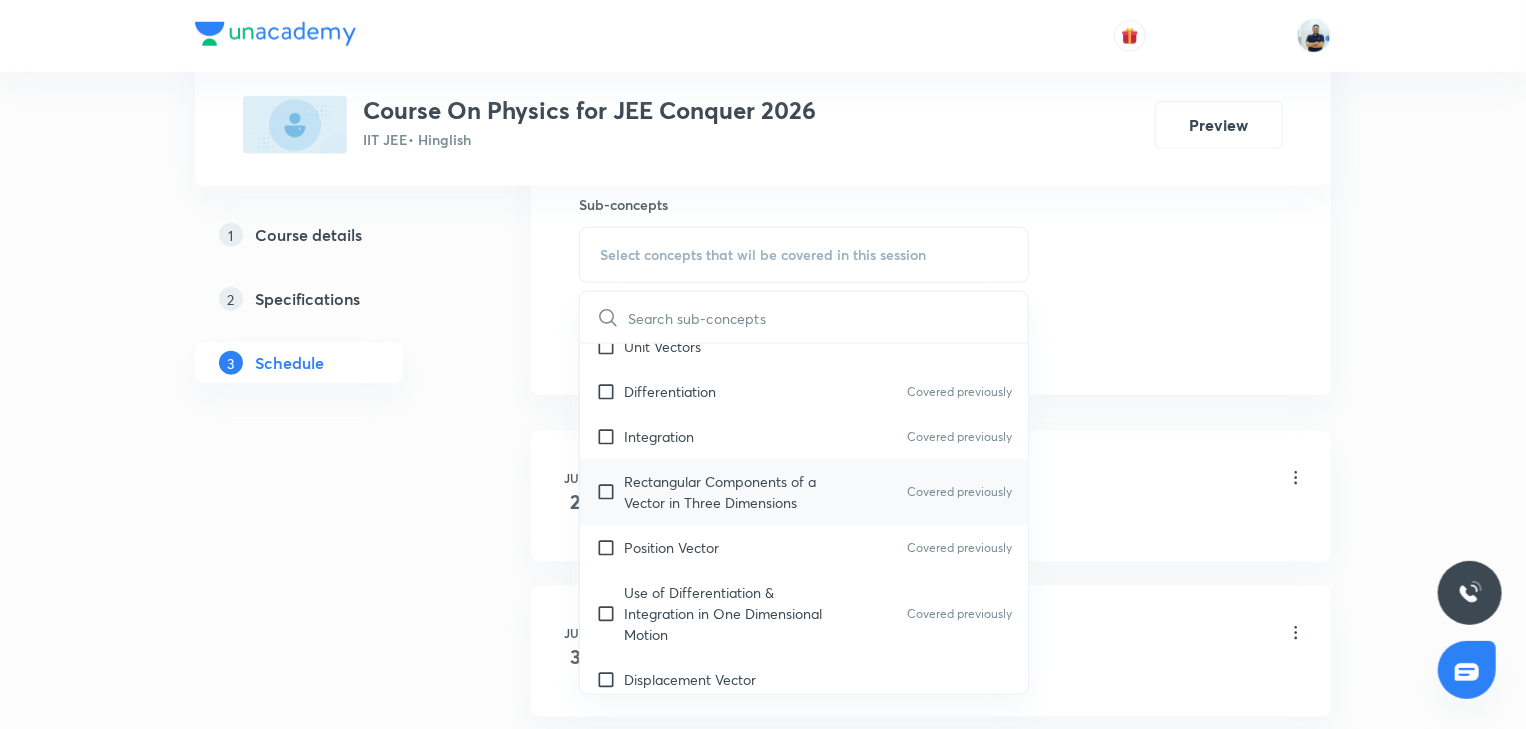 click on "Rectangular Components of a Vector in Three Dimensions" at bounding box center [725, 492] 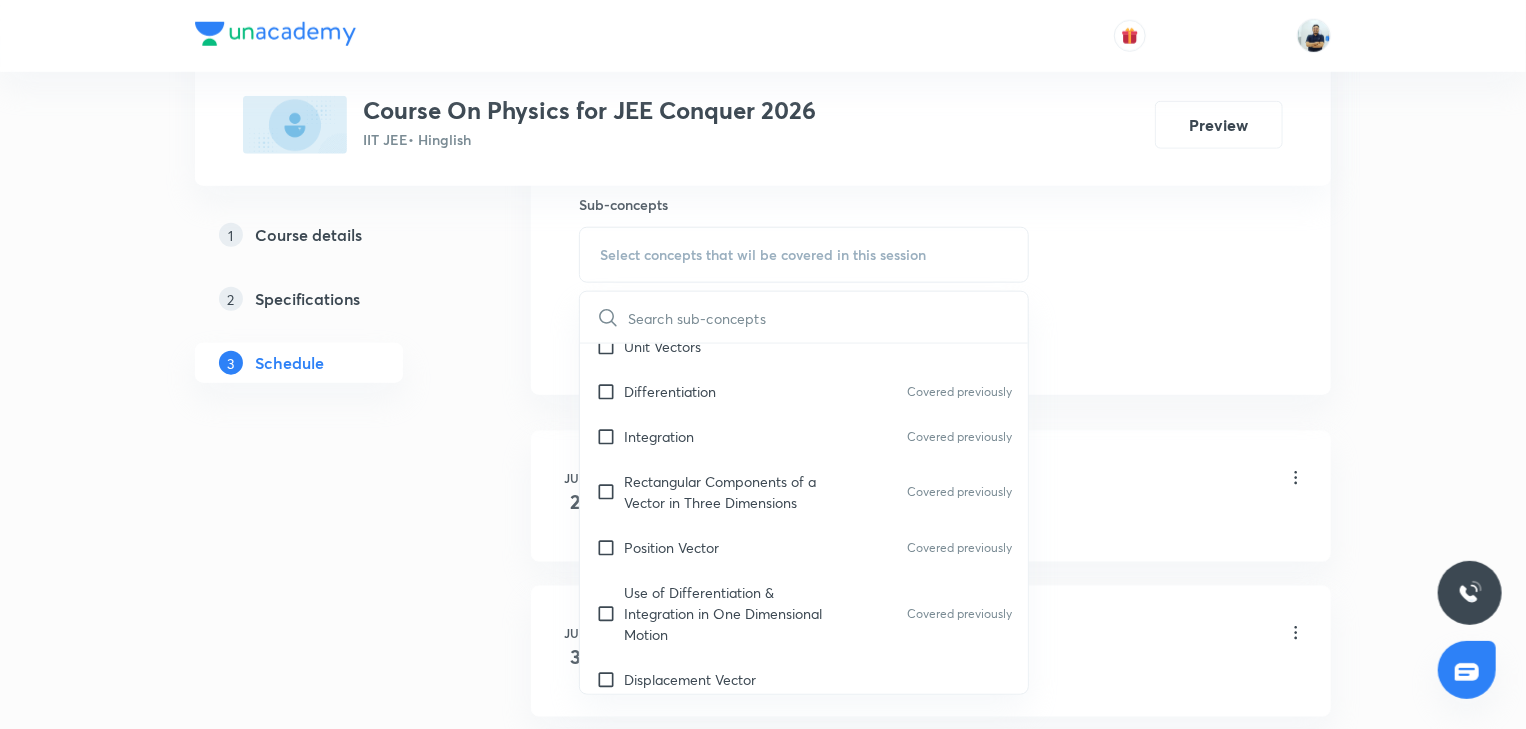 checkbox on "true" 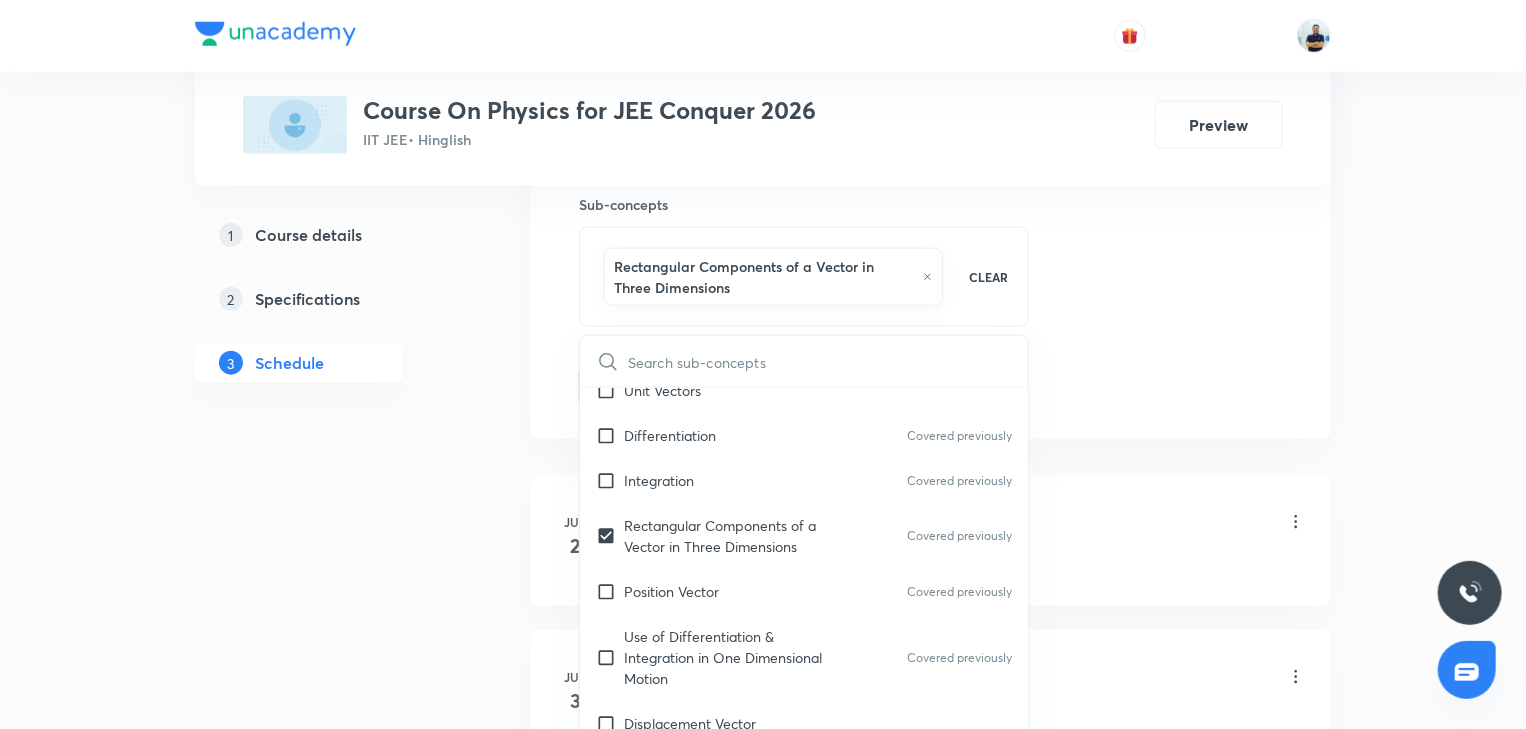 click on "Session  36 Live class Session title 6/99 NLM -7 ​ Schedule for Jul 11, 2025, 2:00 PM ​ Duration (in minutes) 70 ​   Session type Online Offline Room A204 Sub-concepts Rectangular Components of a Vector in Three Dimensions CLEAR ​ Physics Mock Questions Physics Mock Questions Group_Test Covered previously Mathematical Tools Vectors and Scalars  Covered previously Elementary Algebra Covered previously Basic Trigonometry Covered previously Addition of Vectors 2D and 3D Geometry Representation of Vector  Components of a Vector Functions Covered previously Unit Vectors Differentiation Covered previously Integration Covered previously Rectangular Components of a Vector in Three Dimensions Covered previously Position Vector Covered previously Use of Differentiation & Integration in One Dimensional Motion Covered previously Displacement Vector Derivatives of Equations of Motion by Calculus Vectors Covered previously Product of Two Vectors Covered previously Differentiation: Basic Formula and Rule Chain Rule" at bounding box center (931, -85) 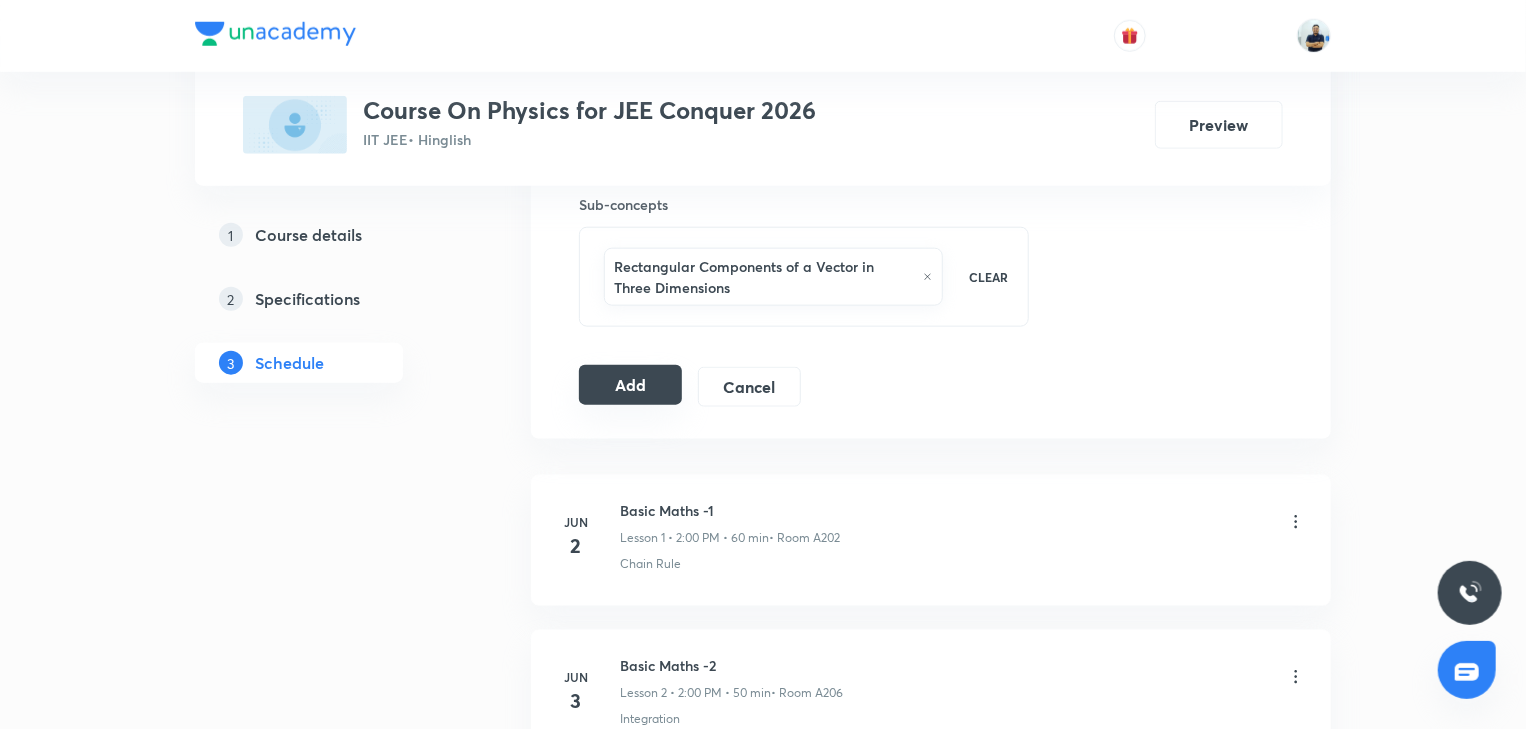 drag, startPoint x: 649, startPoint y: 392, endPoint x: 628, endPoint y: 382, distance: 23.259407 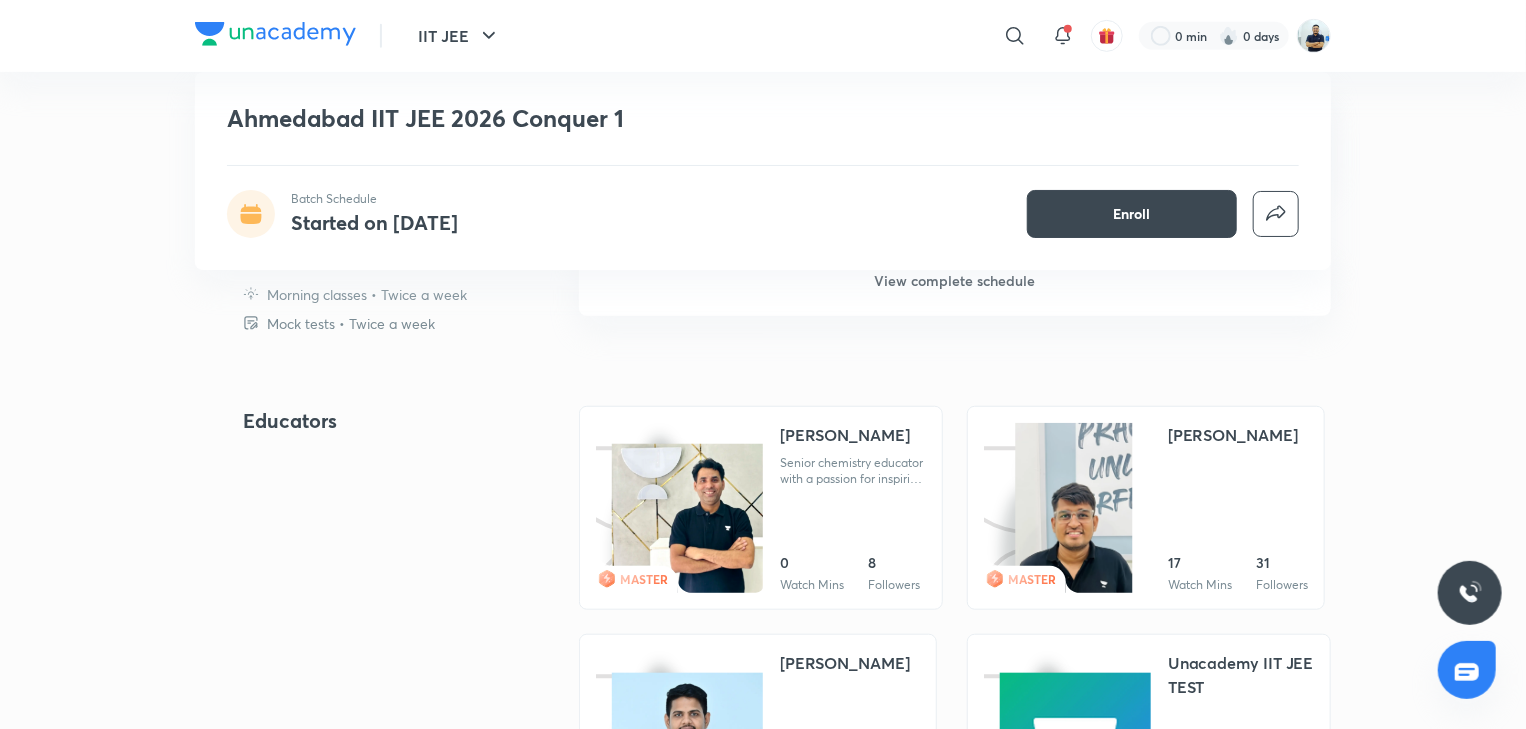 scroll, scrollTop: 560, scrollLeft: 0, axis: vertical 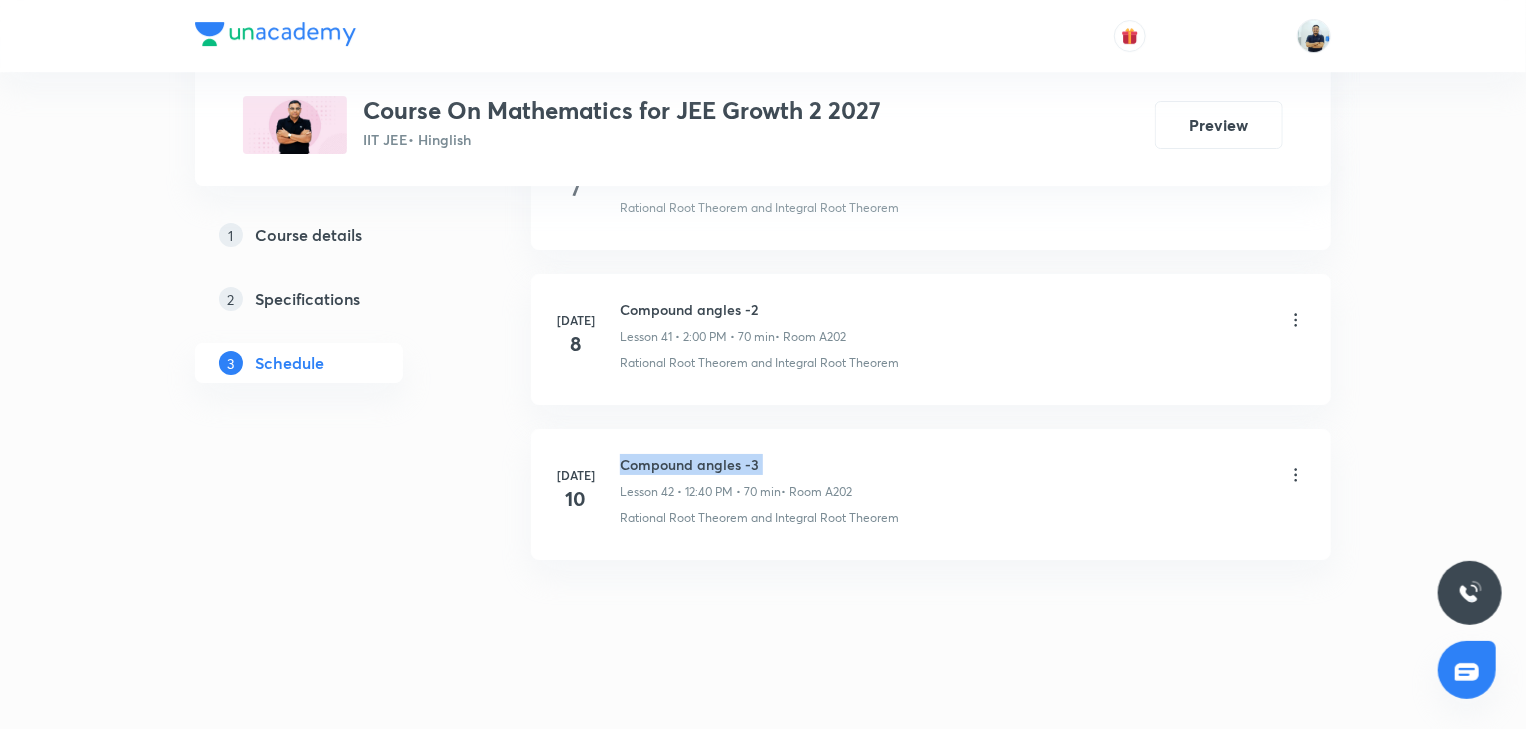 click on "Compound angles -3" at bounding box center [736, 464] 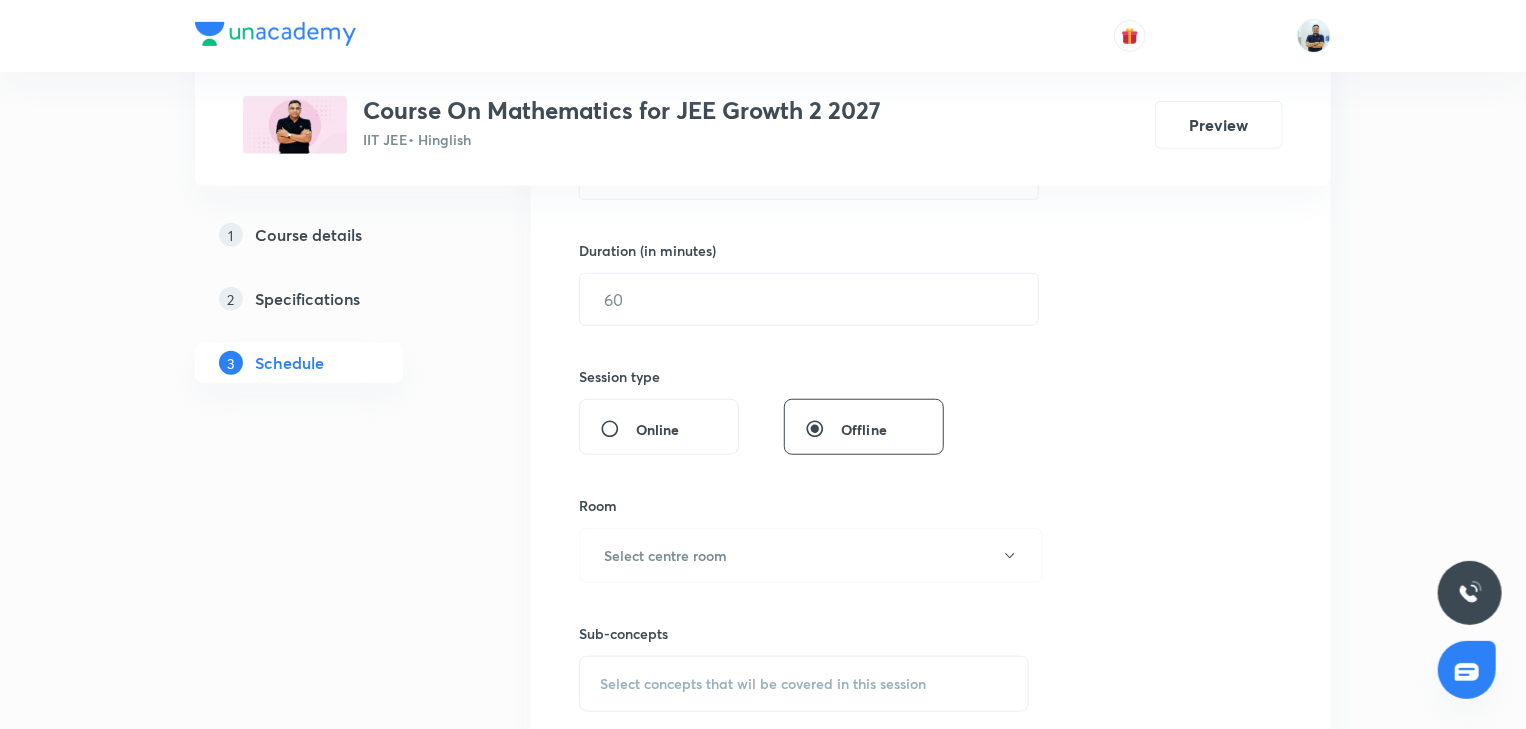 scroll, scrollTop: 0, scrollLeft: 0, axis: both 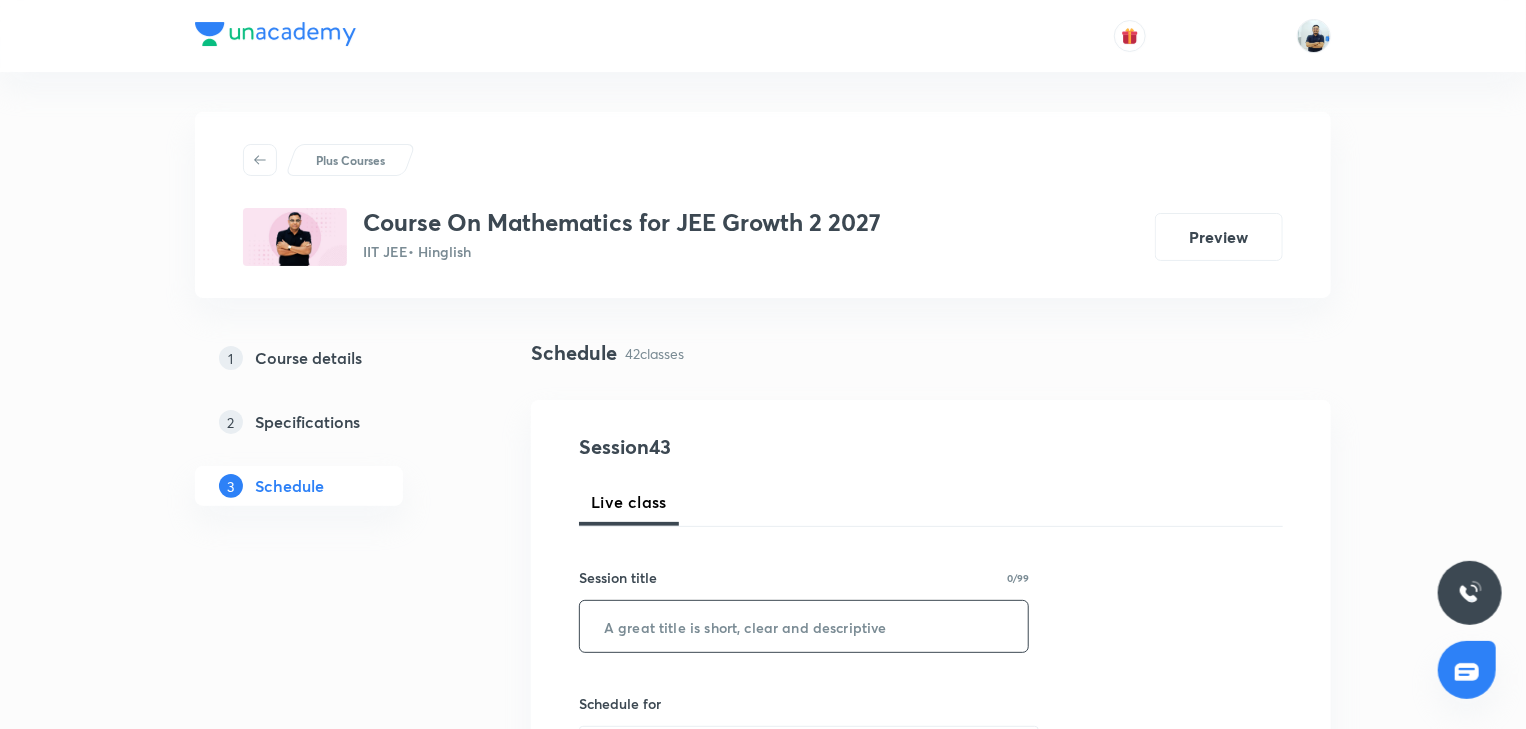 click at bounding box center (804, 626) 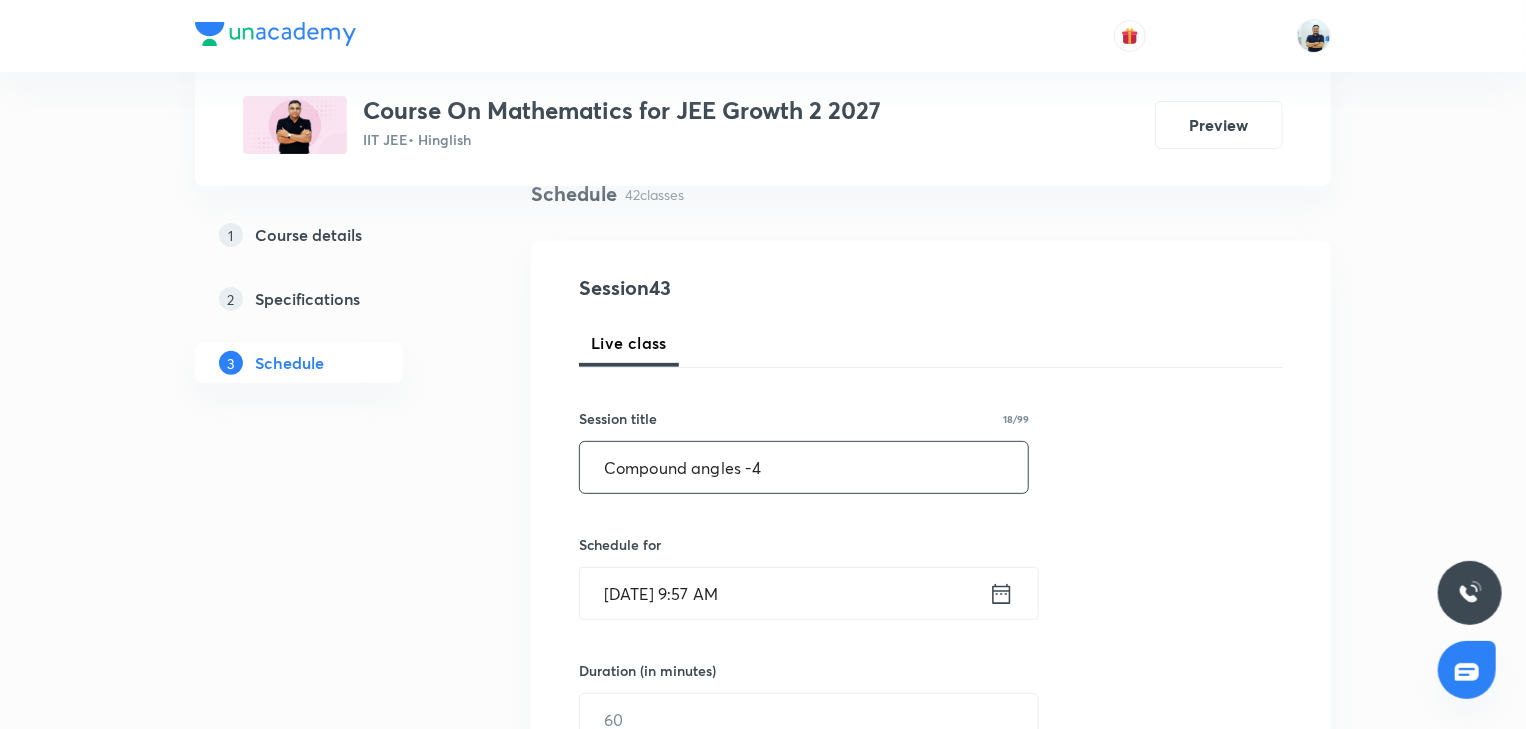 scroll, scrollTop: 186, scrollLeft: 0, axis: vertical 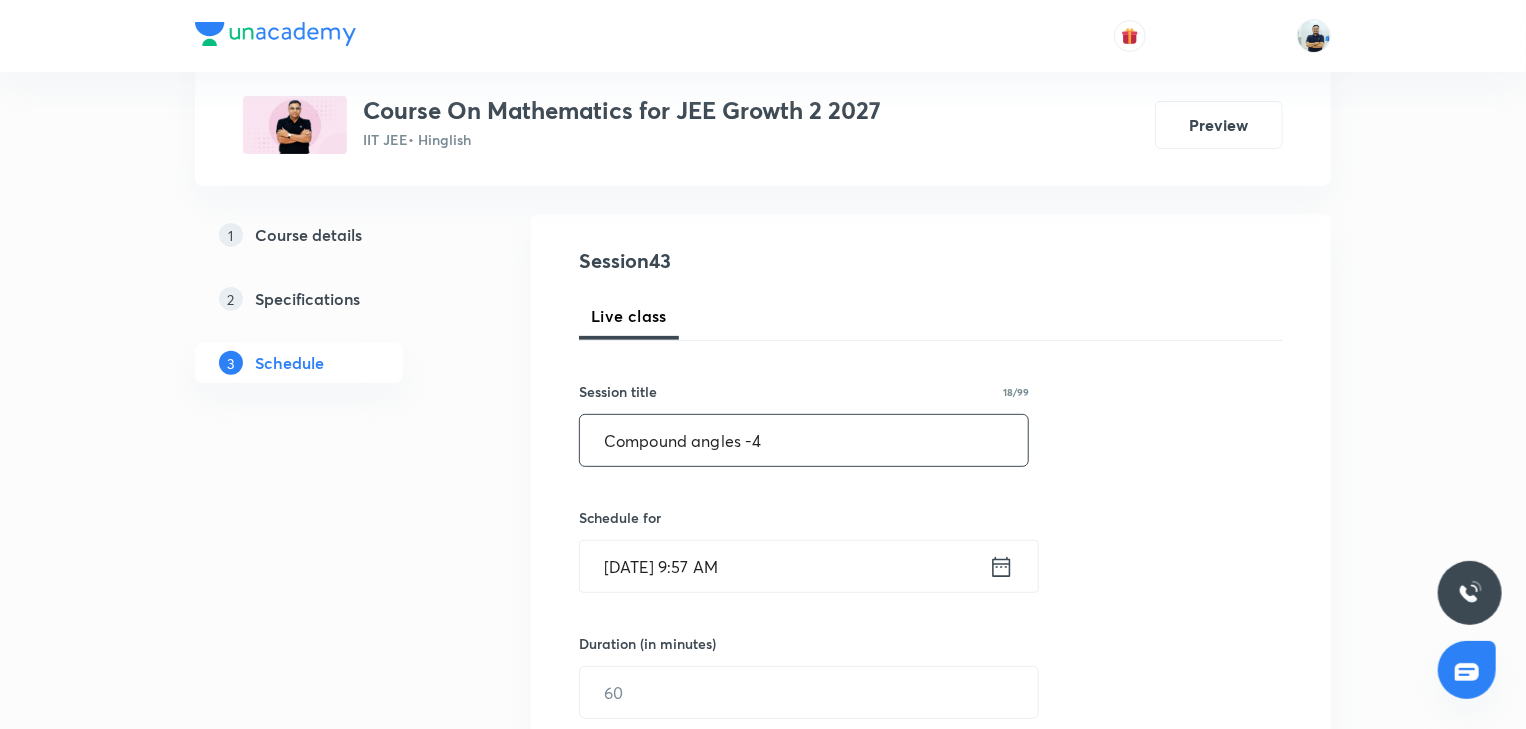 type on "Compound angles -4" 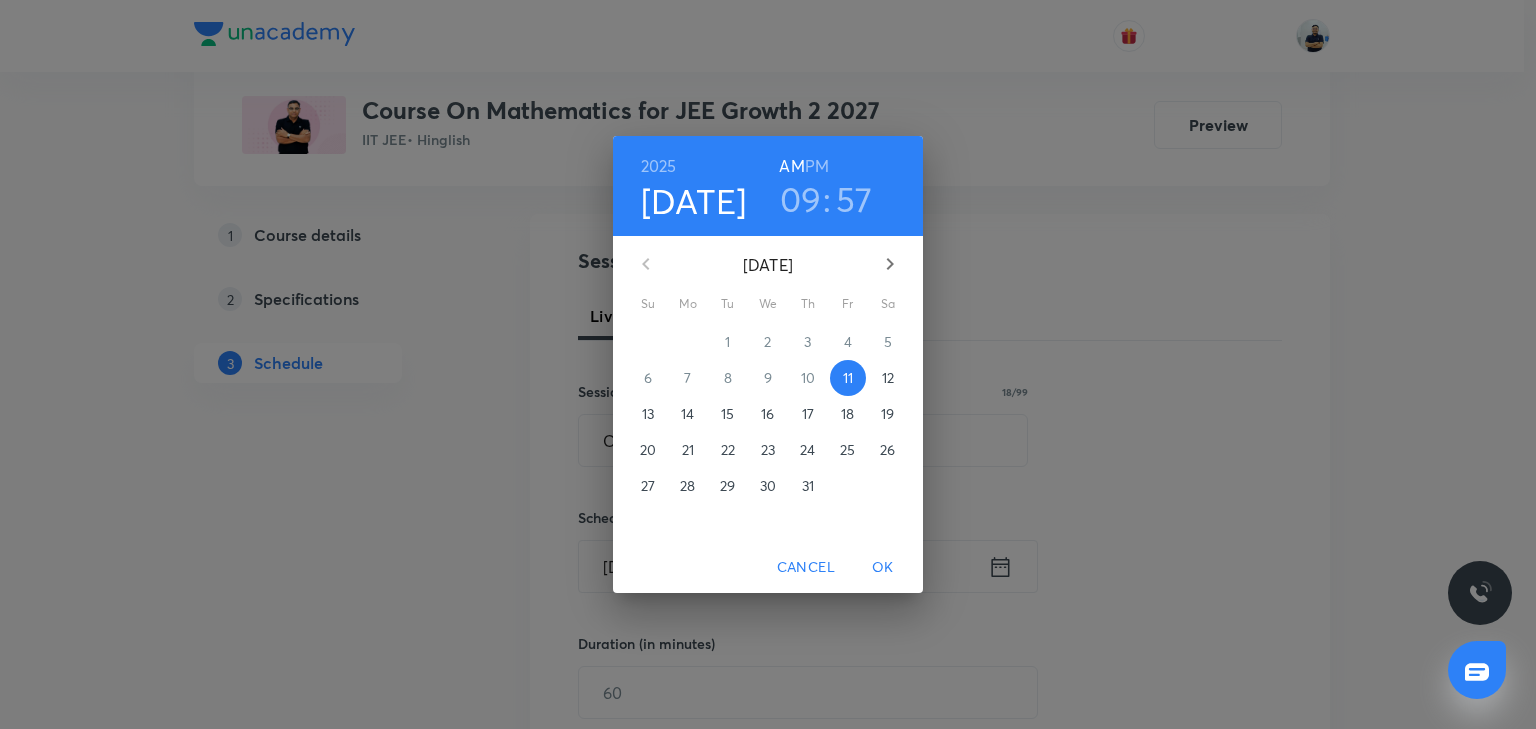click on "PM" at bounding box center (817, 166) 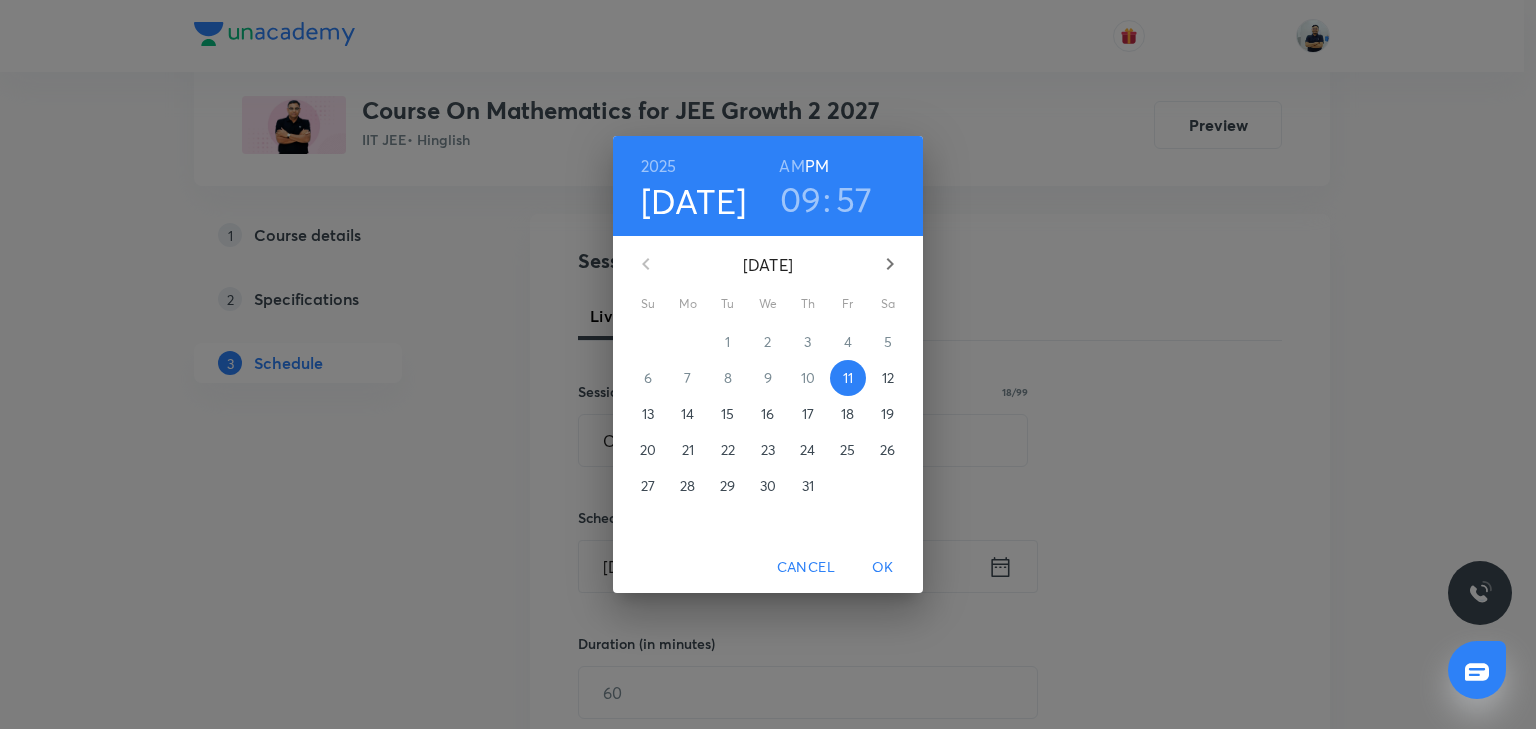 click on "09" at bounding box center [801, 199] 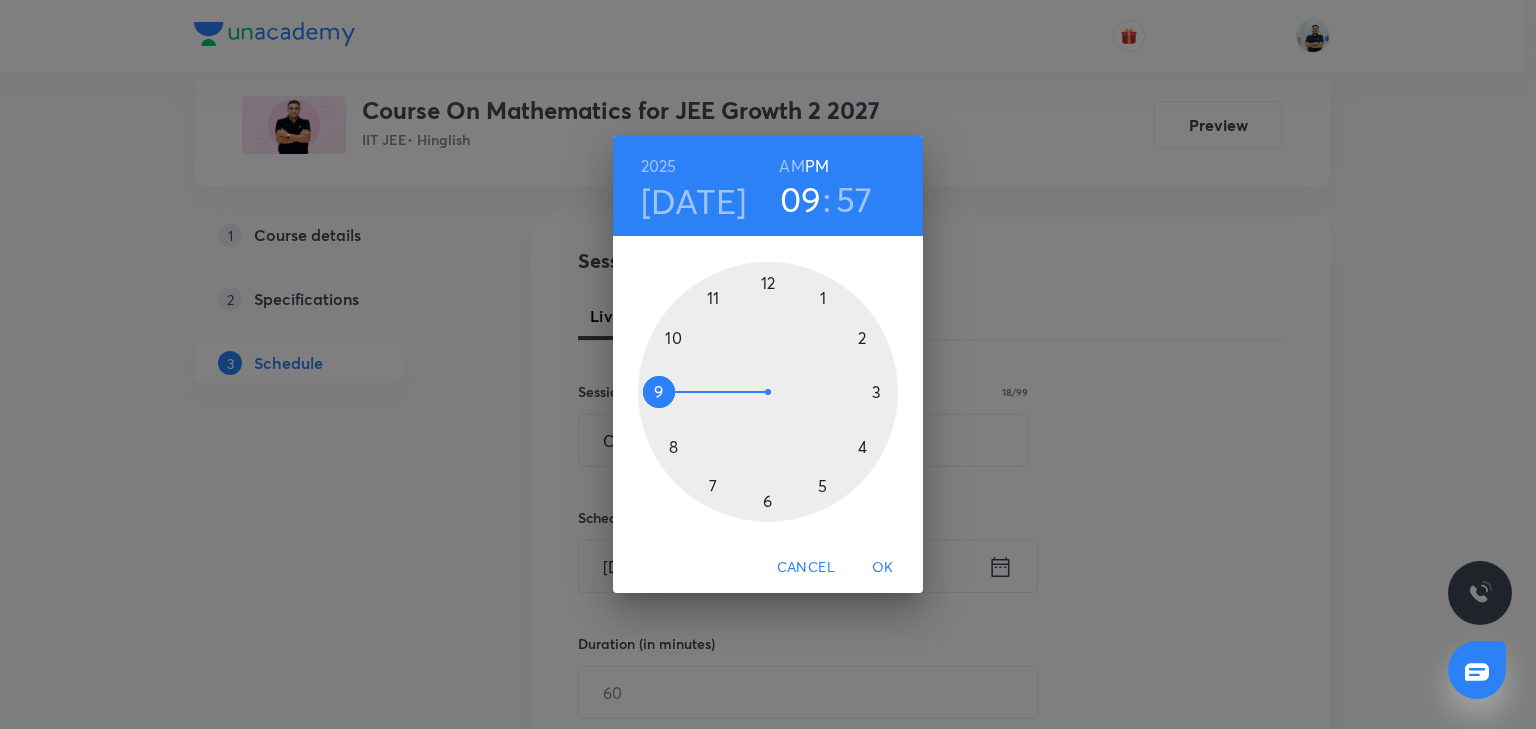 click at bounding box center (768, 392) 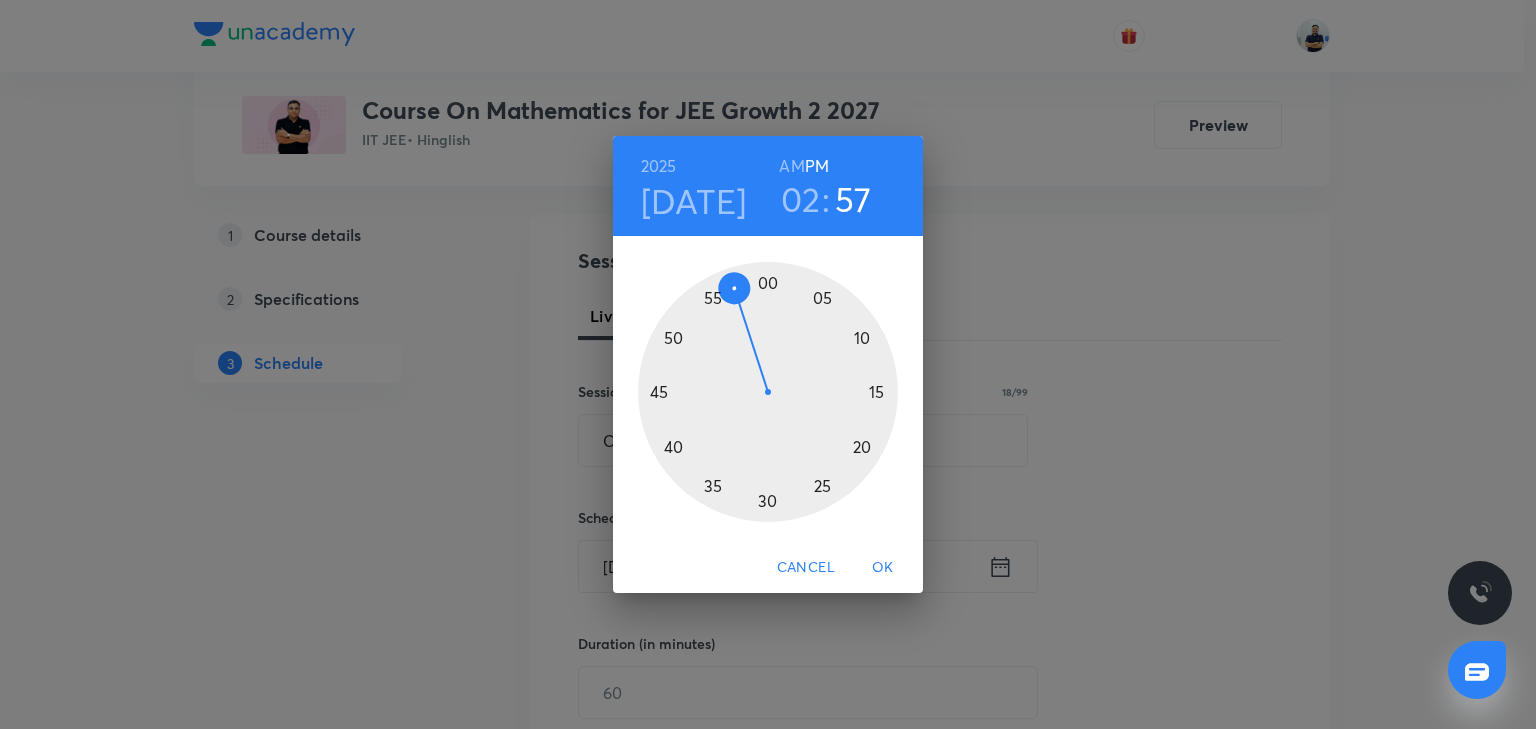 click at bounding box center [768, 392] 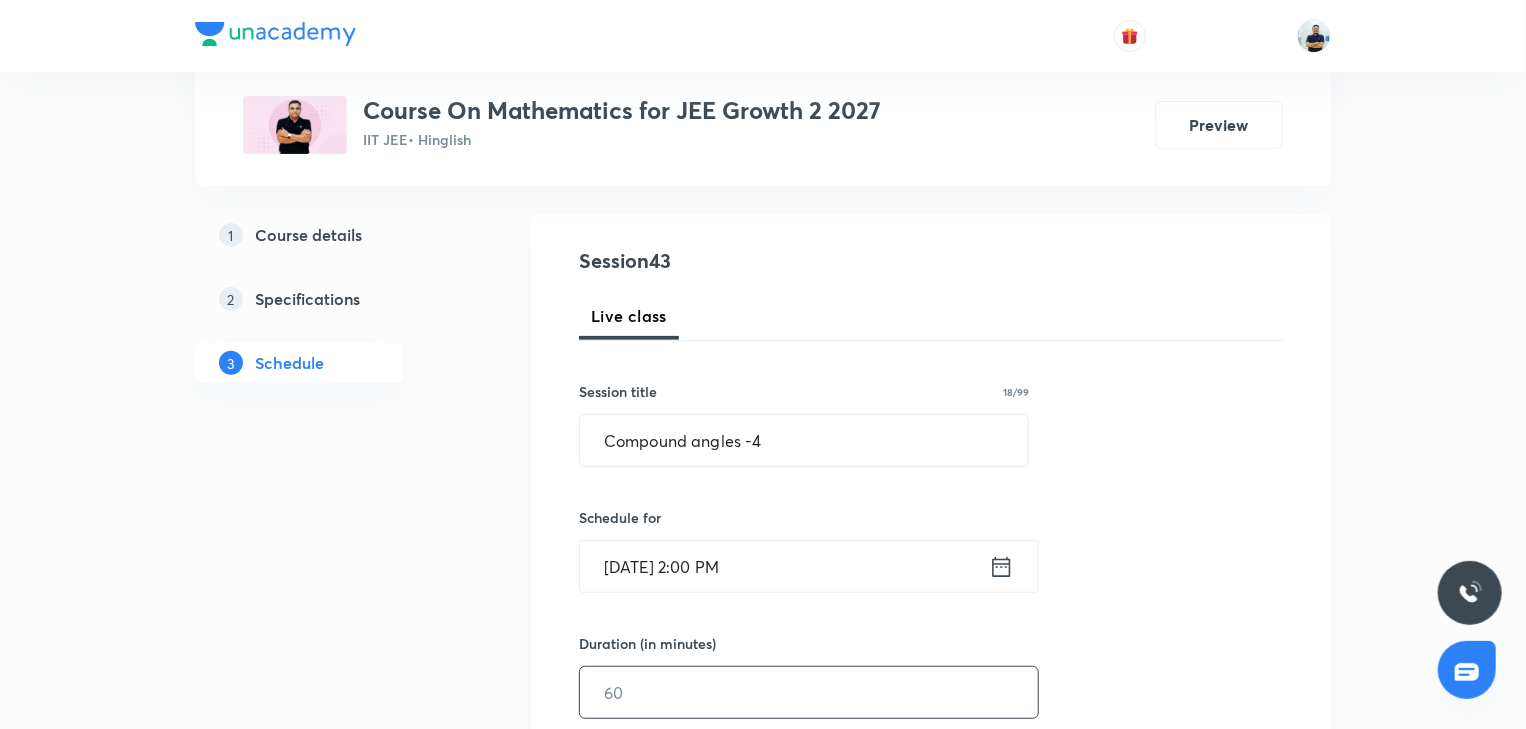 click at bounding box center [809, 692] 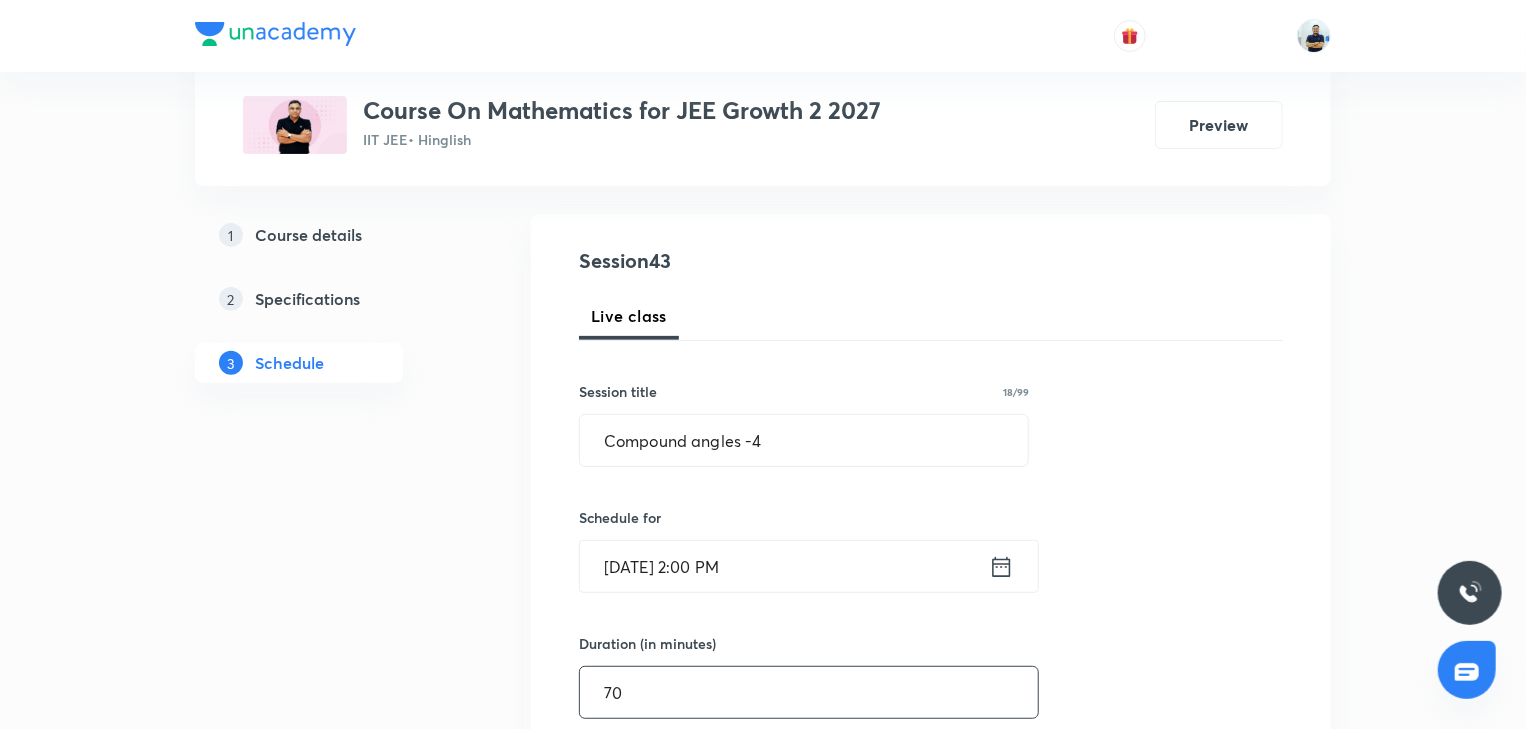scroll, scrollTop: 746, scrollLeft: 0, axis: vertical 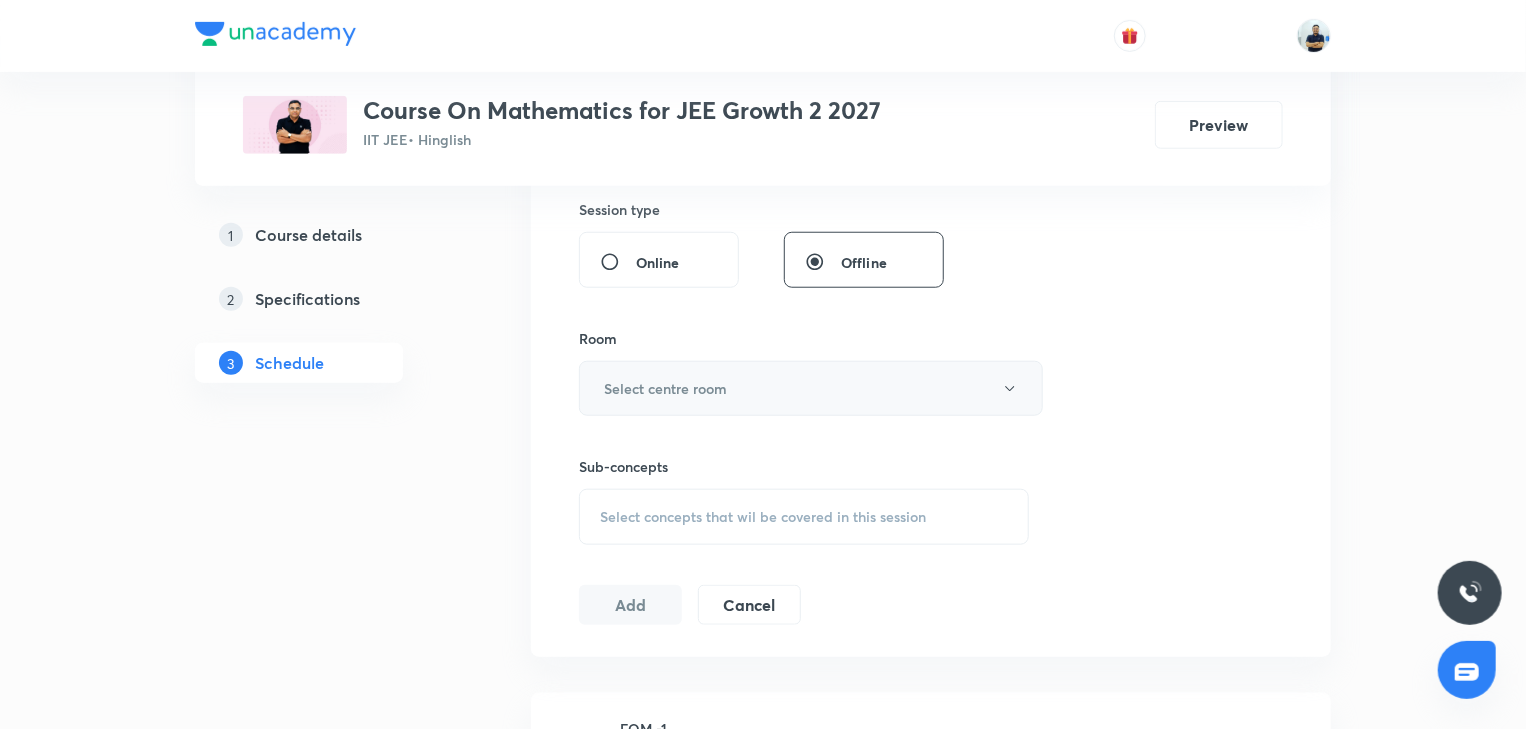 type on "70" 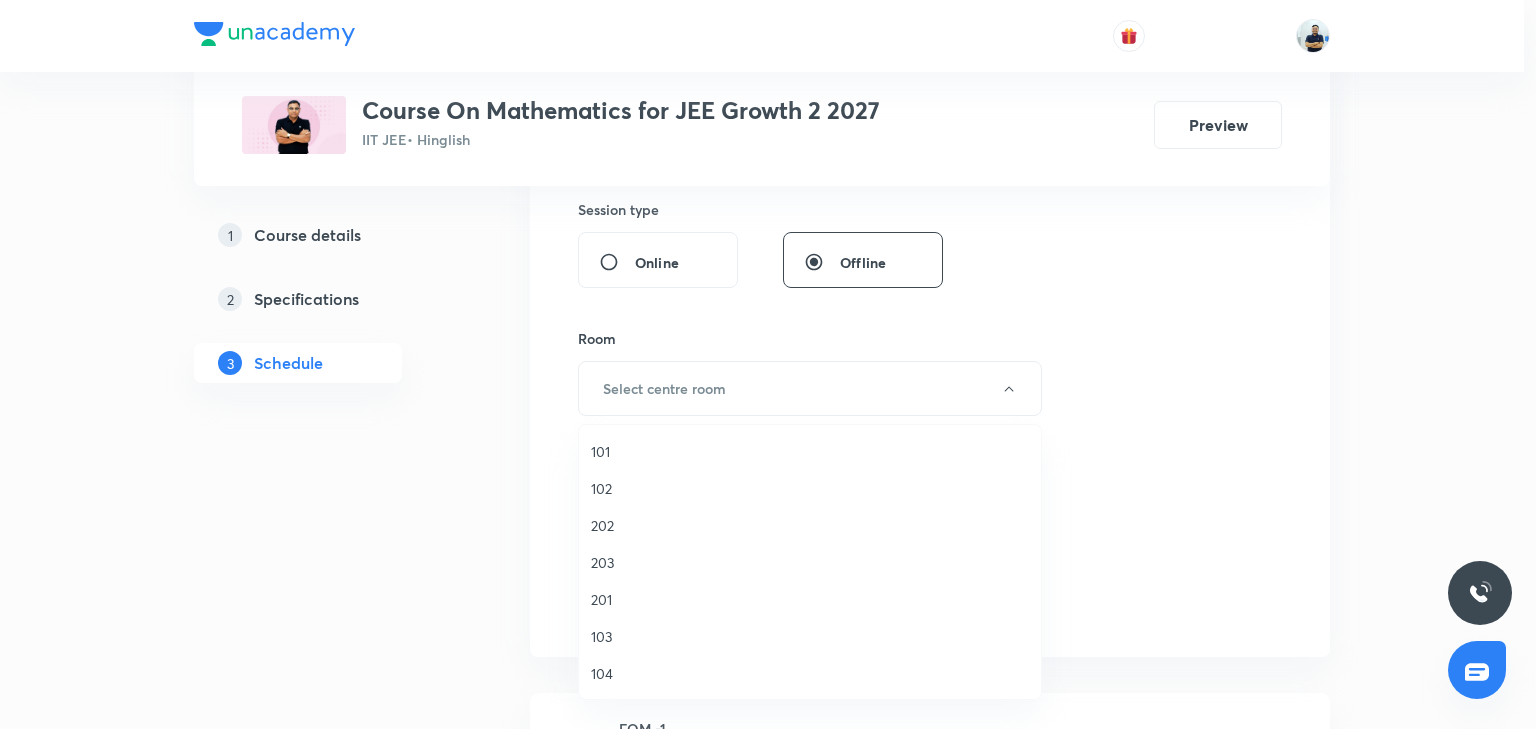click on "201" at bounding box center (810, 599) 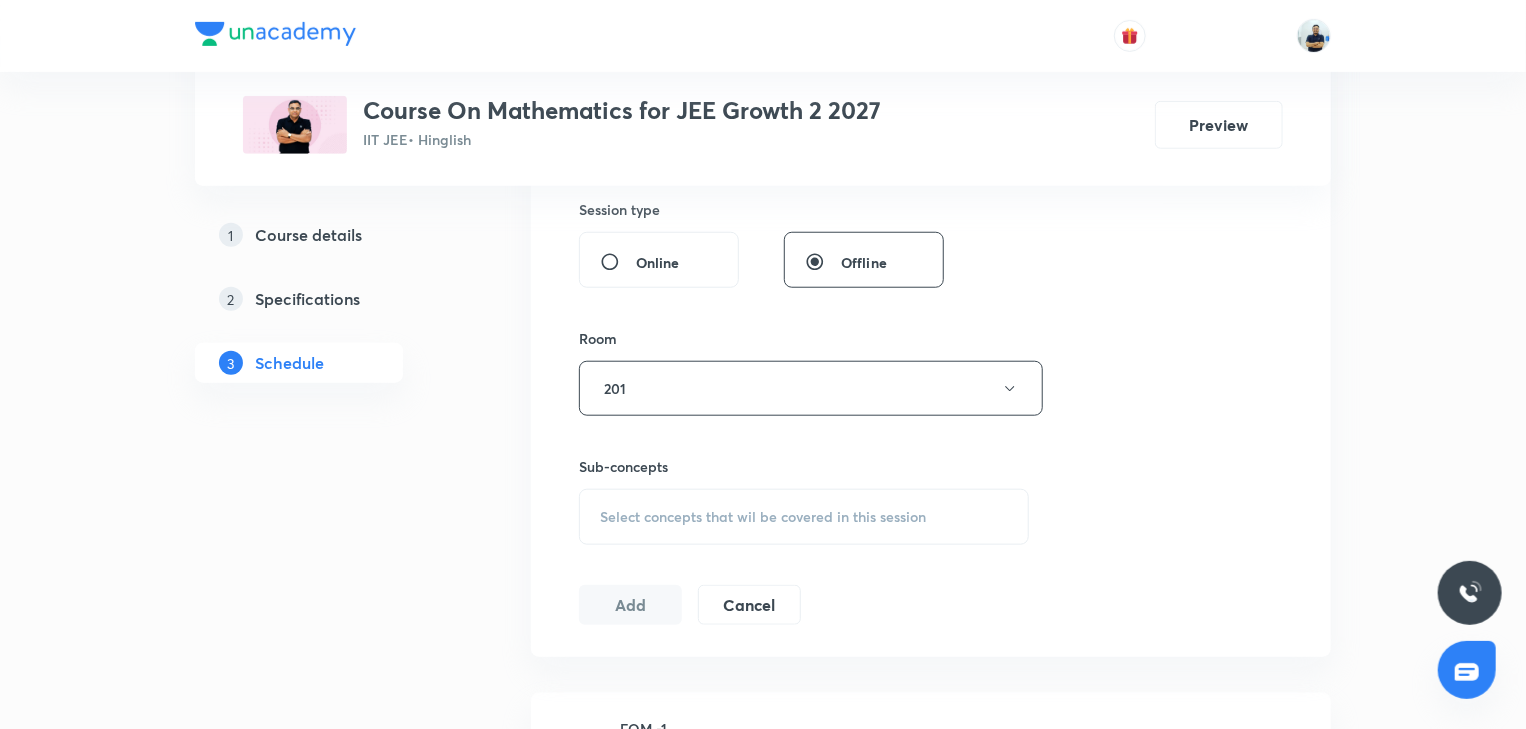 click on "Select concepts that wil be covered in this session" at bounding box center [763, 517] 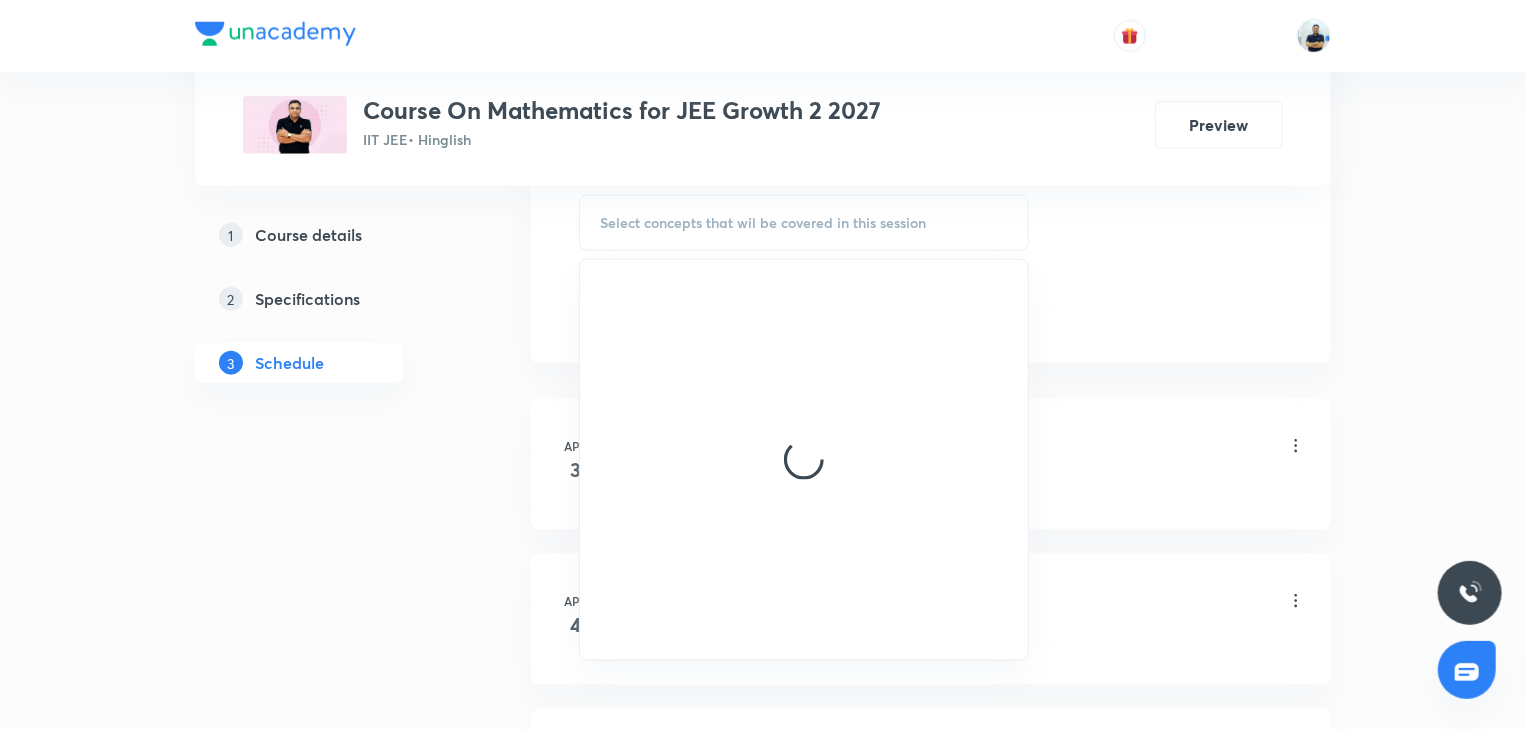 scroll, scrollTop: 1045, scrollLeft: 0, axis: vertical 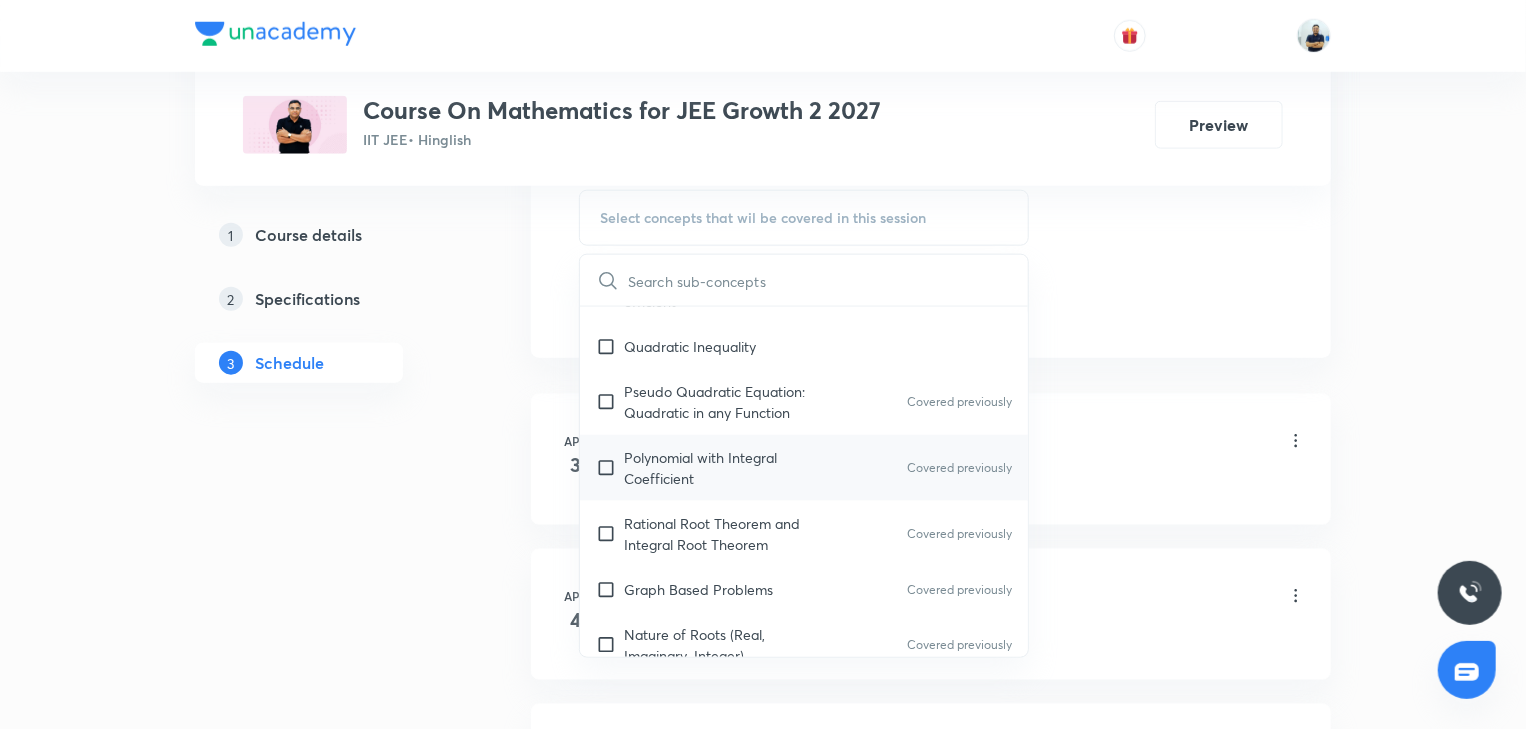 click on "Polynomial with Integral Coefficient" at bounding box center (725, 468) 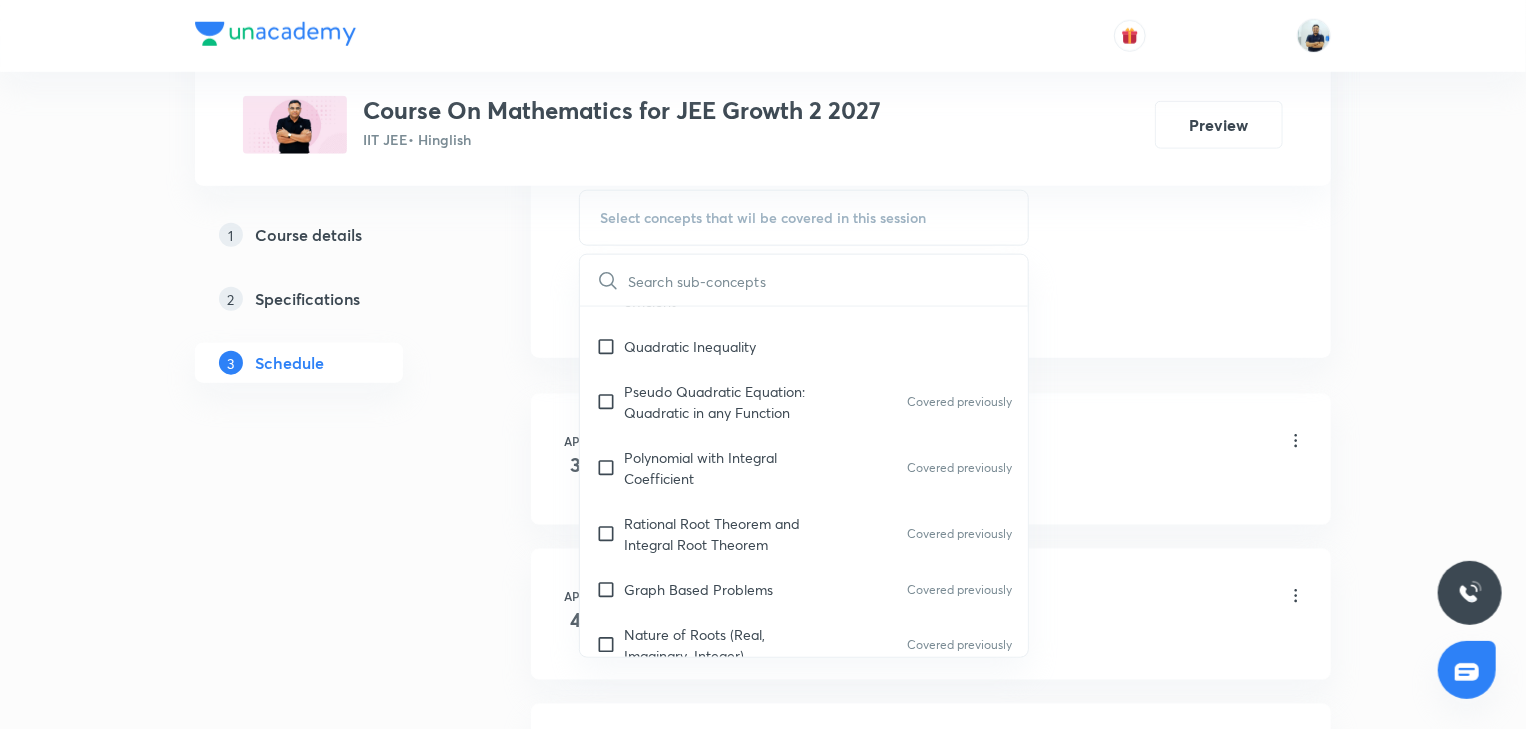 checkbox on "true" 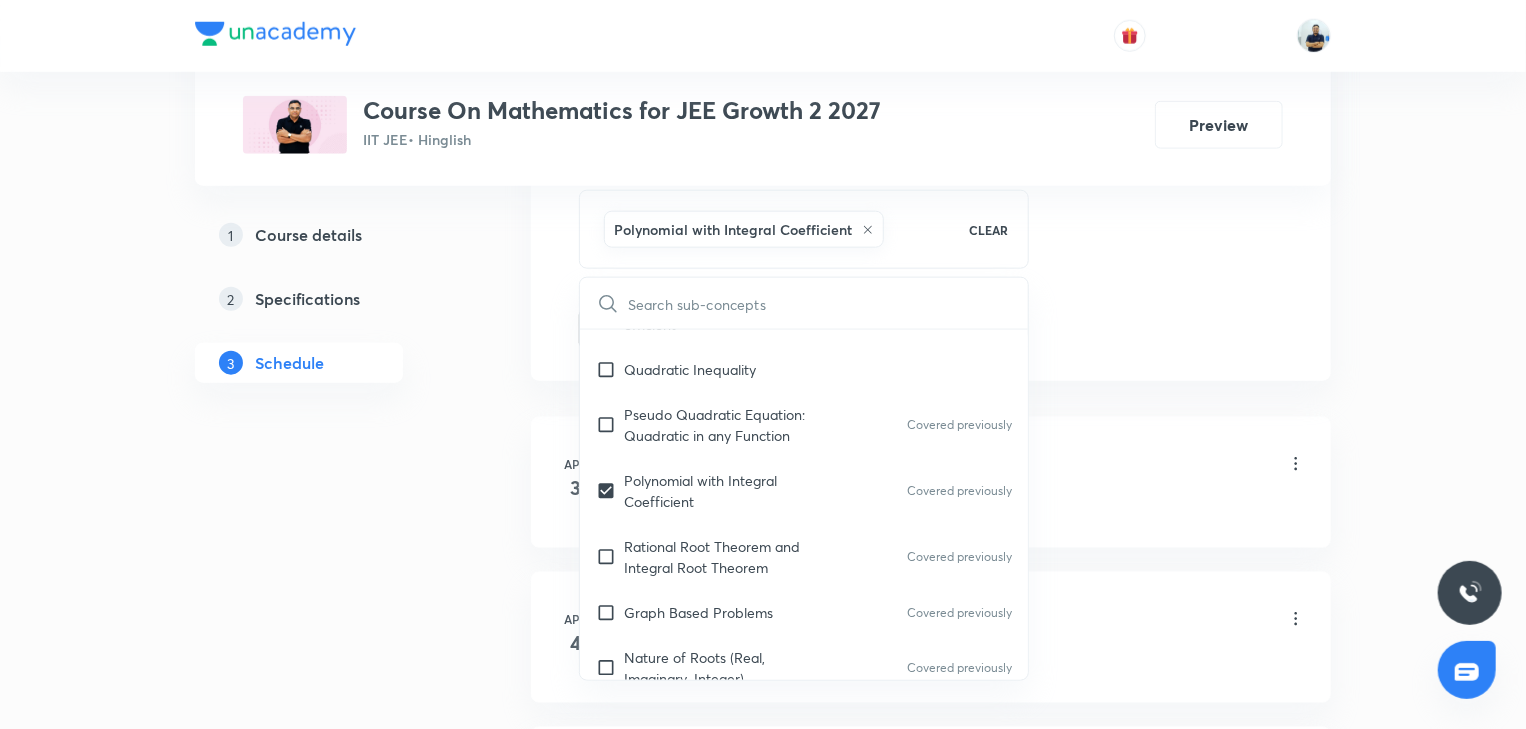click on "Schedule 42  classes Session  43 Live class Session title 18/99 Compound angles -4 ​ Schedule for Jul 11, 2025, 2:00 PM ​ Duration (in minutes) 70 ​   Session type Online Offline Room 201 Sub-concepts Polynomial with Integral Coefficient CLEAR ​ Maths Mock Questions Maths Mock Questions Maths Previous Year Questions Maths Previous Year Questions Covered previously Theory of equations Degree, Value Based & Equation Geometrical Meaning of the Zeroes of a Polynomial Covered previously Location of roots Geometrical meaning of Roots of an equation Covered previously Points in solving an equation Covered previously Graph of Quadratic Expression & its Analysis Covered previously Range of Quadratic Equation Covered previously Remainder and factor theorems Covered previously Identity Covered previously Quadratic equations Common Roots Covered previously Location of Roots General Equation of Second Degree in Variable x and y Theory of Equations Covered previously Relation Between Roots and Coefficients Series 3" at bounding box center (931, 3176) 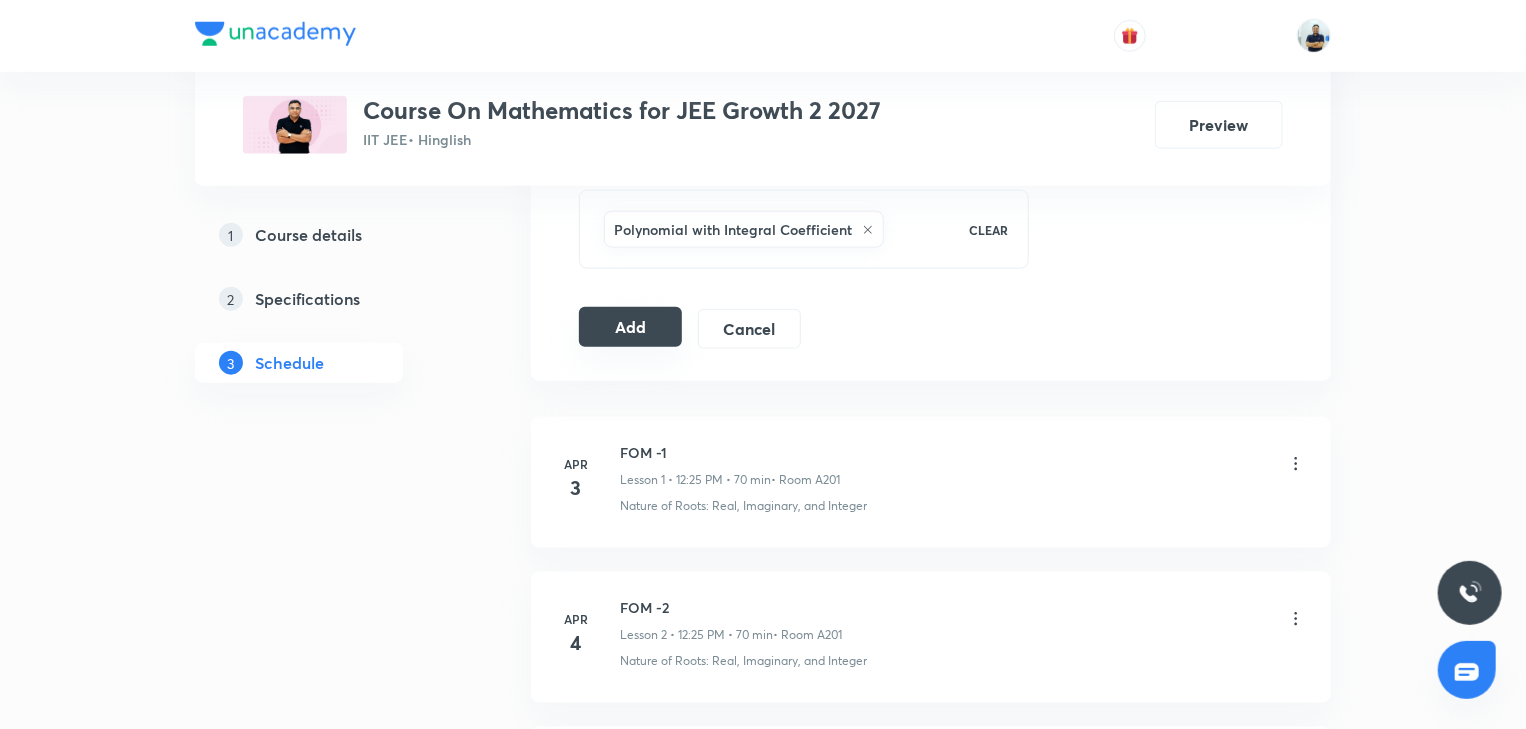 click on "Add" at bounding box center (630, 327) 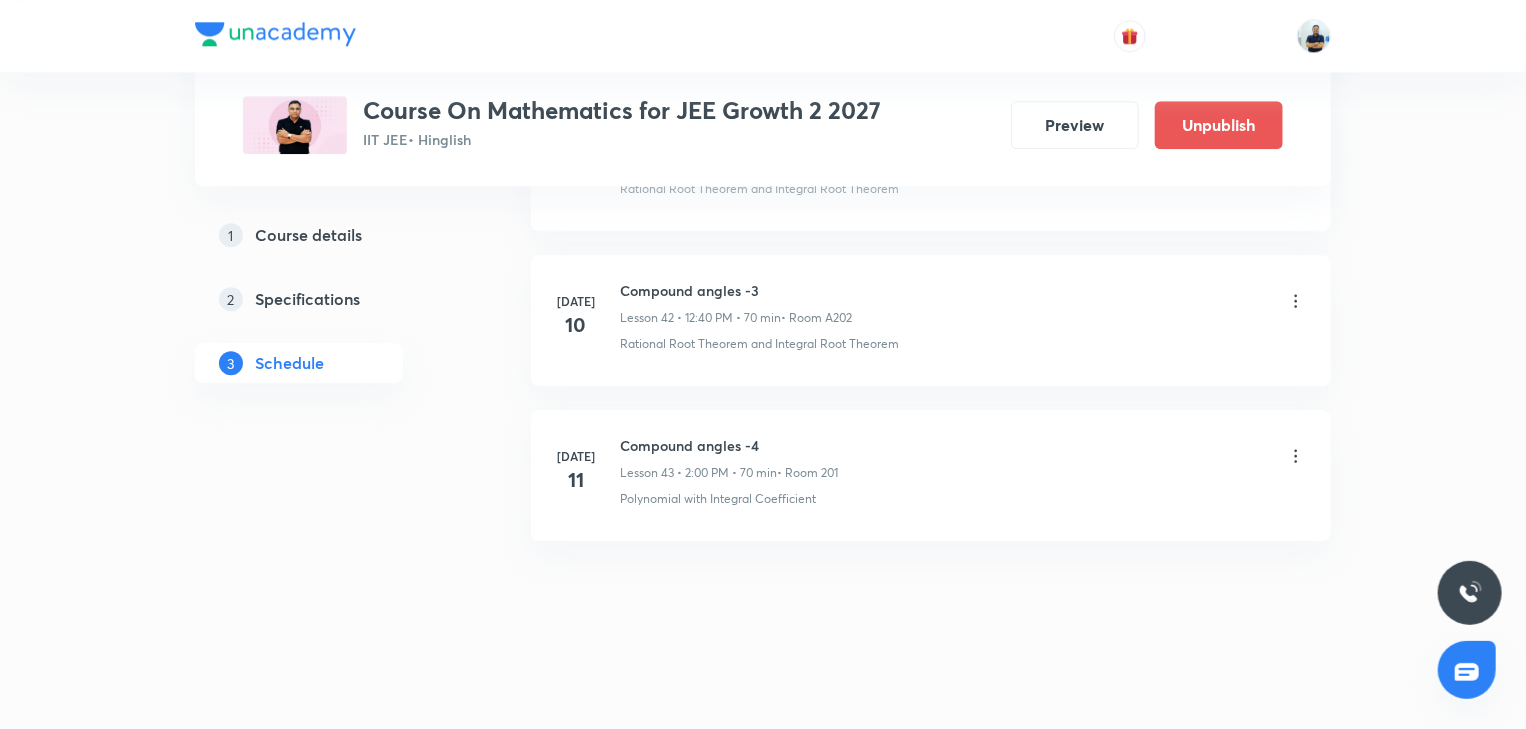 scroll, scrollTop: 6403, scrollLeft: 0, axis: vertical 